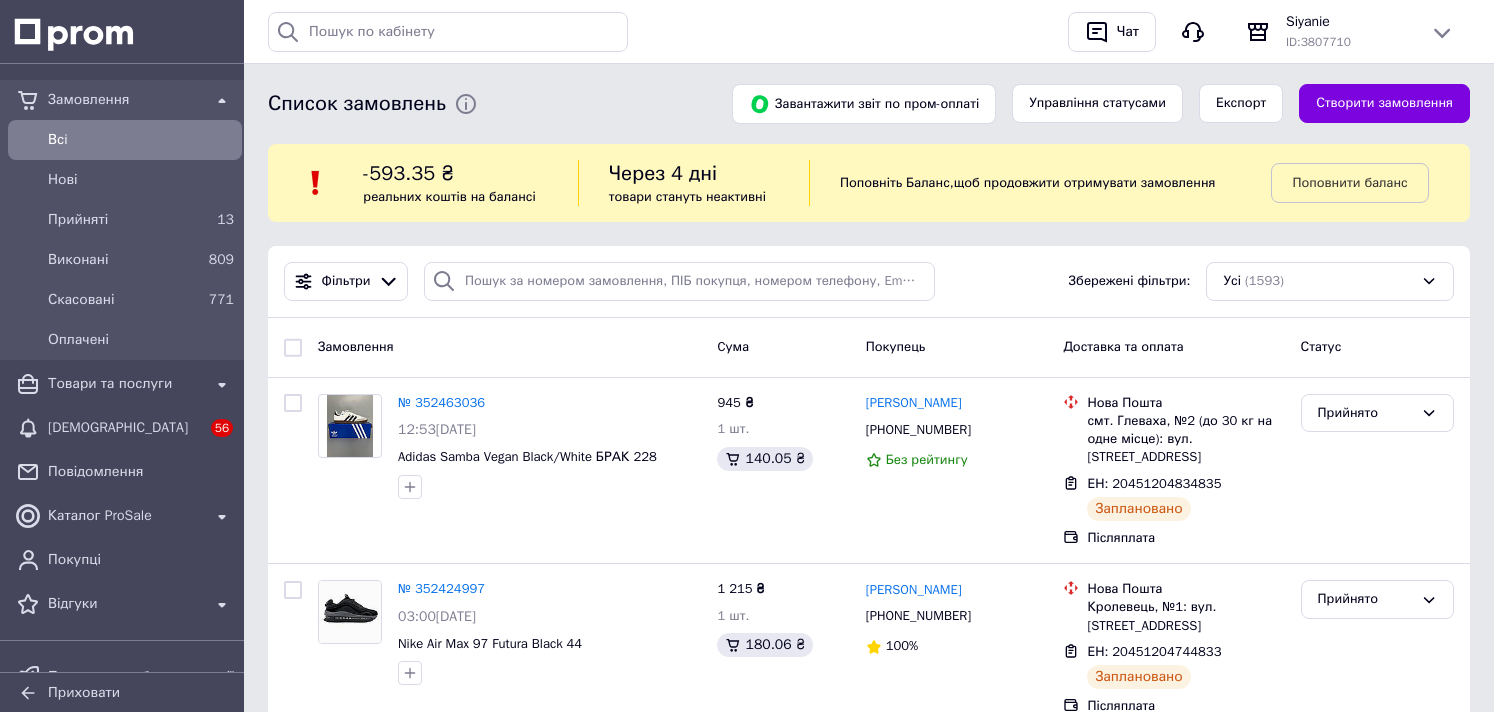 scroll, scrollTop: 0, scrollLeft: 0, axis: both 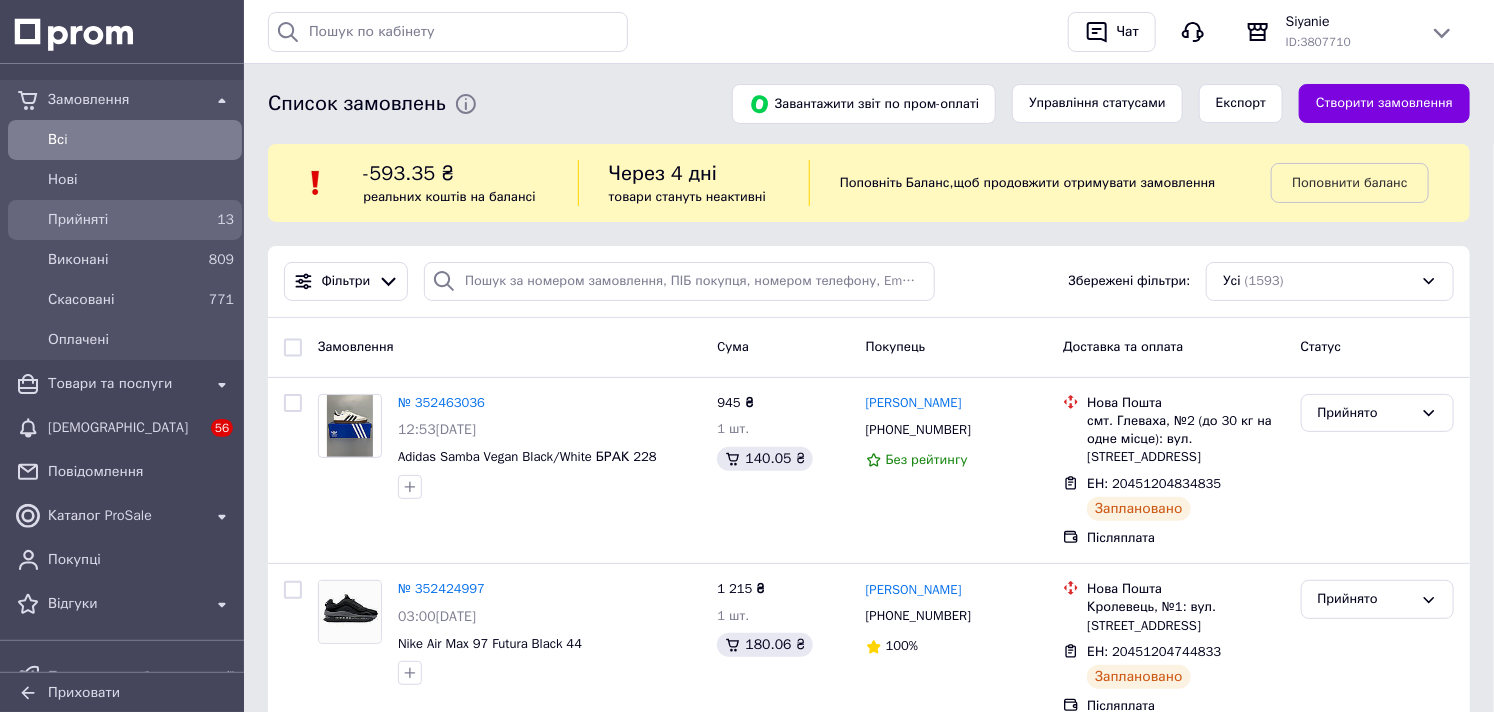 click on "Прийняті" at bounding box center [121, 220] 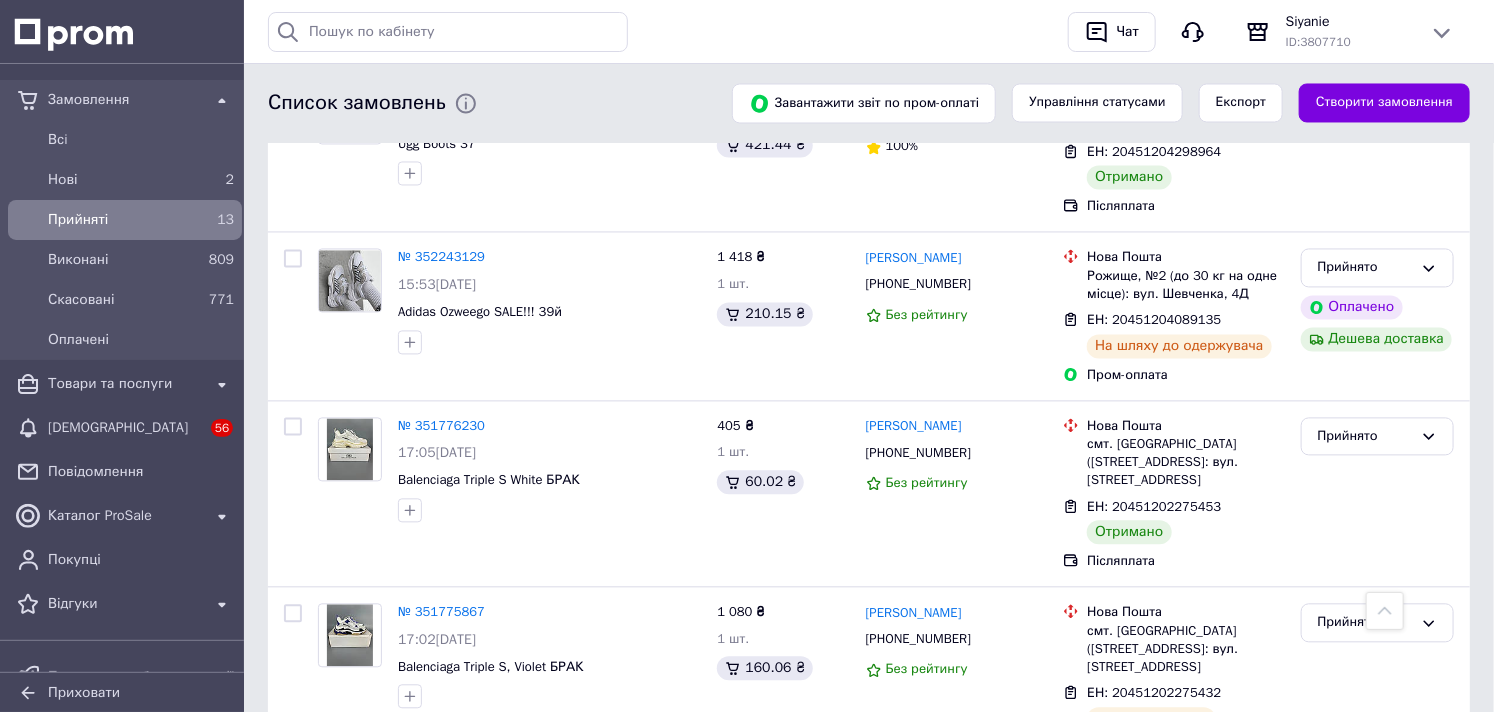 scroll, scrollTop: 1666, scrollLeft: 0, axis: vertical 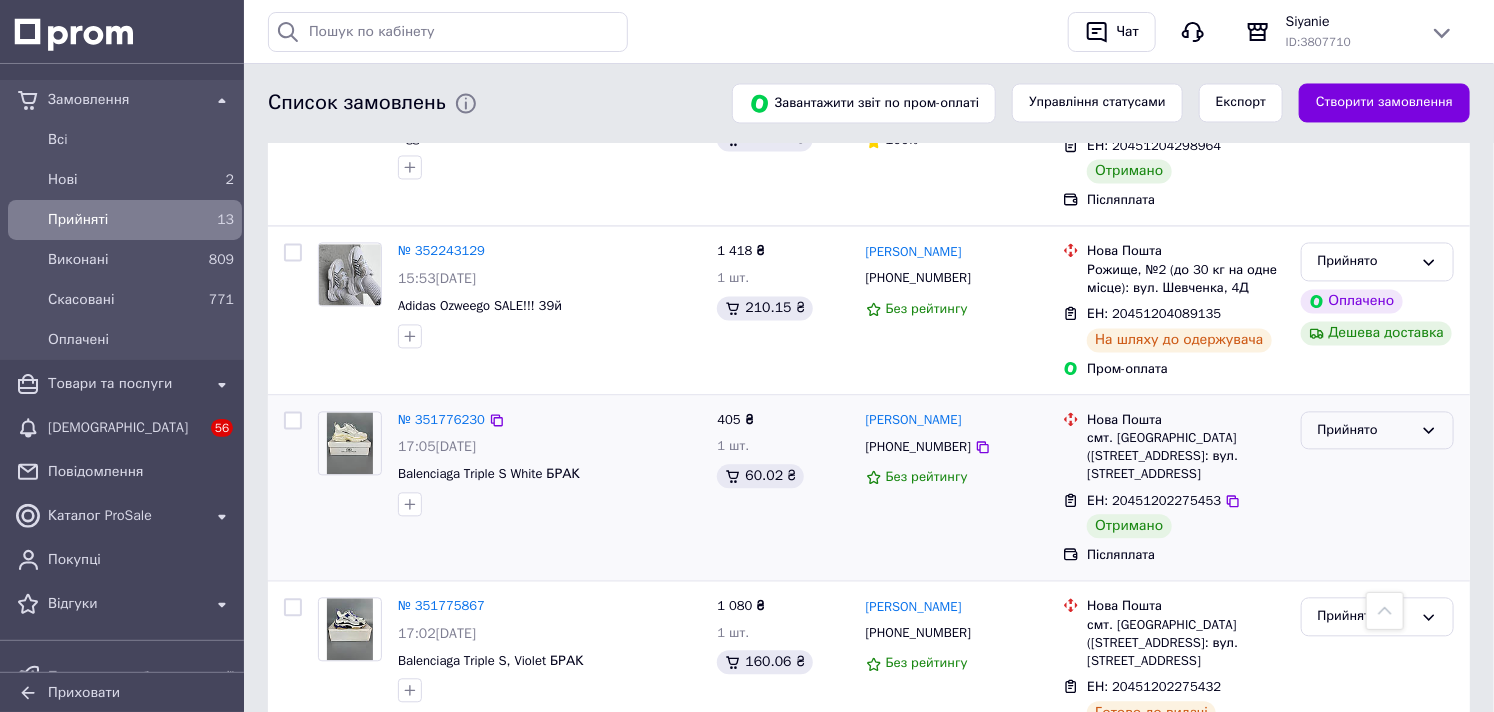 click on "Прийнято" at bounding box center (1365, 431) 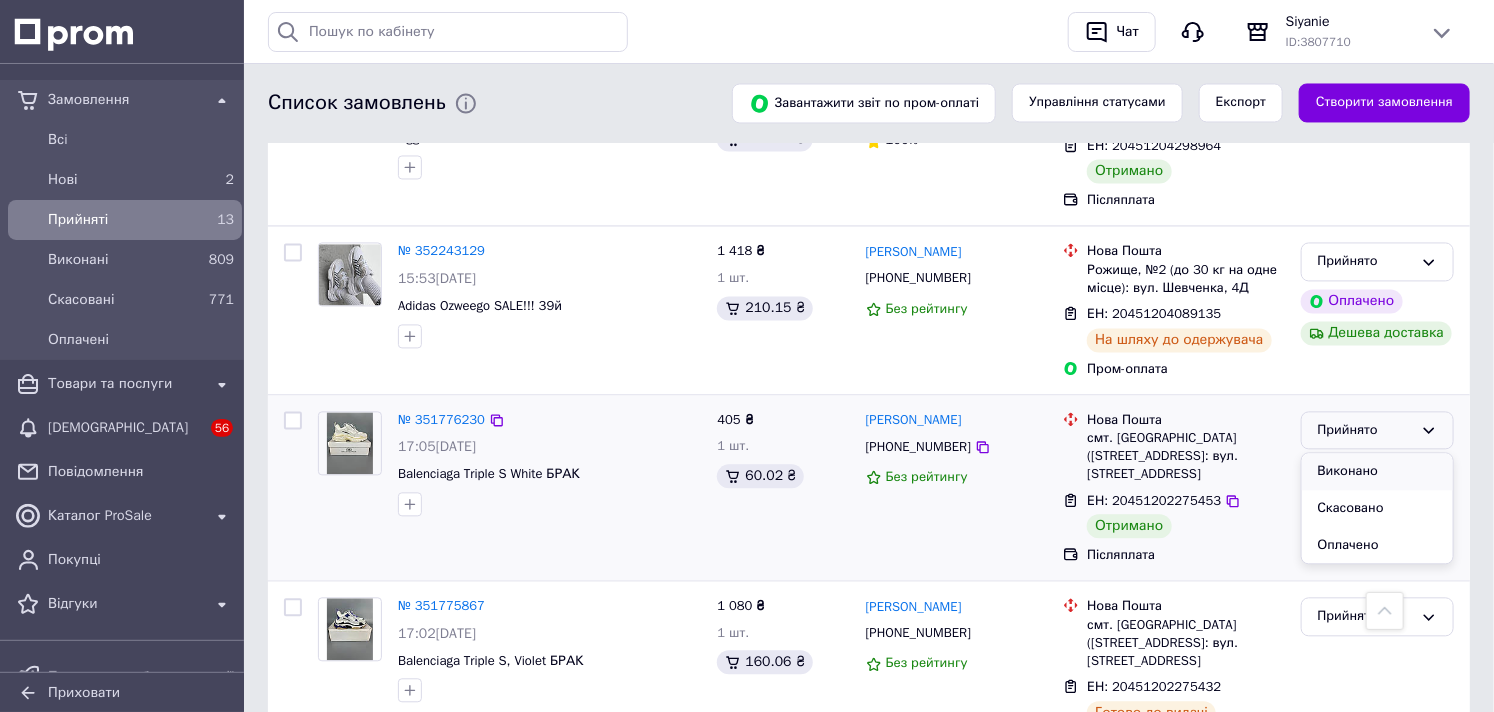 click on "Виконано" at bounding box center (1377, 472) 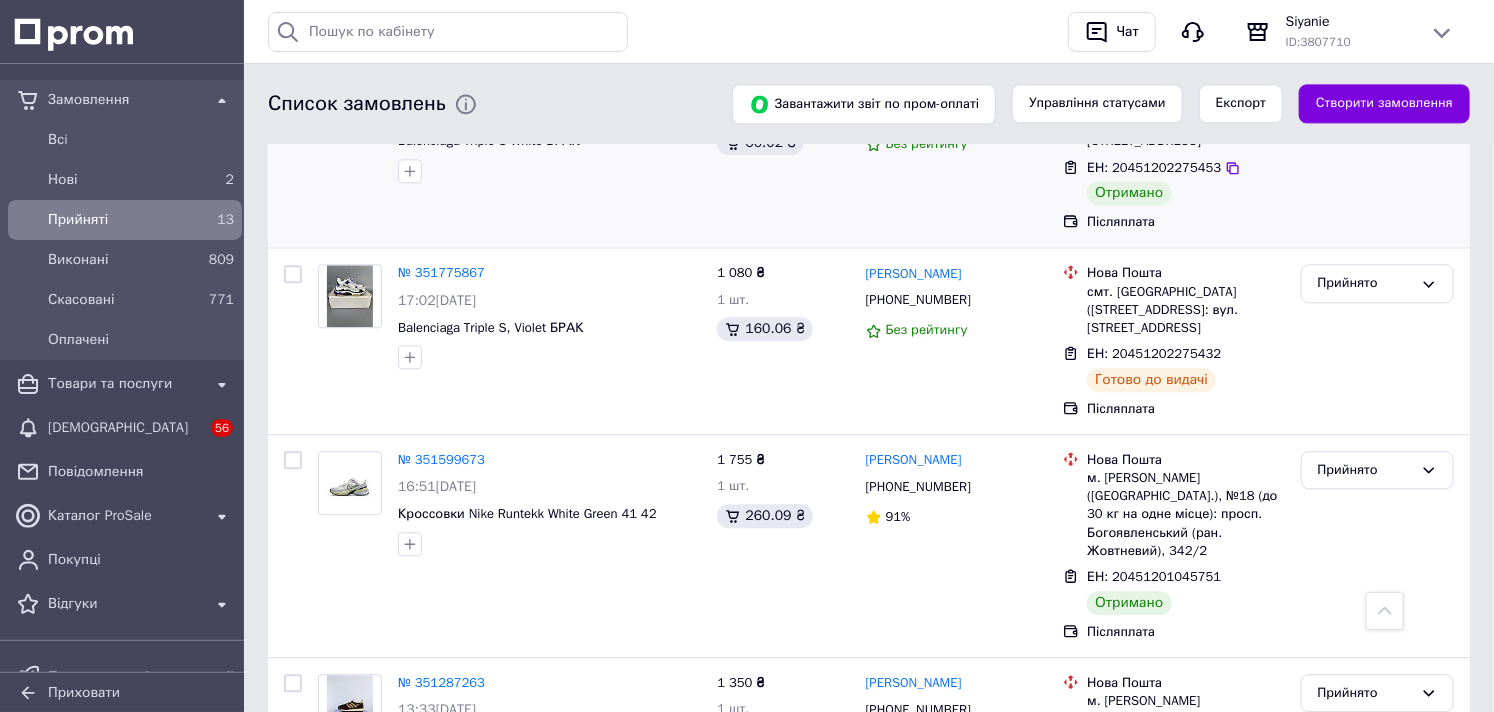 scroll, scrollTop: 2111, scrollLeft: 0, axis: vertical 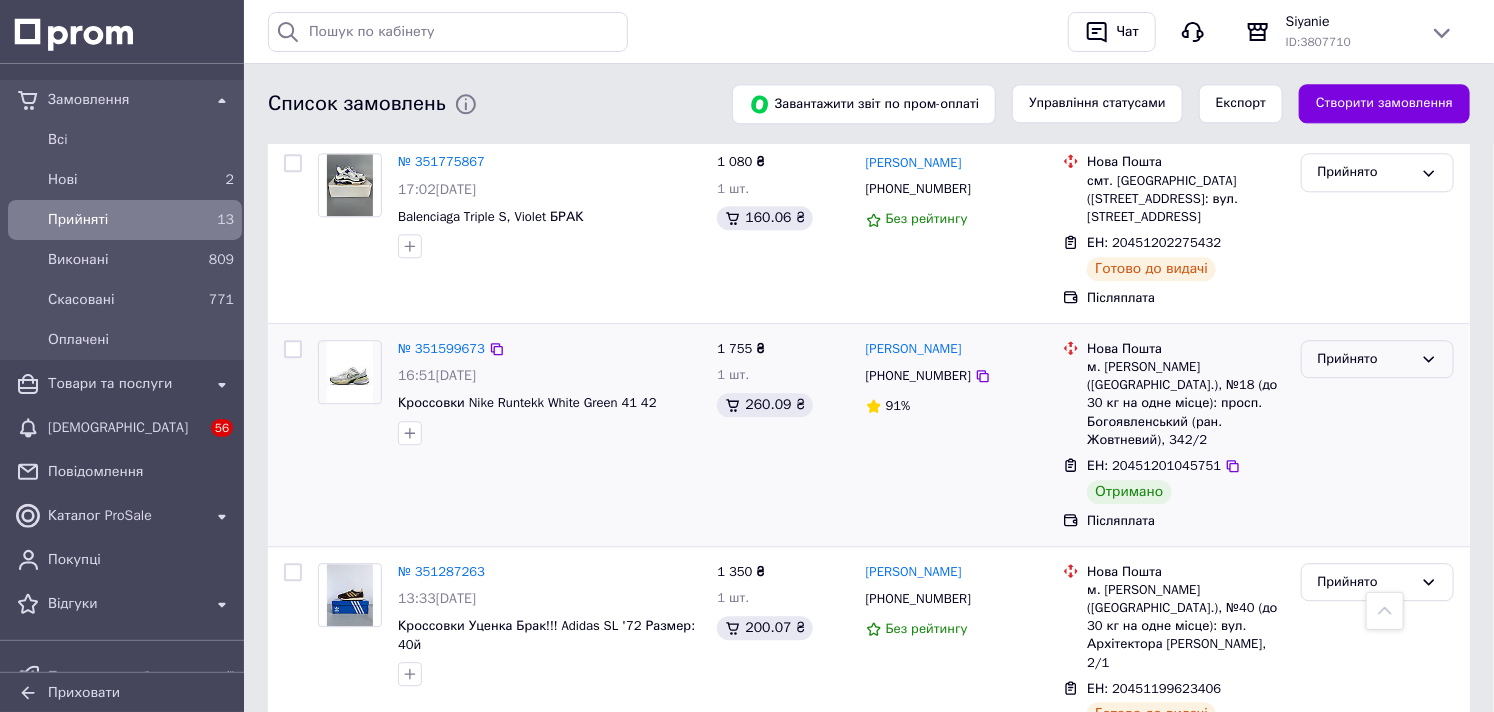 click on "Прийнято" at bounding box center (1365, 359) 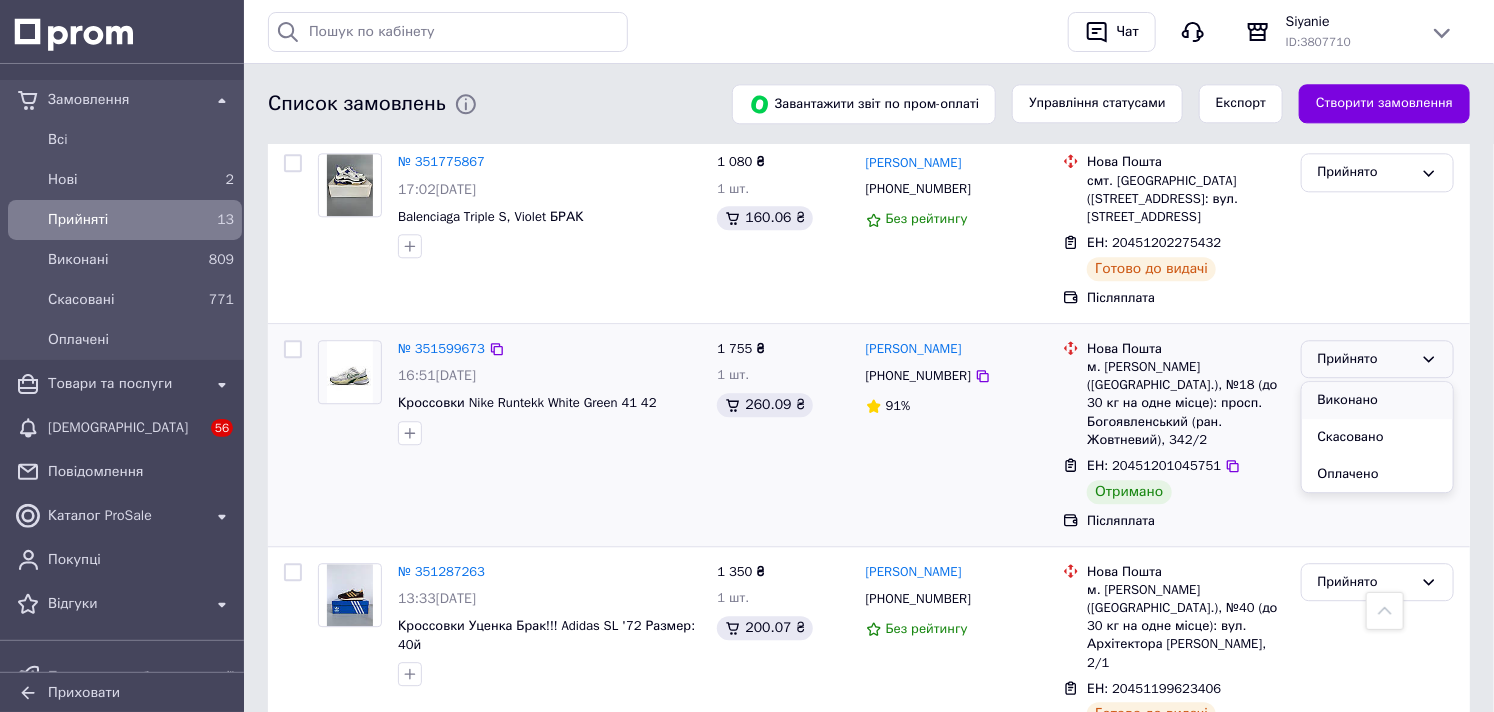 click on "Виконано" at bounding box center (1377, 400) 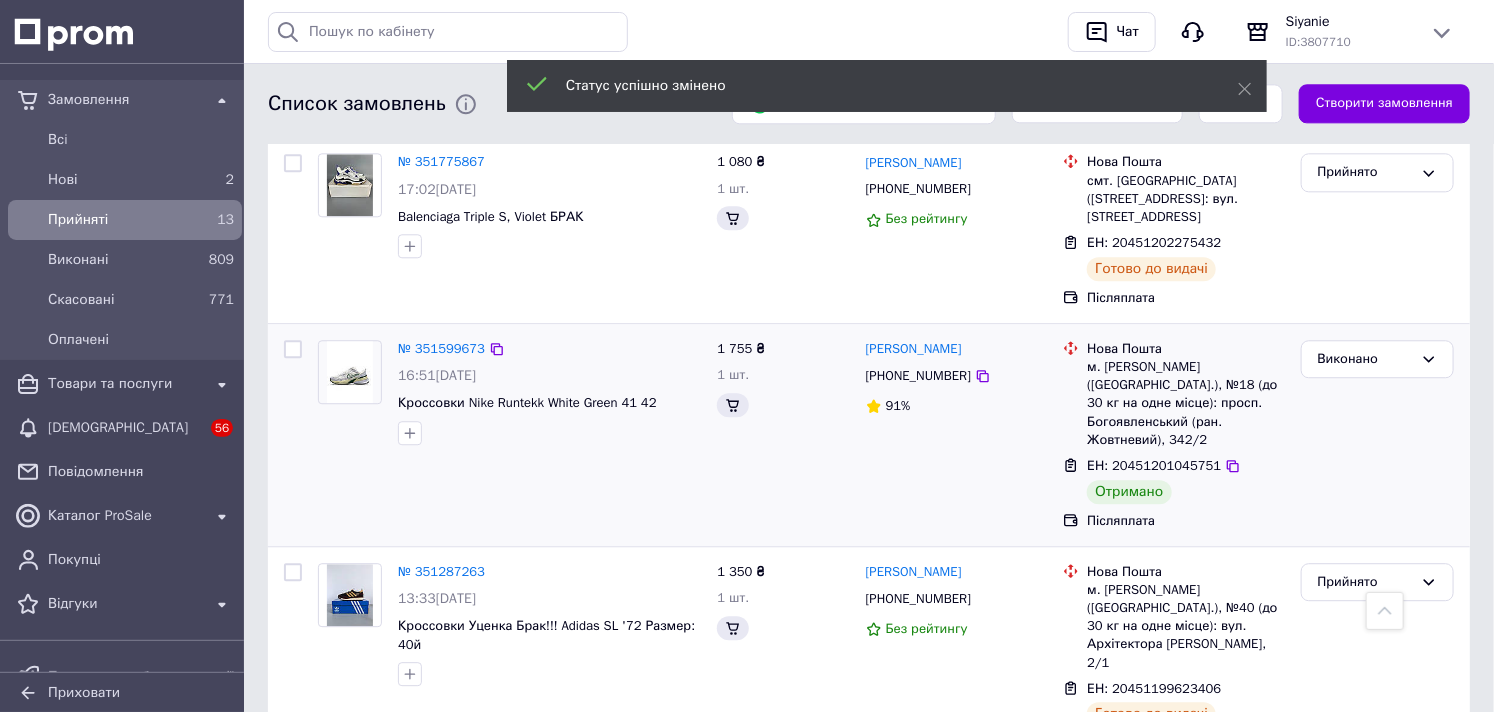 click on "[PERSON_NAME]" at bounding box center (914, 349) 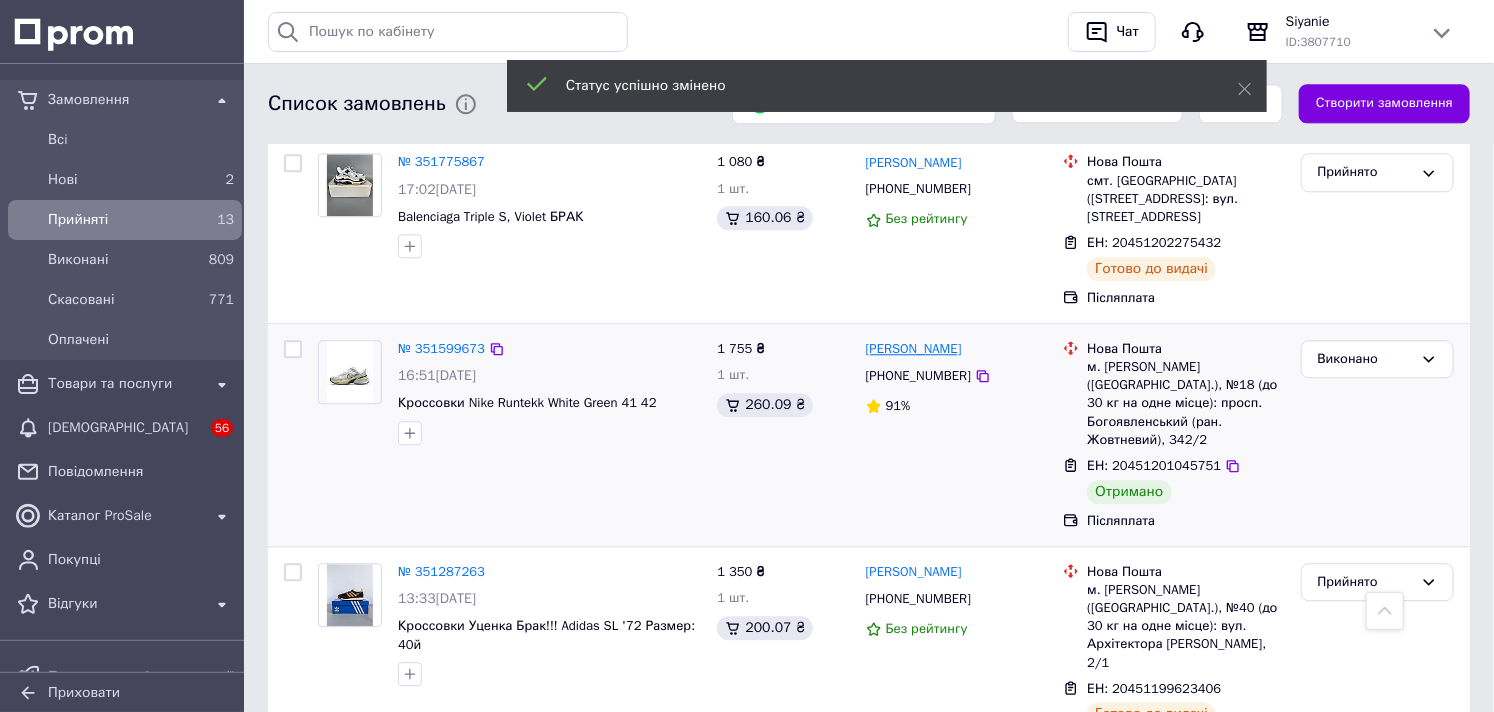 click on "[PERSON_NAME]" at bounding box center [914, 349] 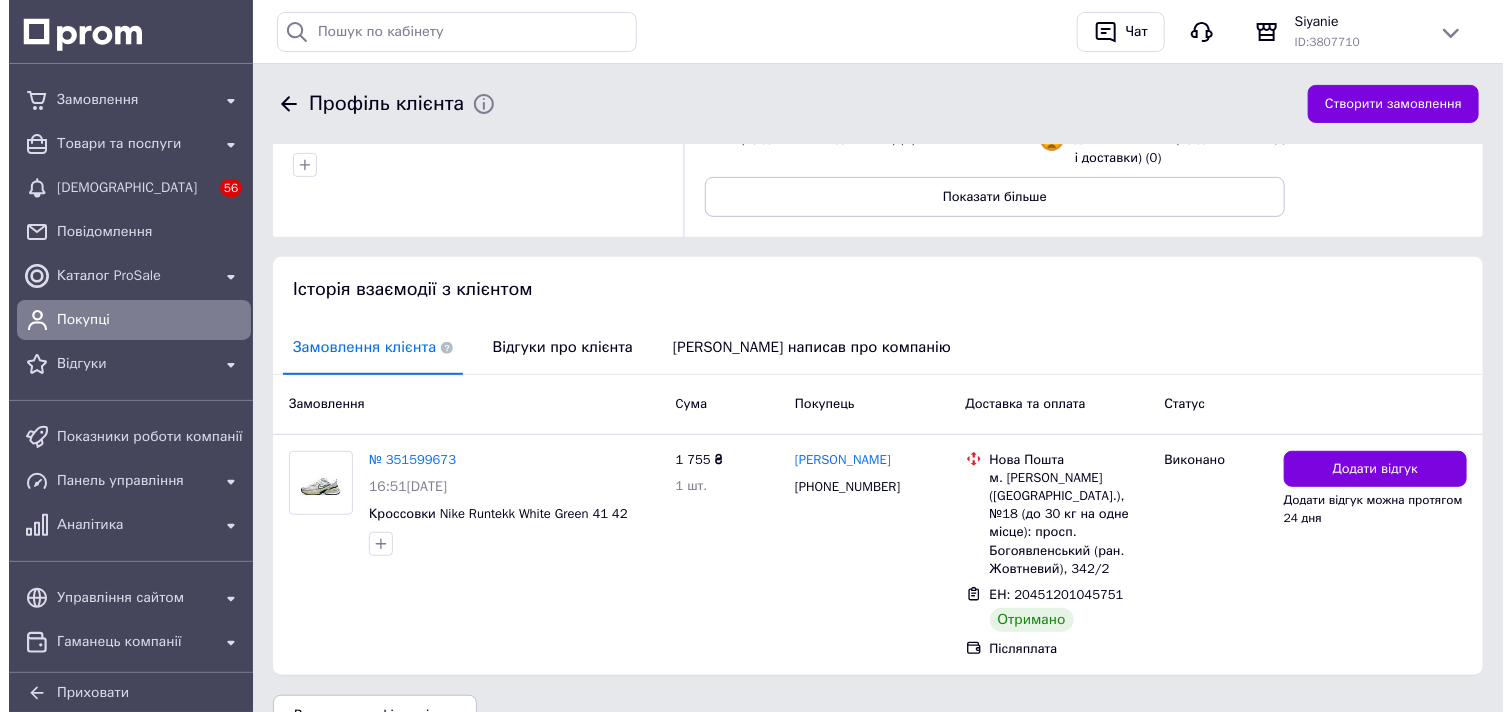 scroll, scrollTop: 333, scrollLeft: 0, axis: vertical 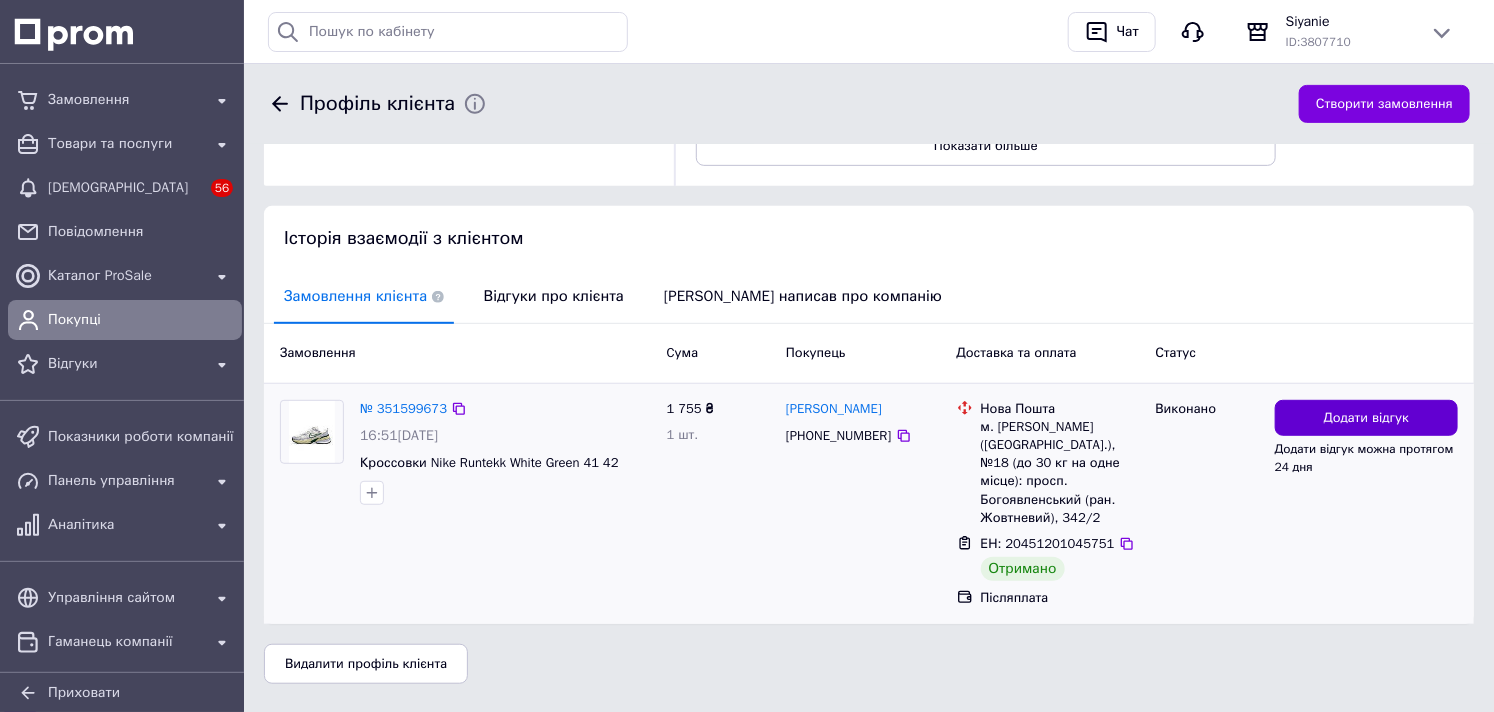 click on "Додати відгук" at bounding box center (1366, 418) 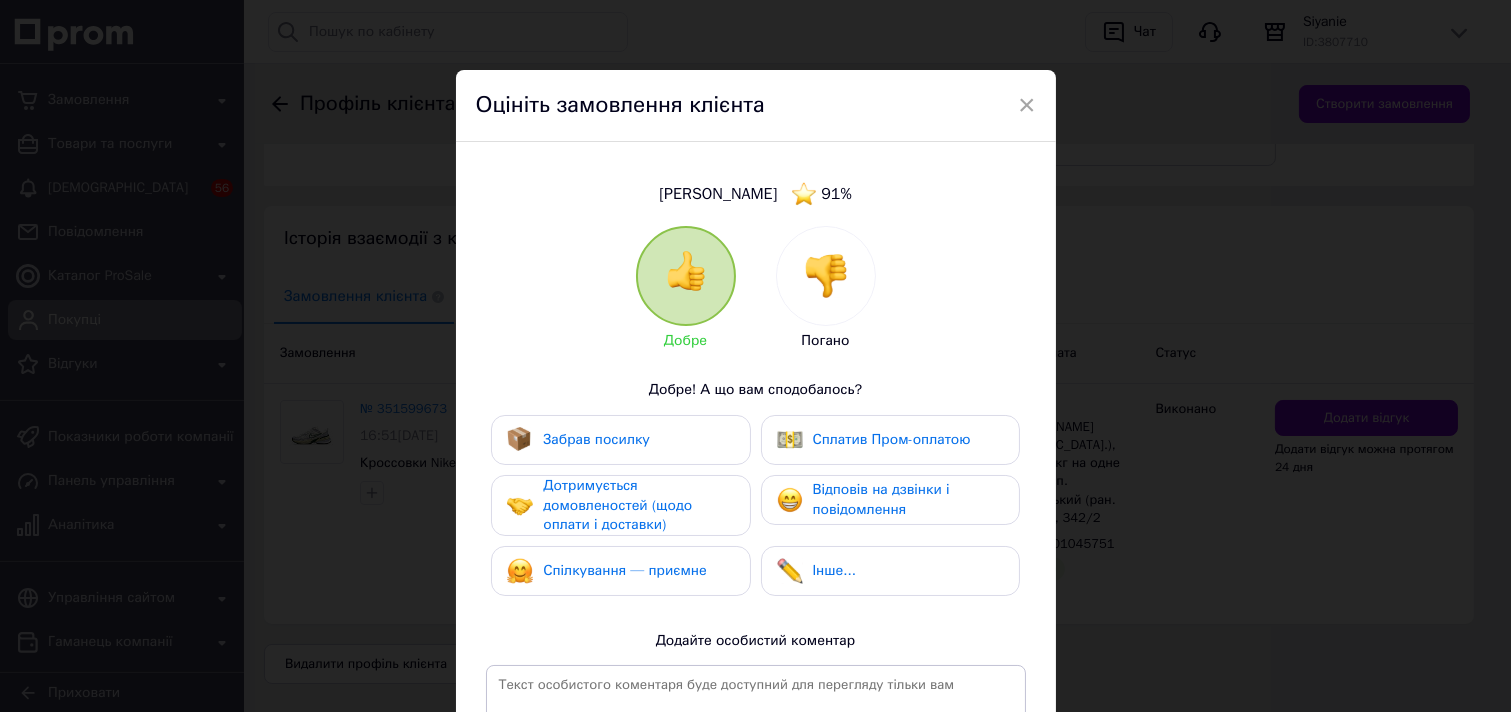 click on "Забрав посилку" at bounding box center (596, 439) 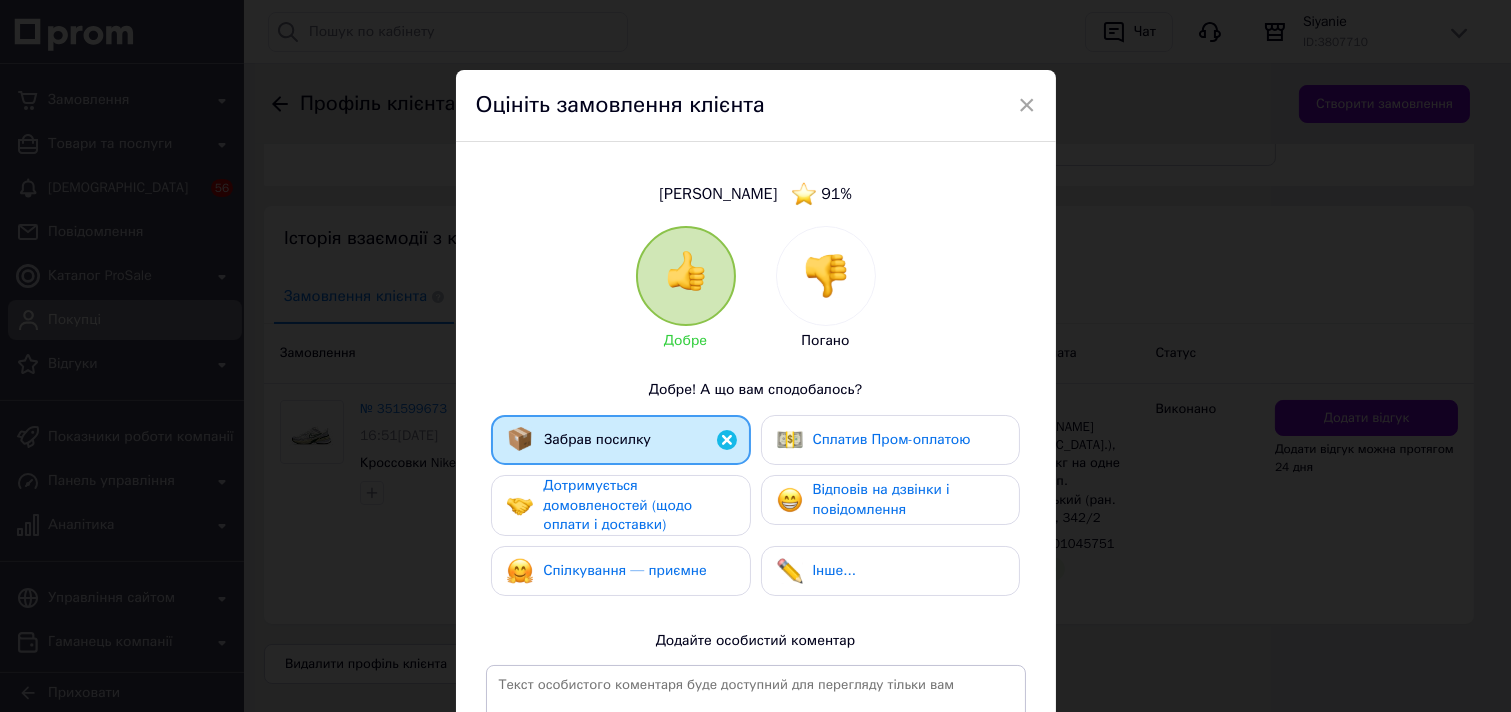 click on "Дотримується домовленостей (щодо оплати і доставки)" at bounding box center [617, 505] 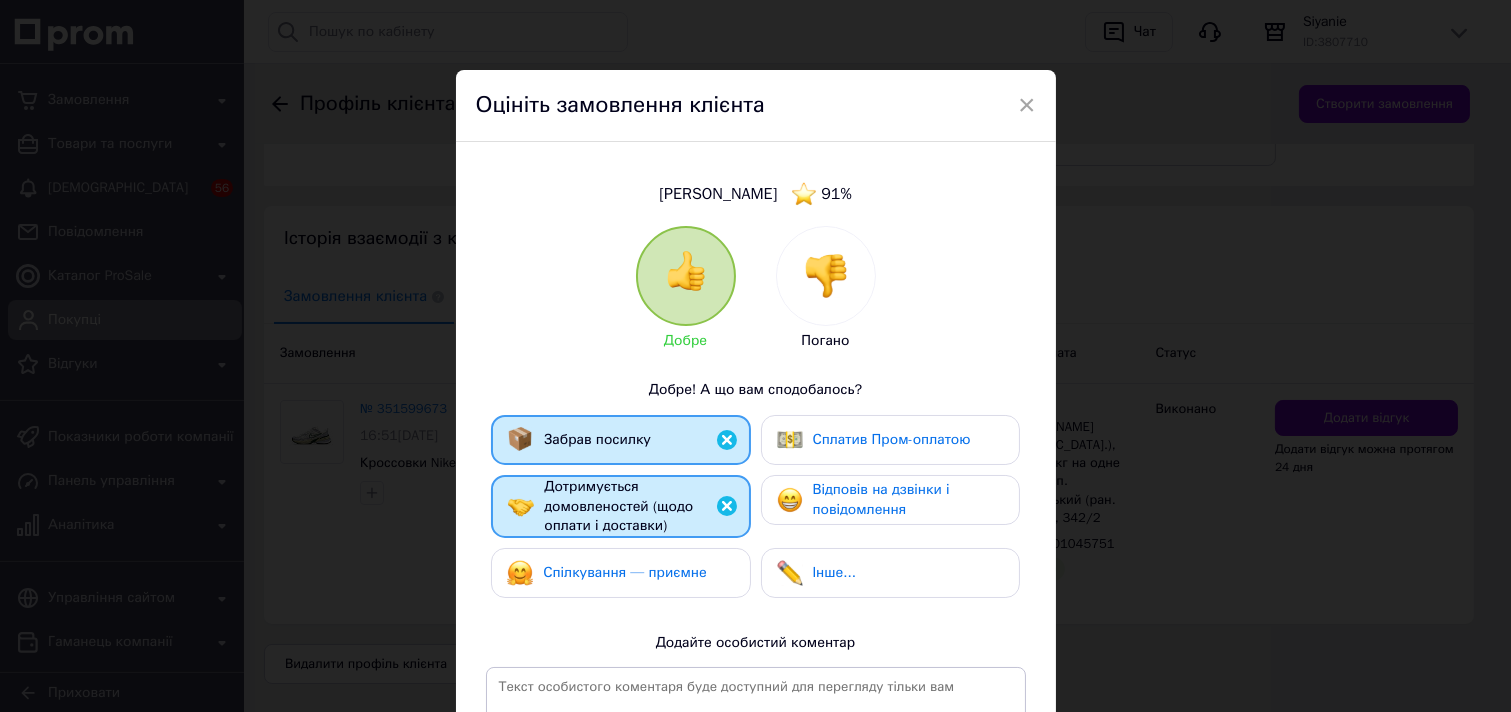 click on "Спілкування — приємне" at bounding box center (625, 572) 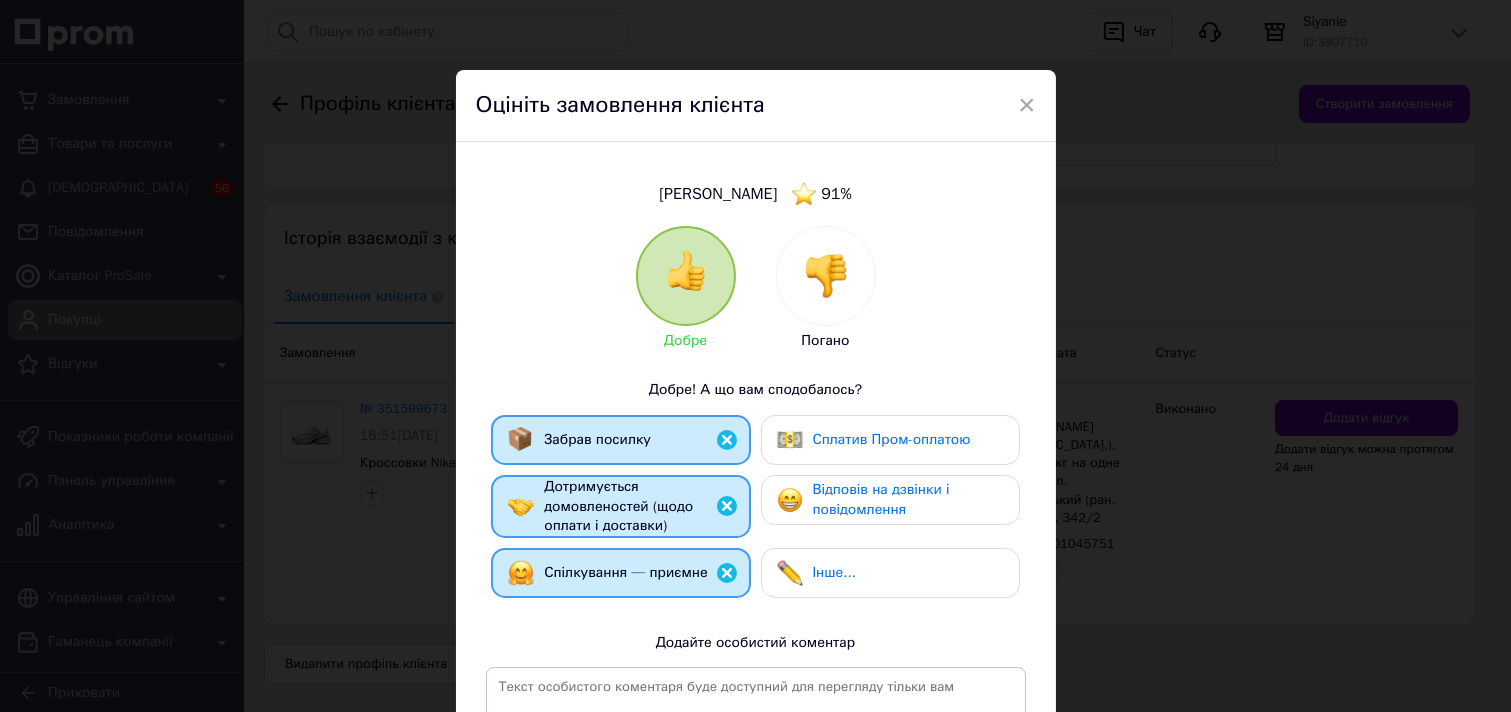 click on "Відповів на дзвінки і повідомлення" at bounding box center (881, 499) 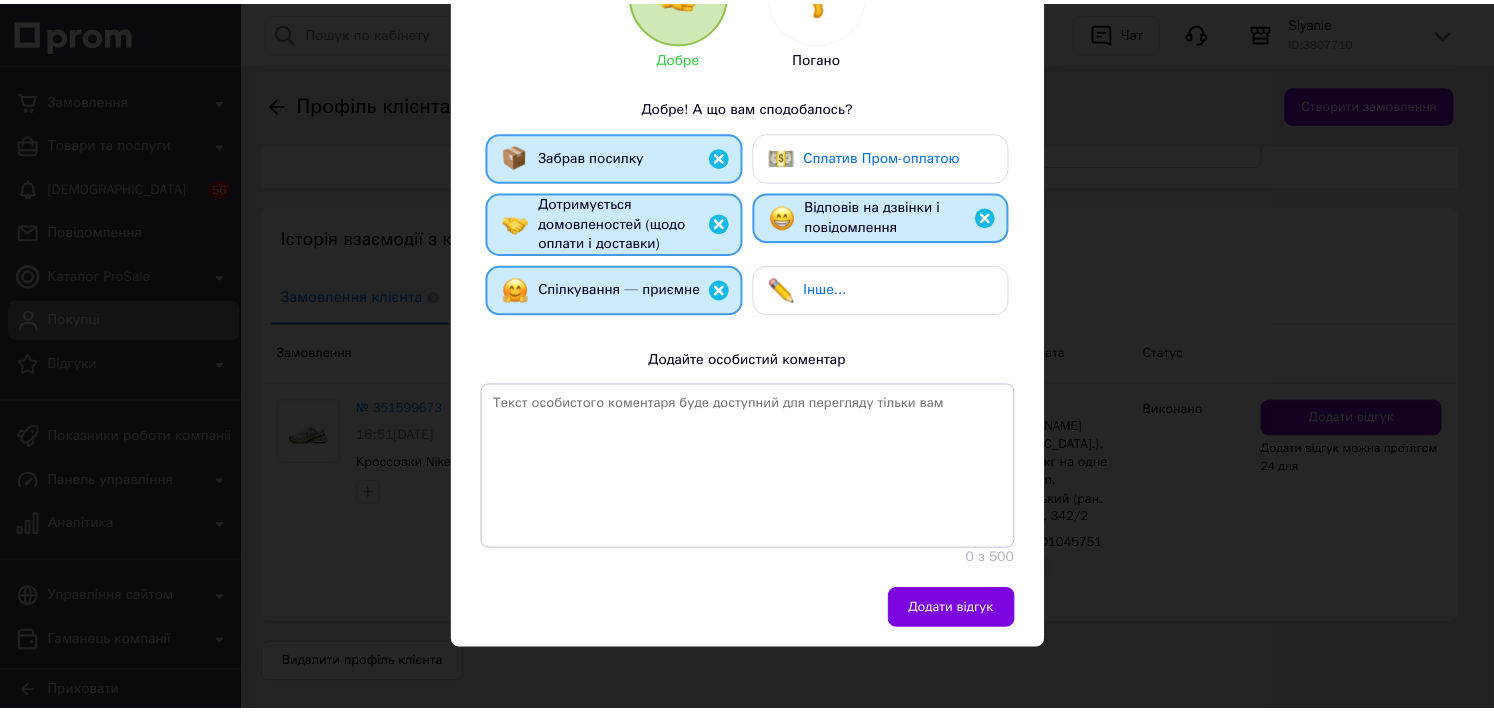 scroll, scrollTop: 287, scrollLeft: 0, axis: vertical 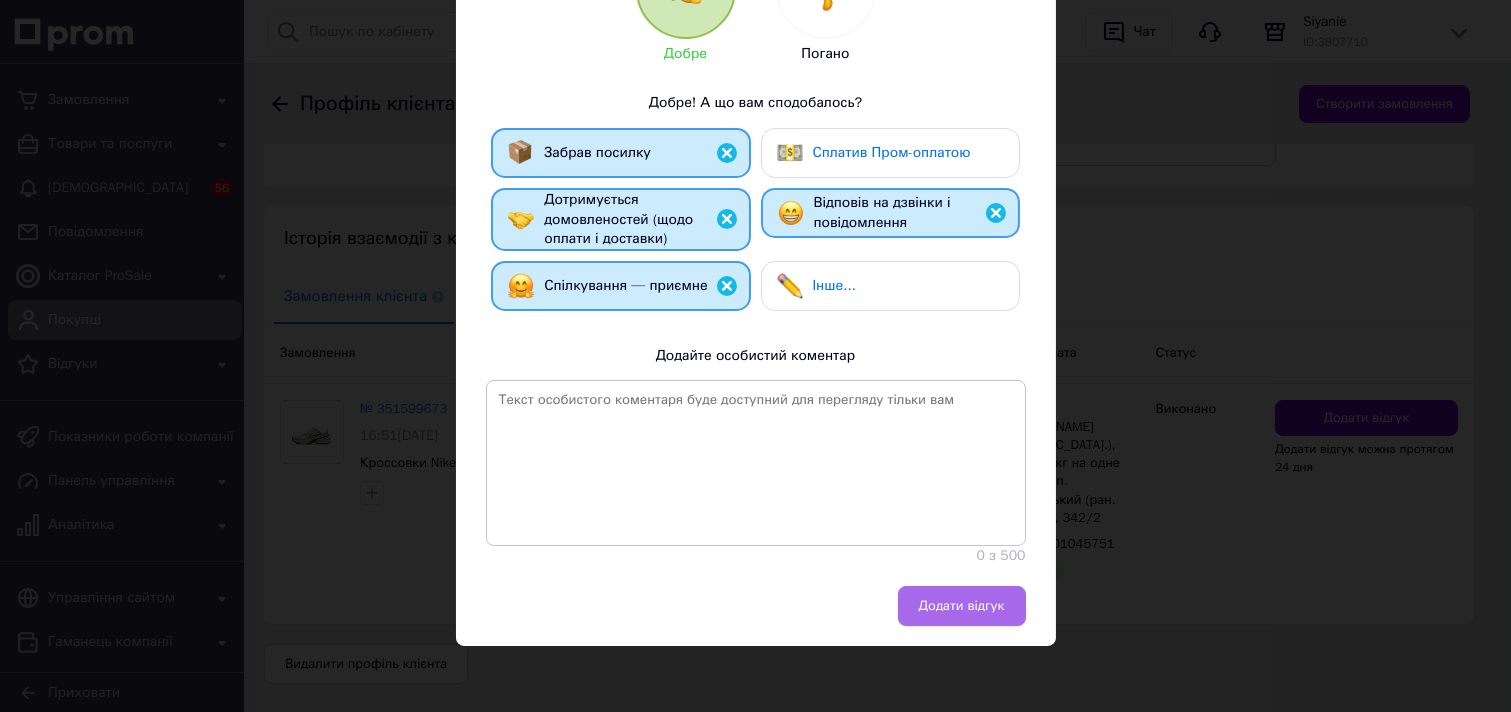 click on "Додати відгук" at bounding box center (962, 606) 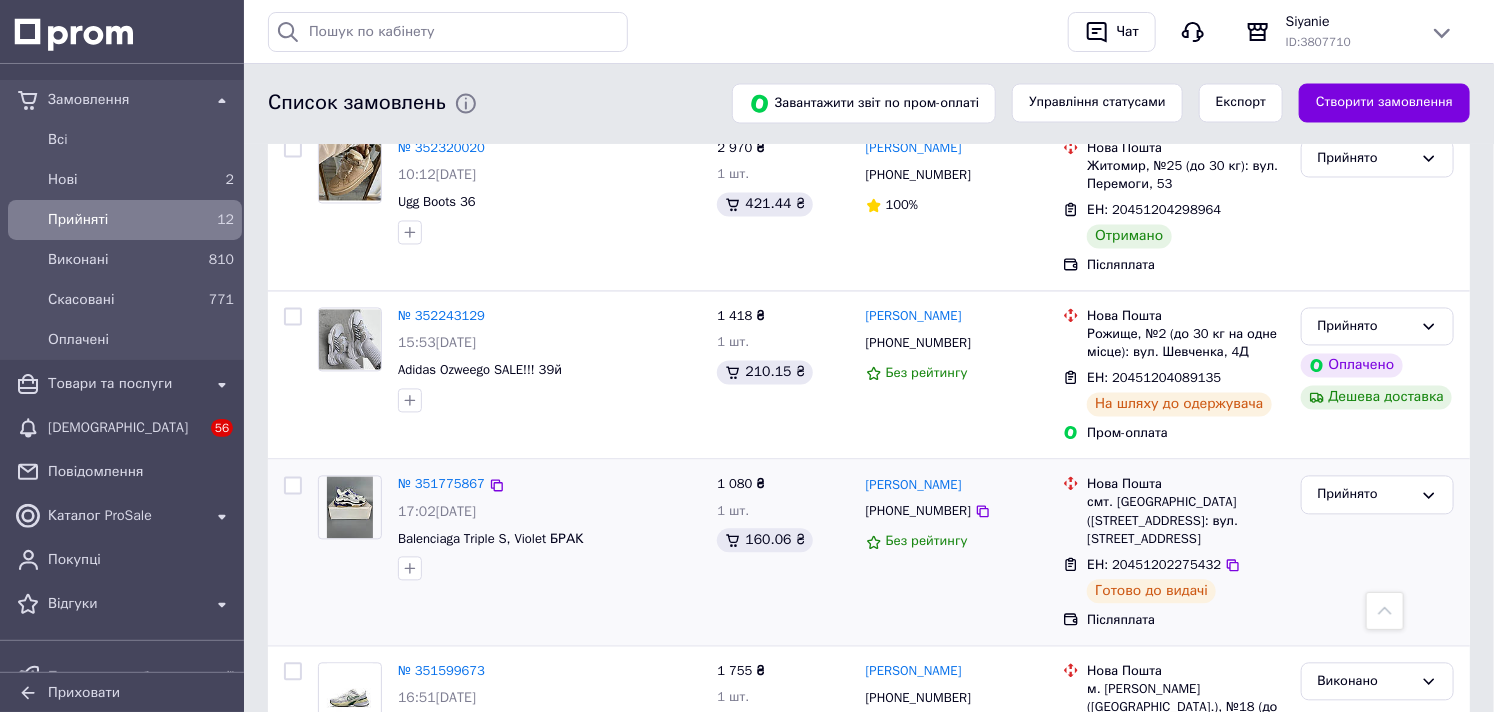 scroll, scrollTop: 1555, scrollLeft: 0, axis: vertical 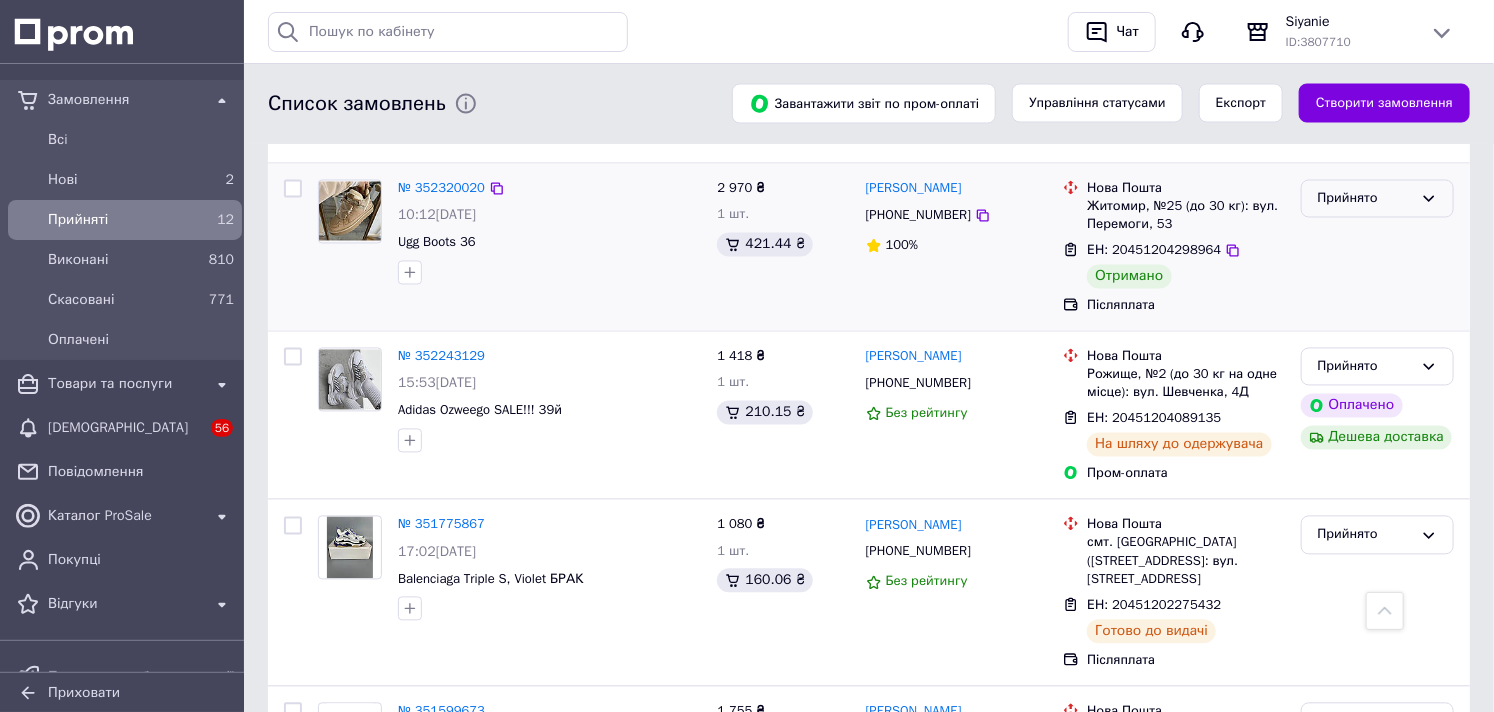 click on "Прийнято" at bounding box center [1365, 199] 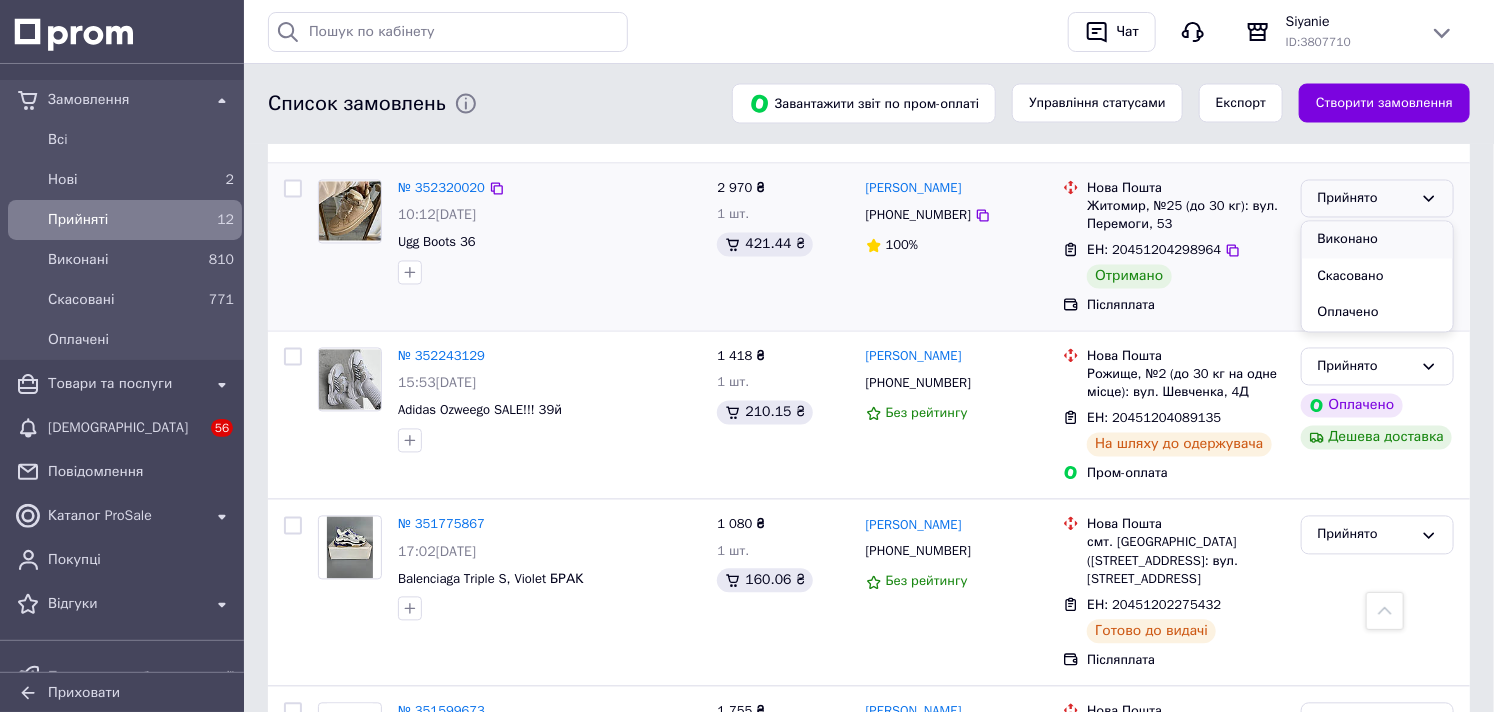 click on "Виконано" at bounding box center (1377, 240) 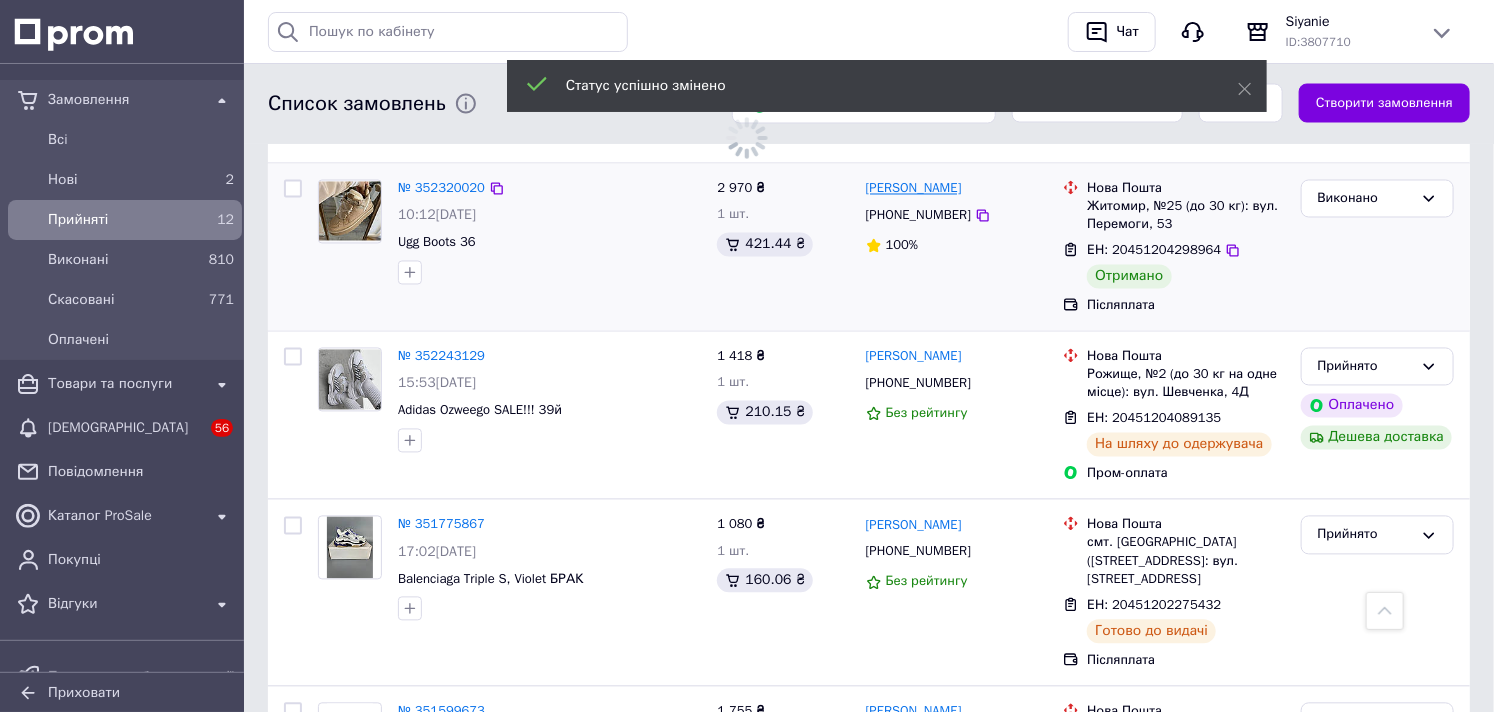 click on "[PERSON_NAME]" at bounding box center (914, 189) 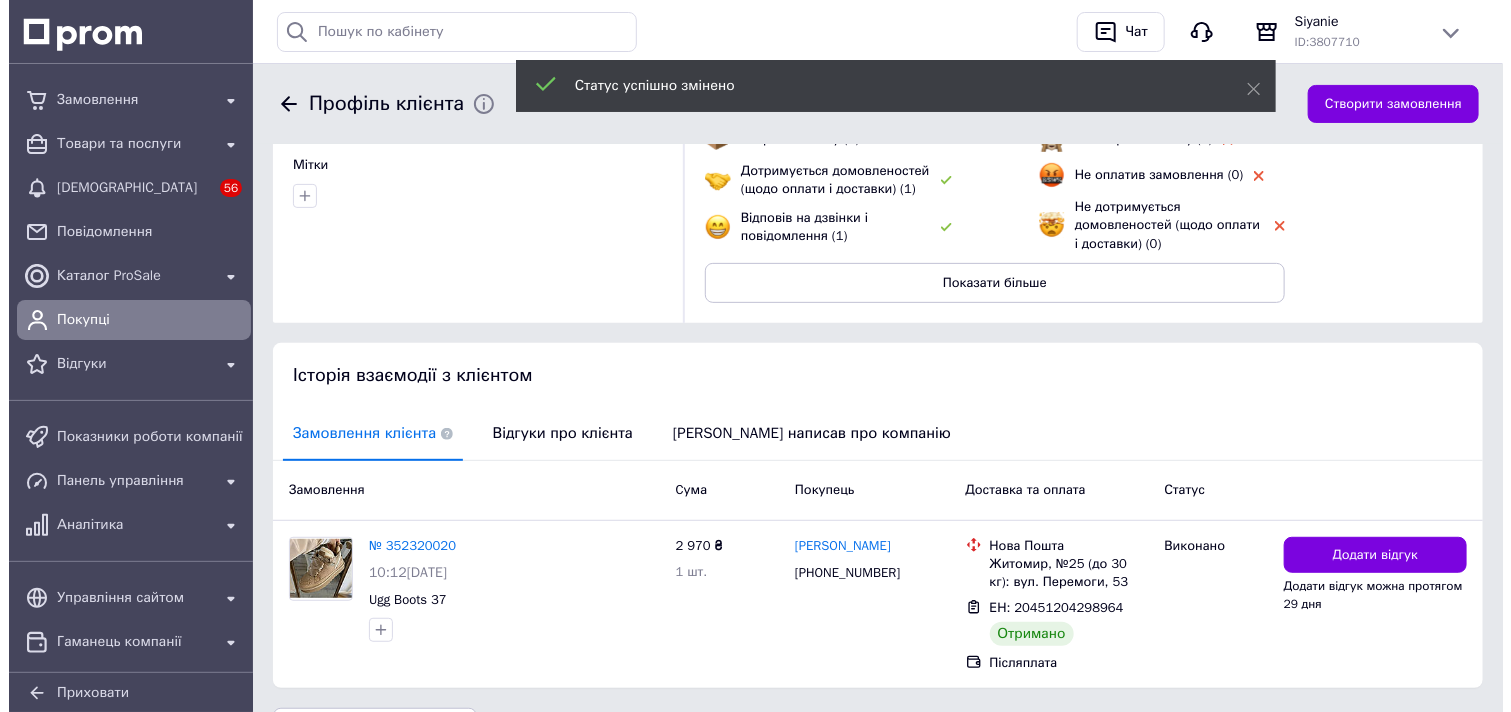 scroll, scrollTop: 291, scrollLeft: 0, axis: vertical 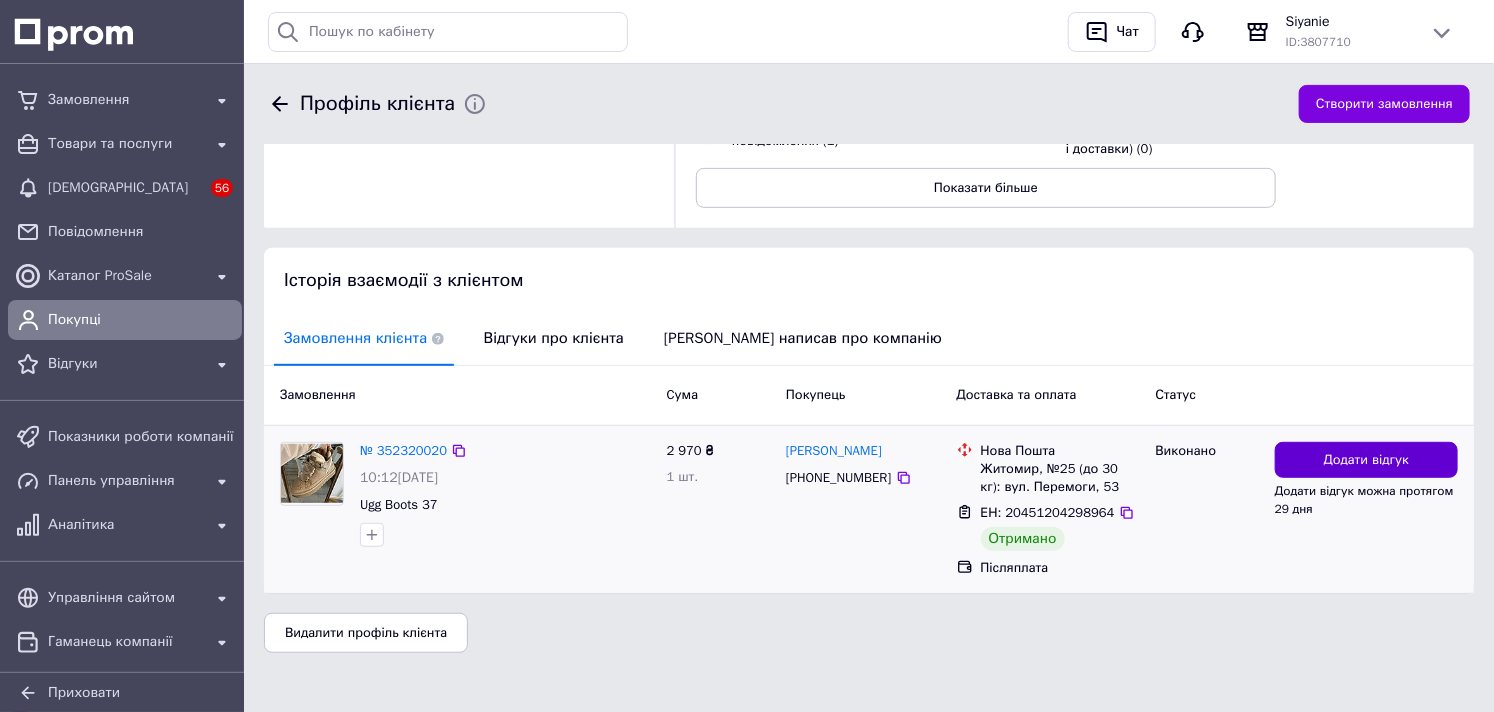 click on "Додати відгук" at bounding box center [1367, 460] 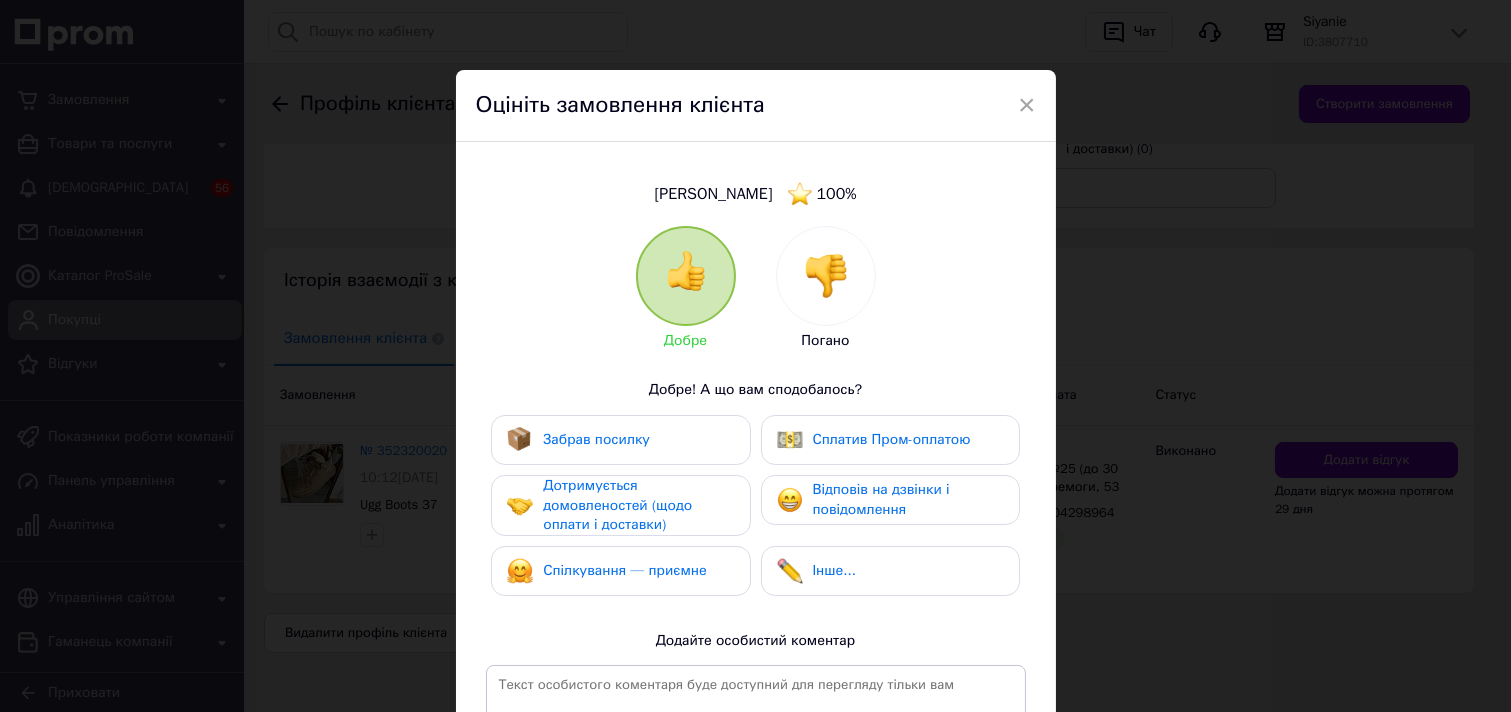 click on "Забрав посилку" at bounding box center [596, 439] 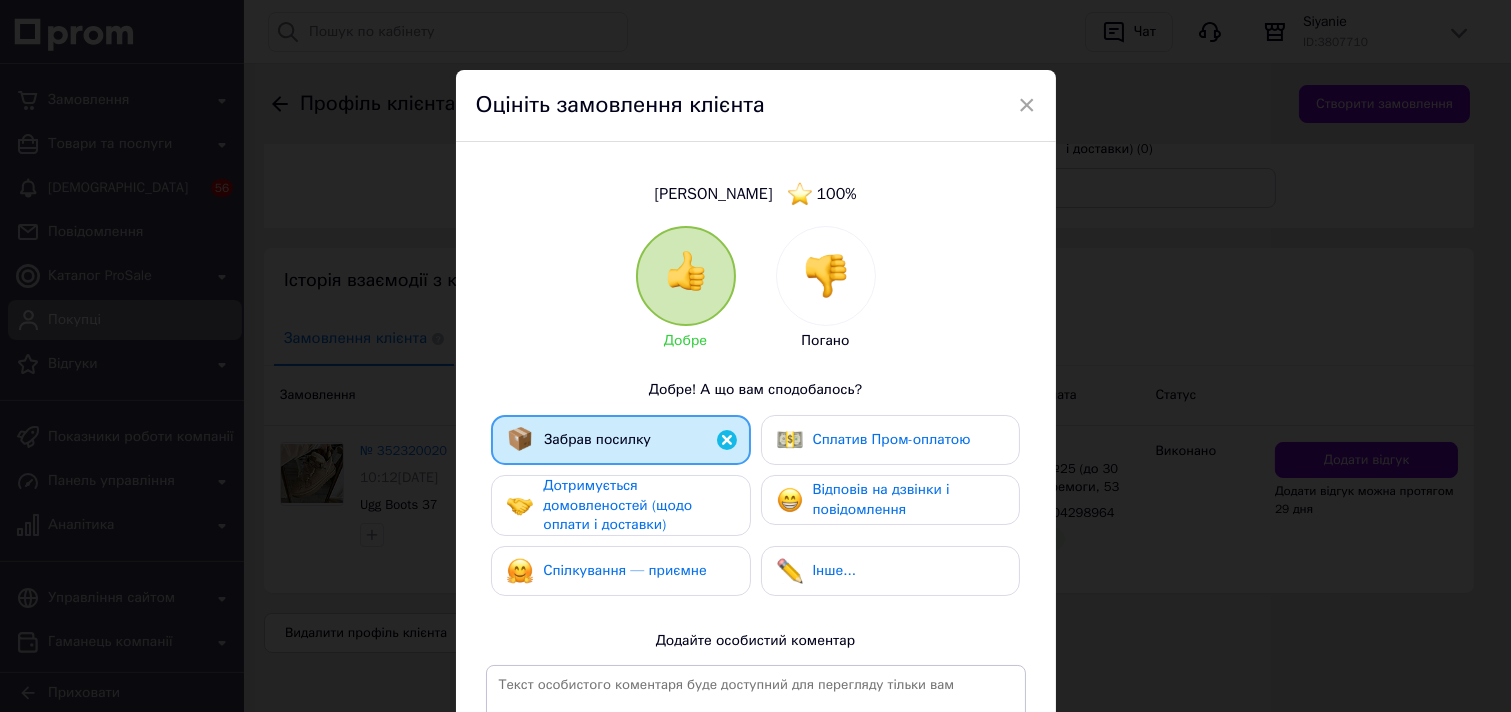 click on "Дотримується домовленостей (щодо оплати і доставки)" at bounding box center [617, 505] 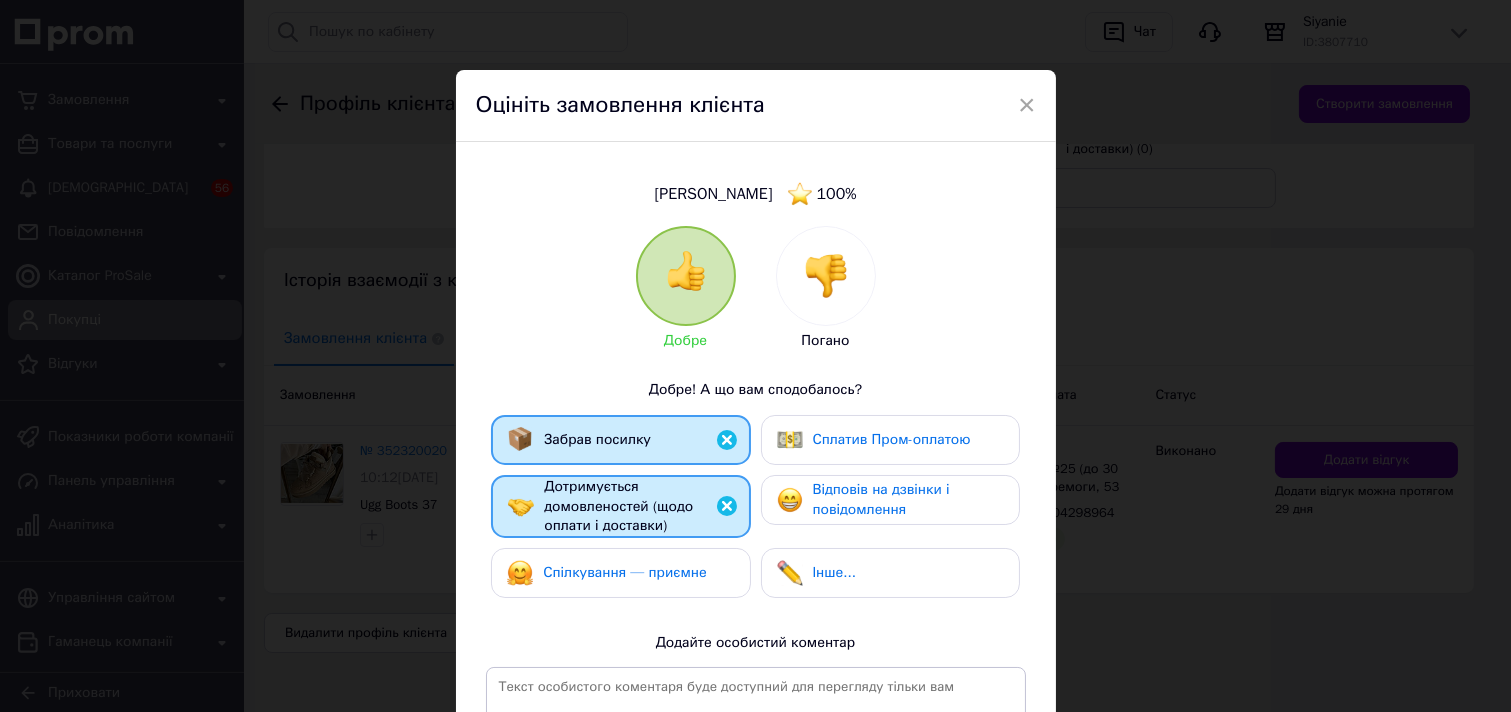 click on "Спілкування — приємне" at bounding box center [625, 572] 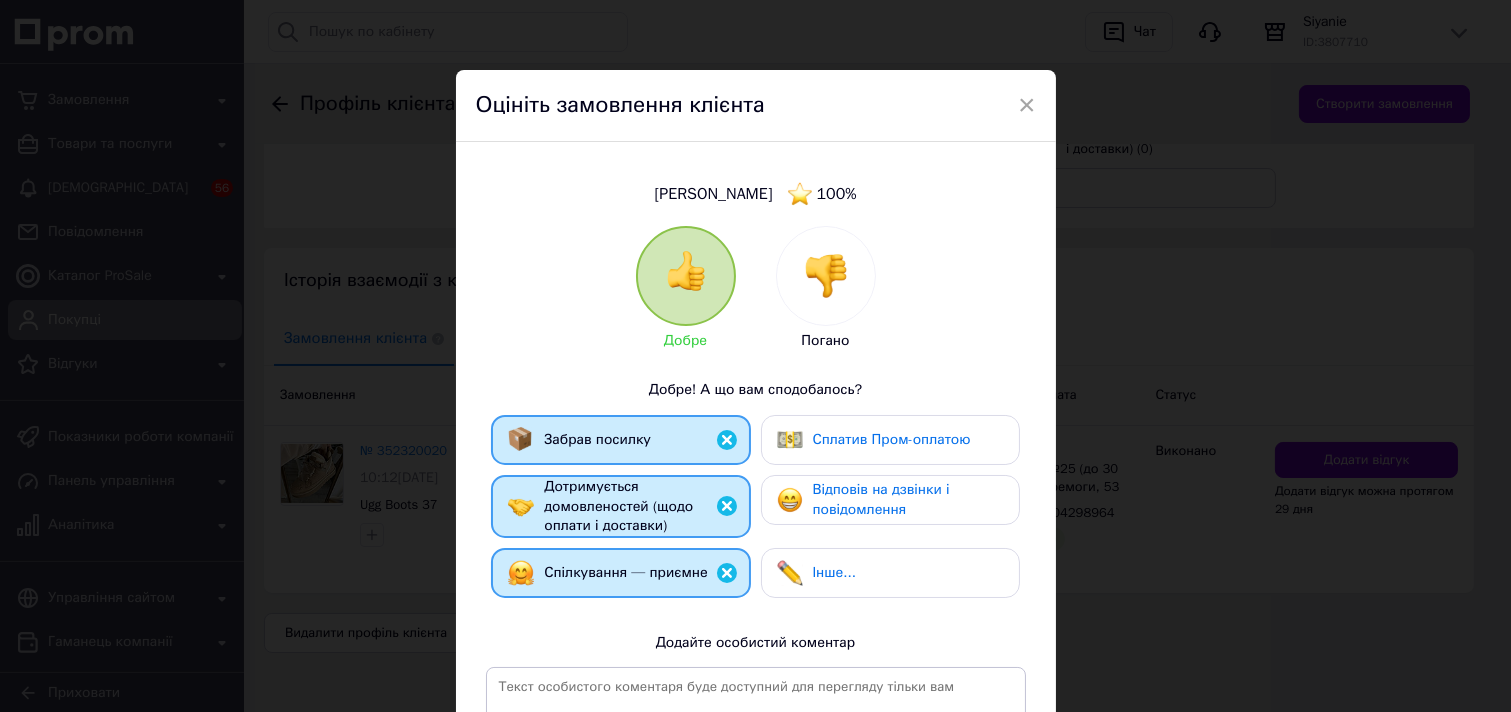 click on "Відповів на дзвінки і повідомлення" at bounding box center [881, 499] 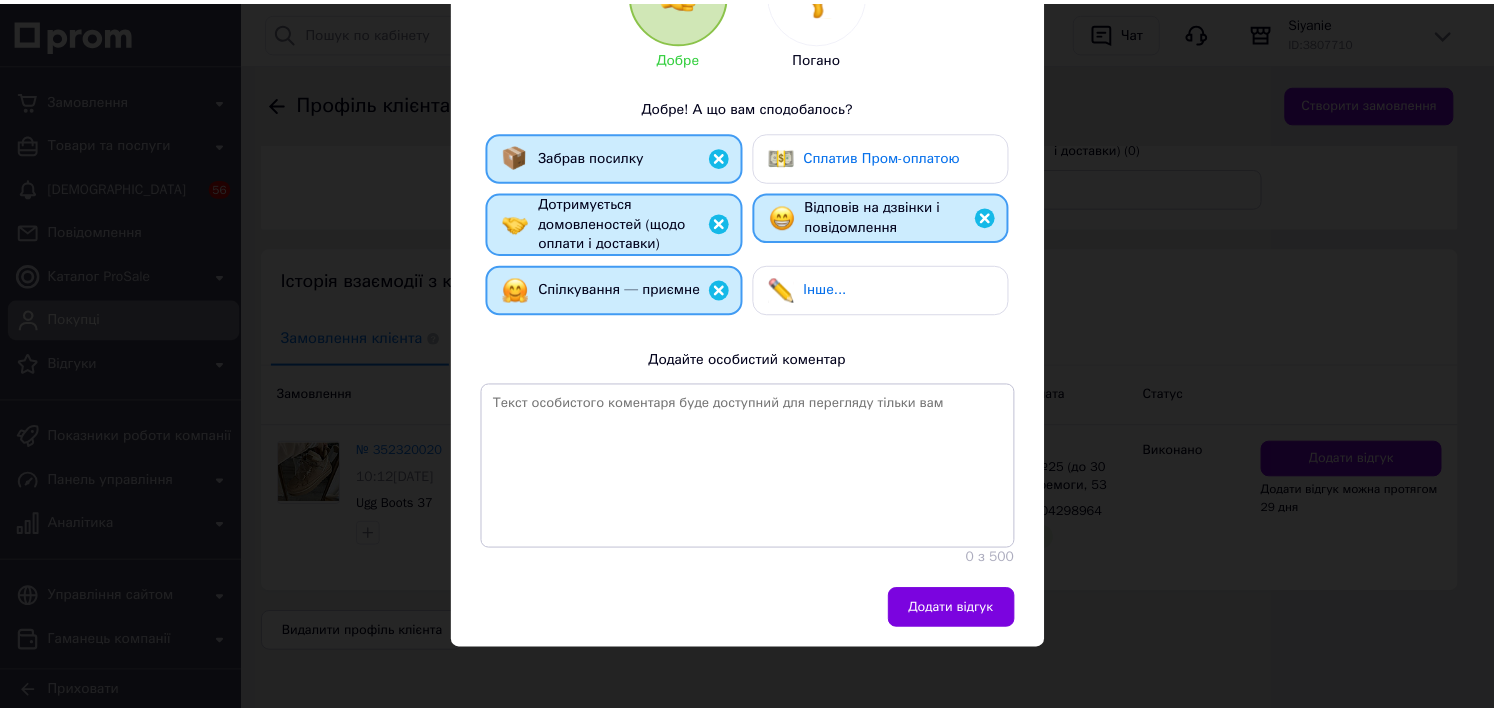 scroll, scrollTop: 287, scrollLeft: 0, axis: vertical 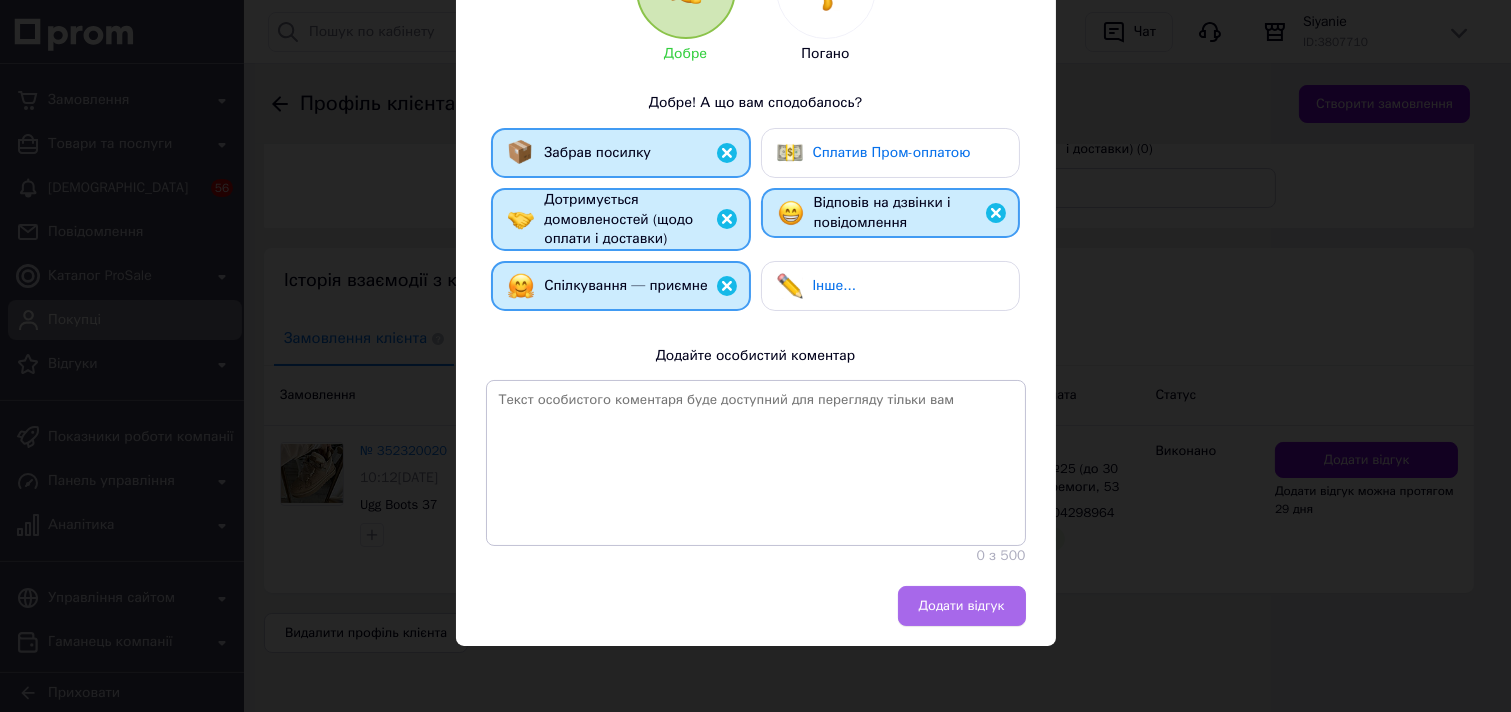 click on "Додати відгук" at bounding box center [962, 606] 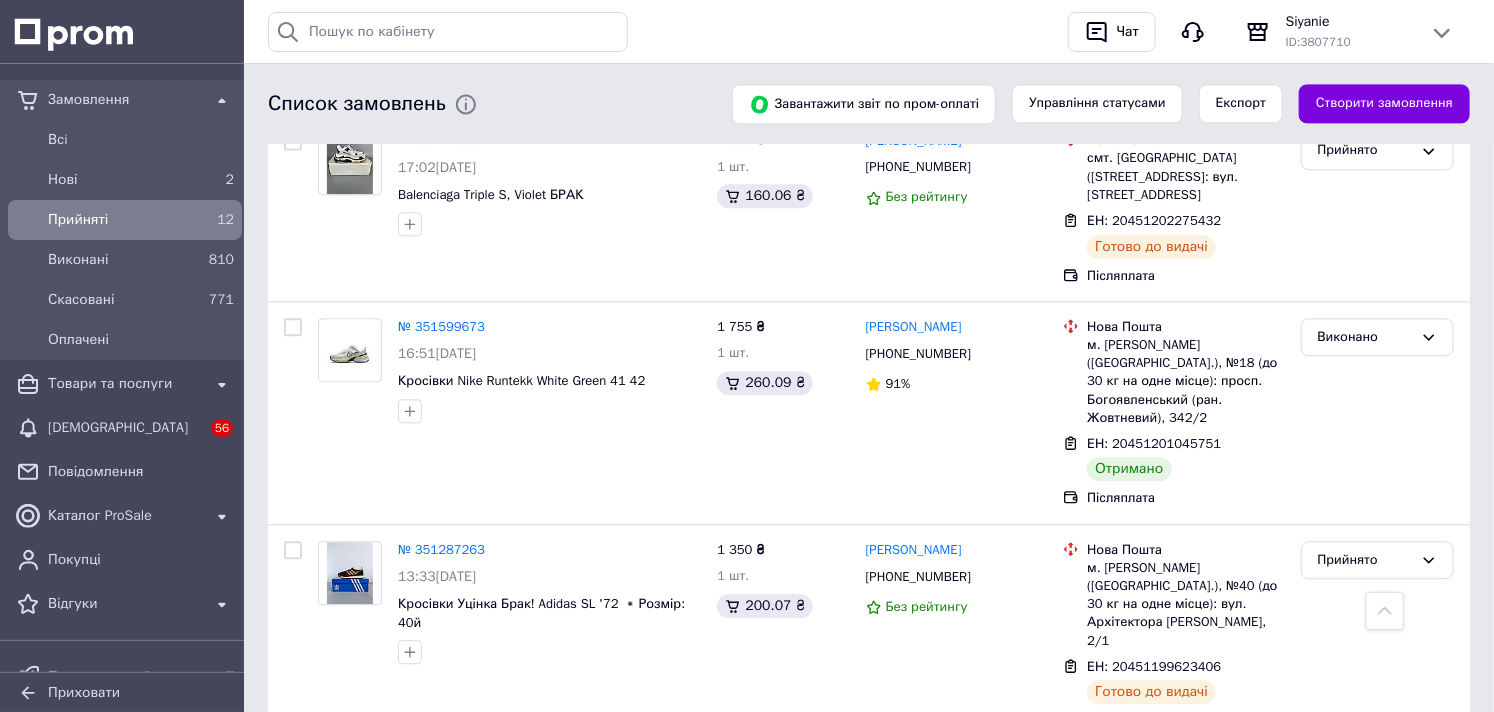 scroll, scrollTop: 1966, scrollLeft: 0, axis: vertical 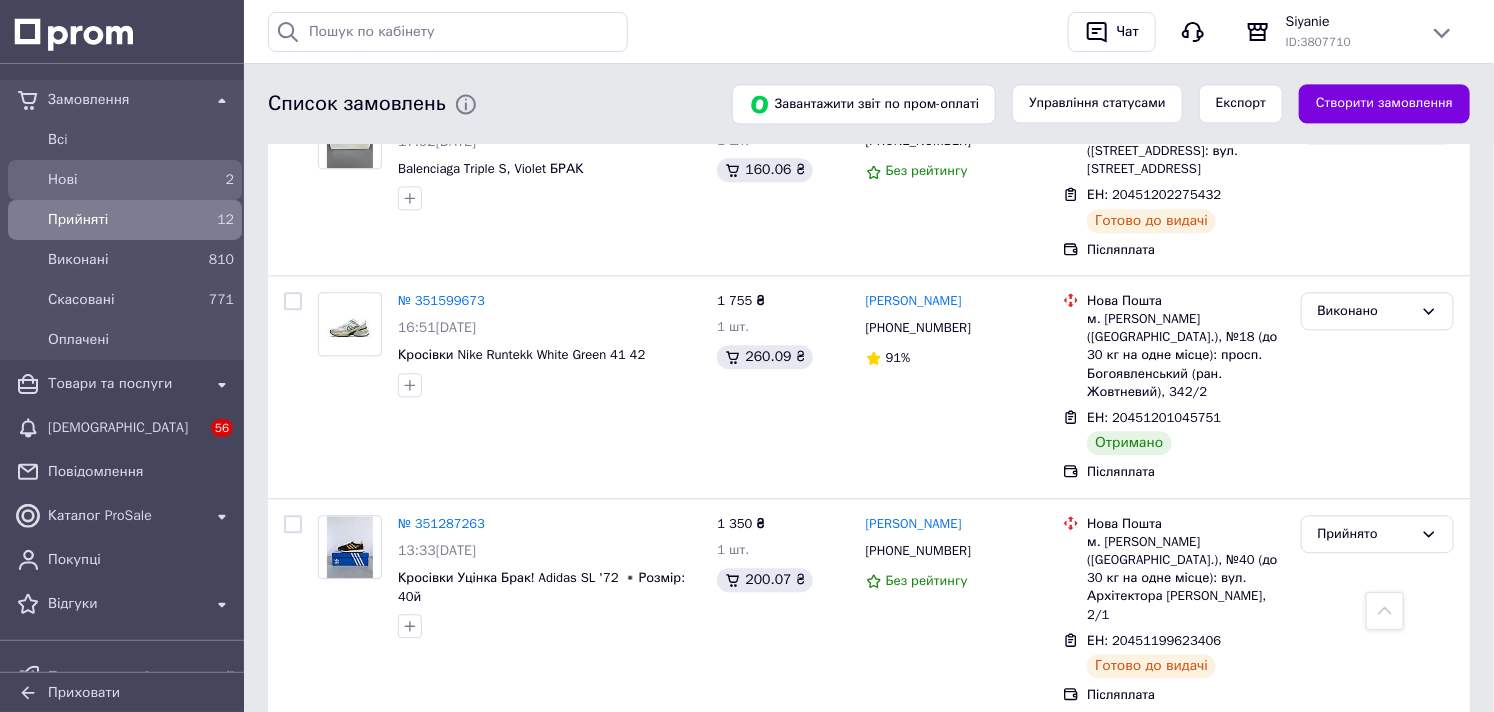 click on "Нові" at bounding box center (121, 180) 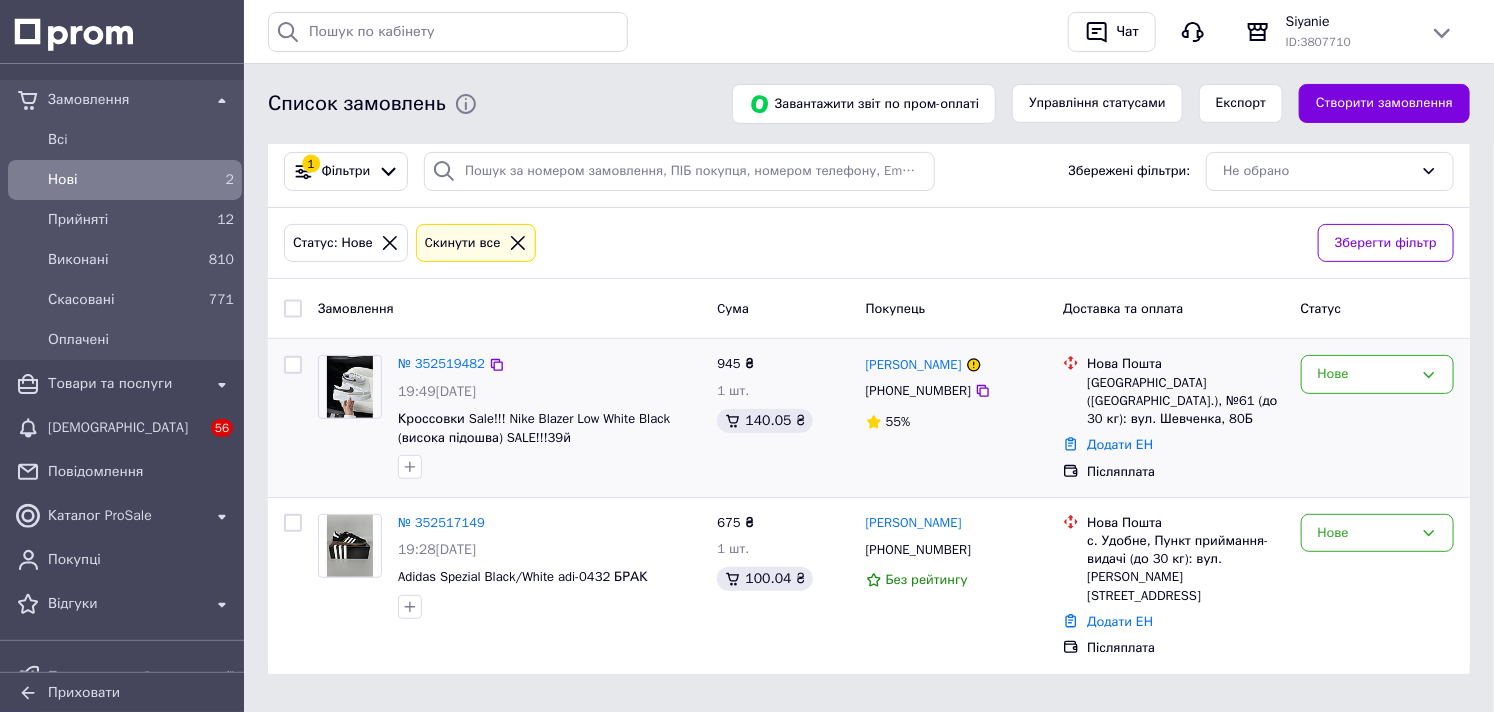 scroll, scrollTop: 111, scrollLeft: 0, axis: vertical 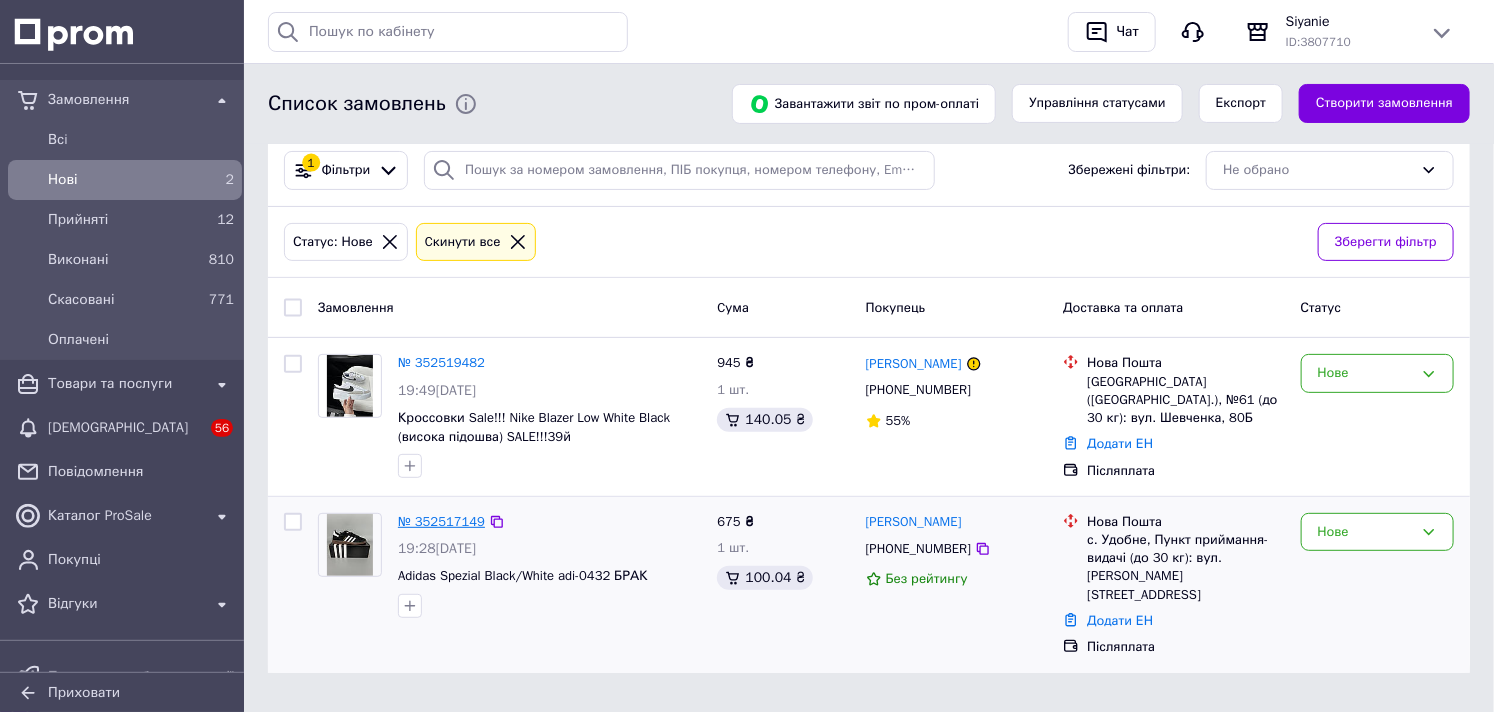 click on "№ 352517149" at bounding box center (441, 521) 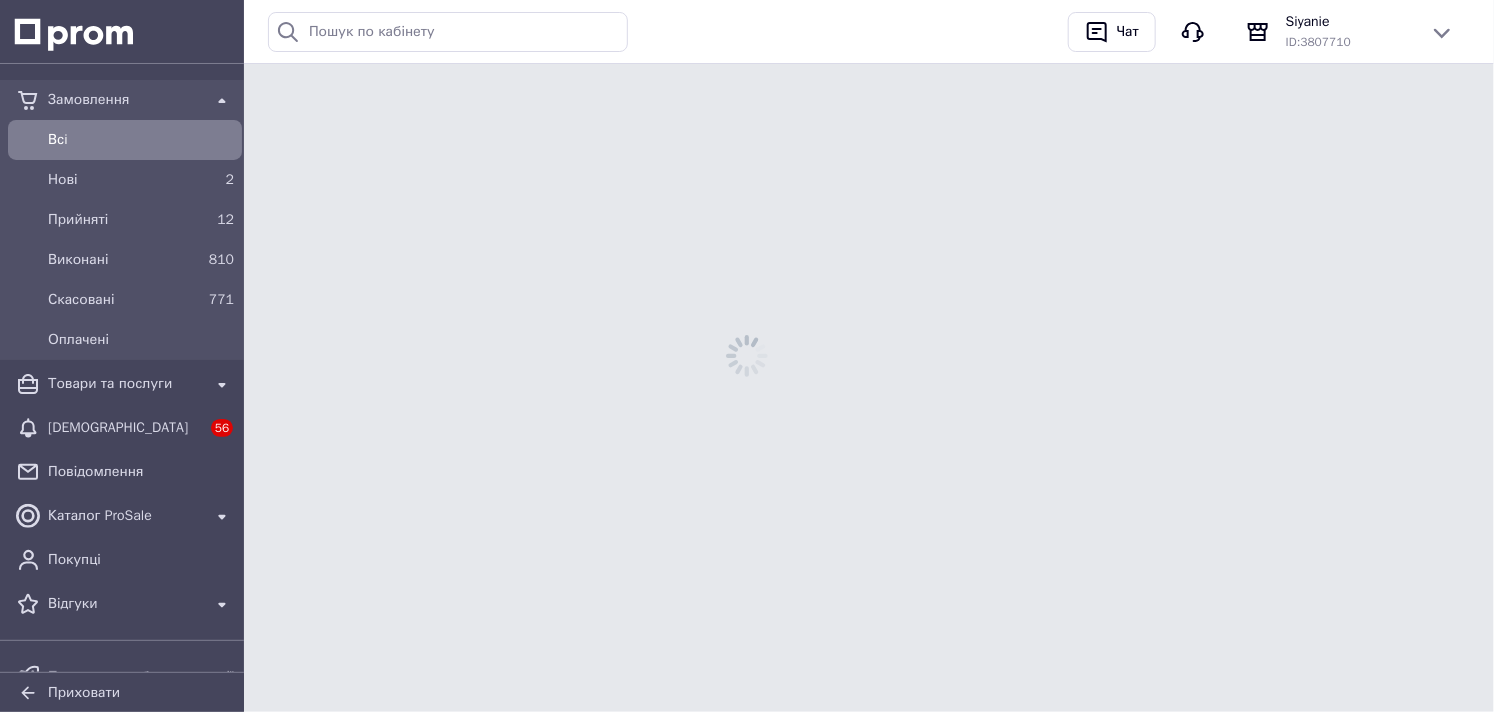 scroll, scrollTop: 0, scrollLeft: 0, axis: both 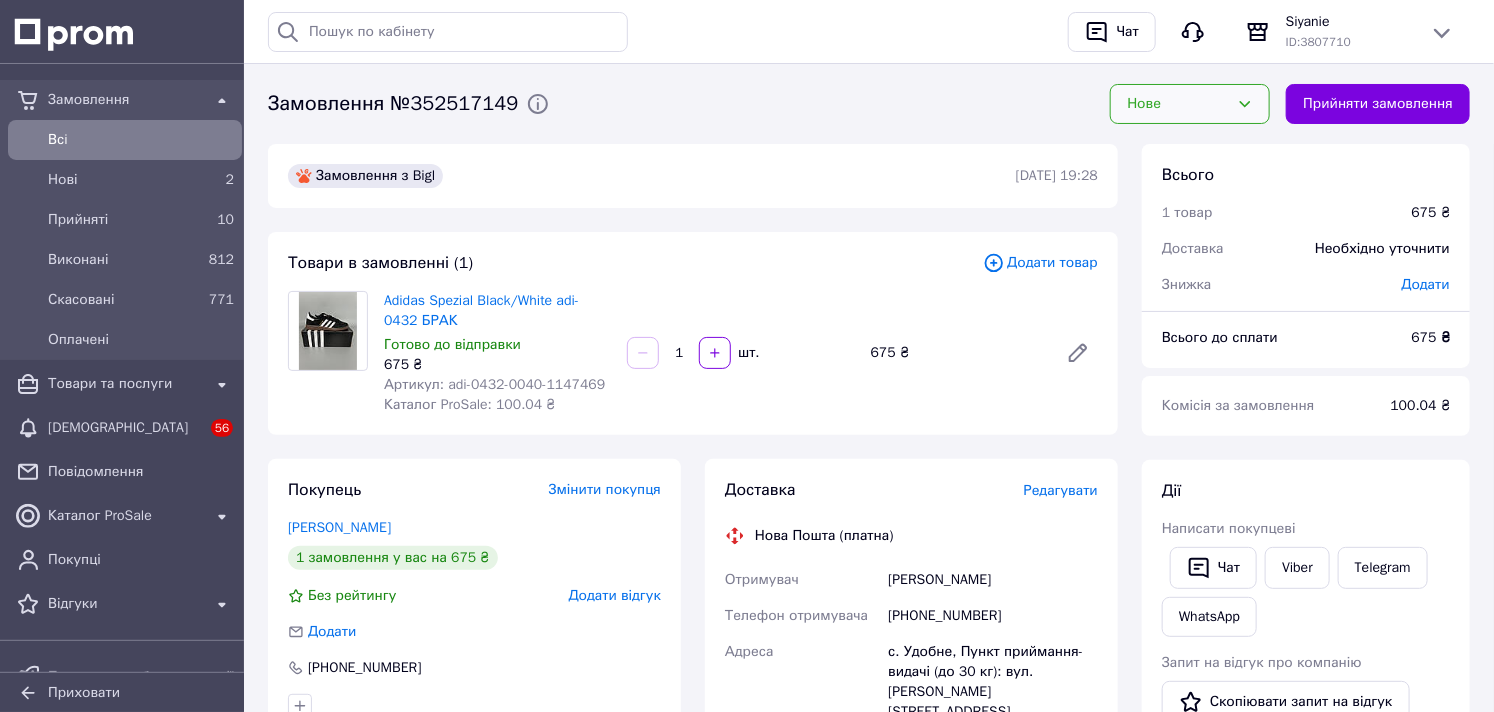 click on "Нове" at bounding box center [1178, 104] 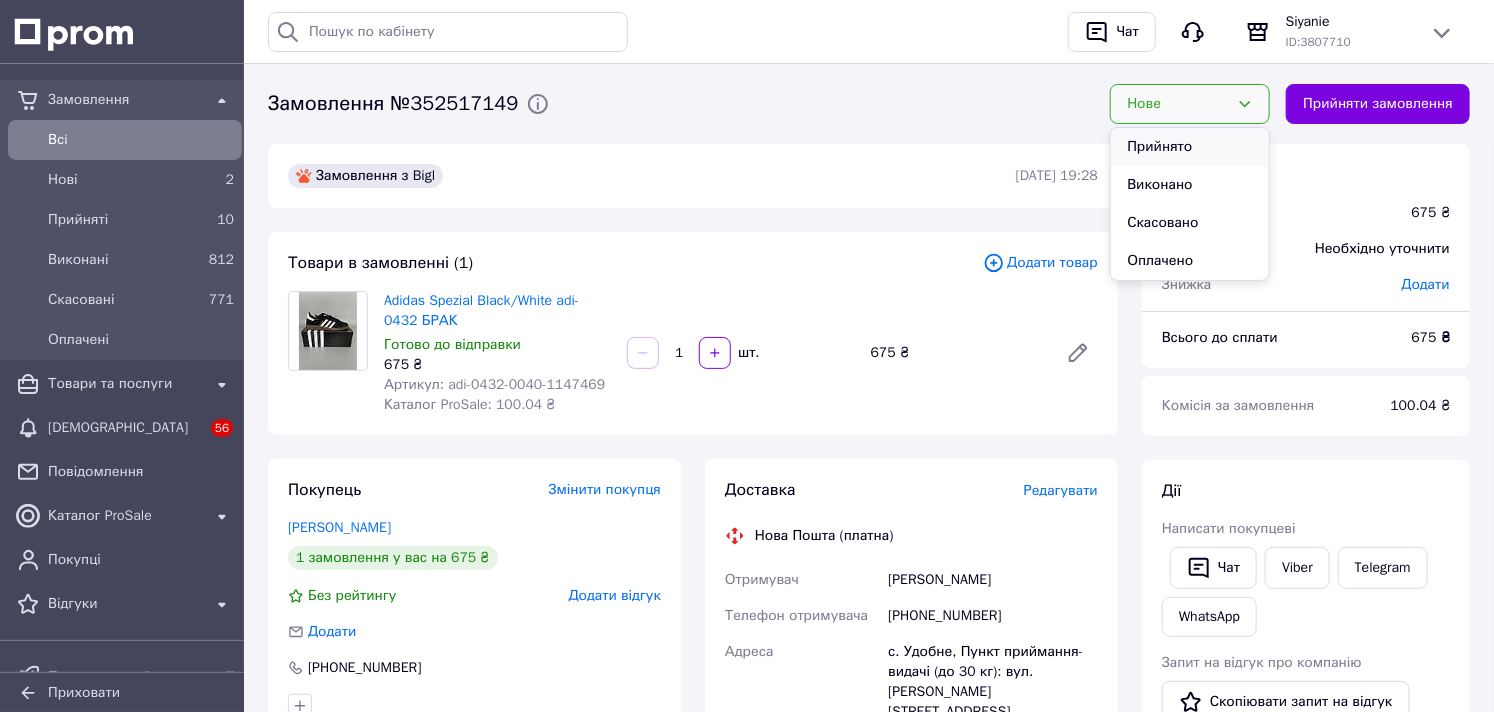 click on "Прийнято" at bounding box center [1190, 147] 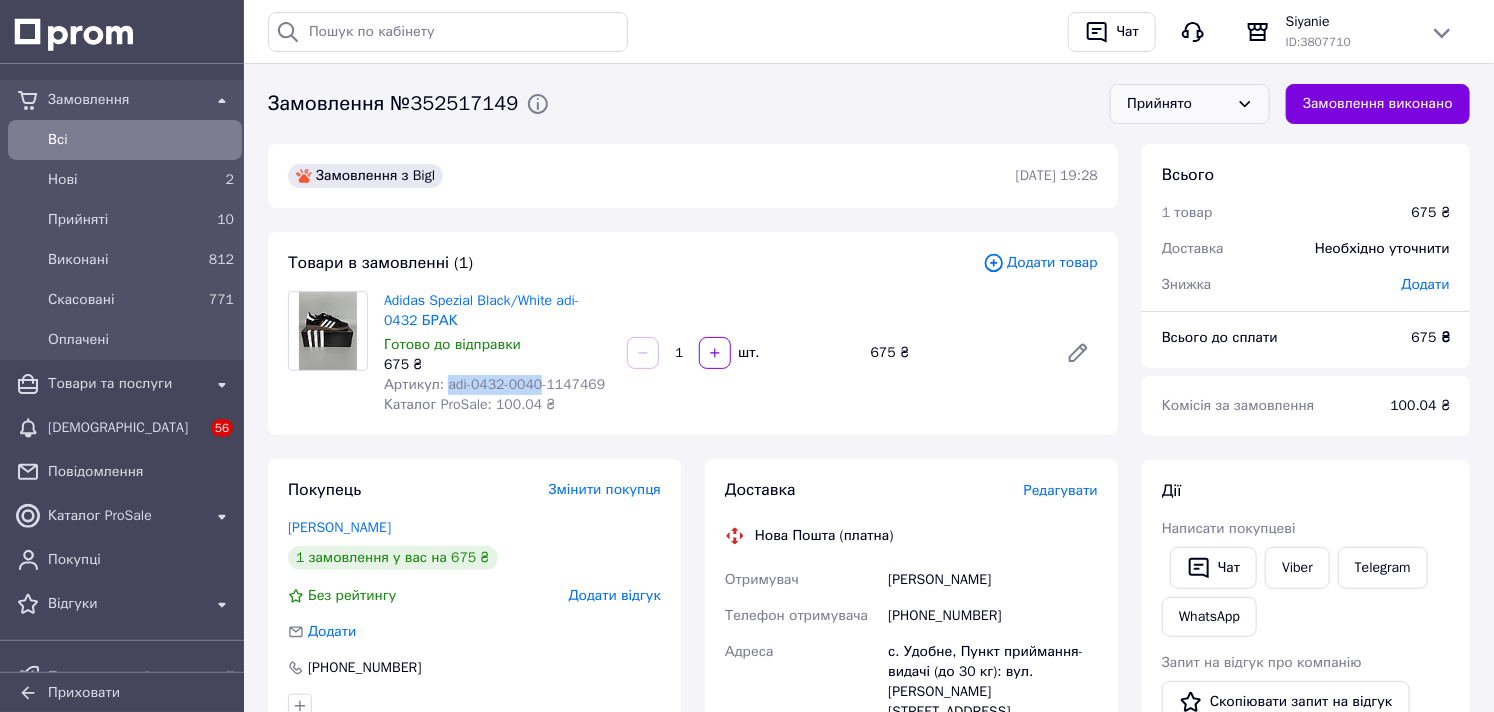 drag, startPoint x: 533, startPoint y: 383, endPoint x: 443, endPoint y: 380, distance: 90.04999 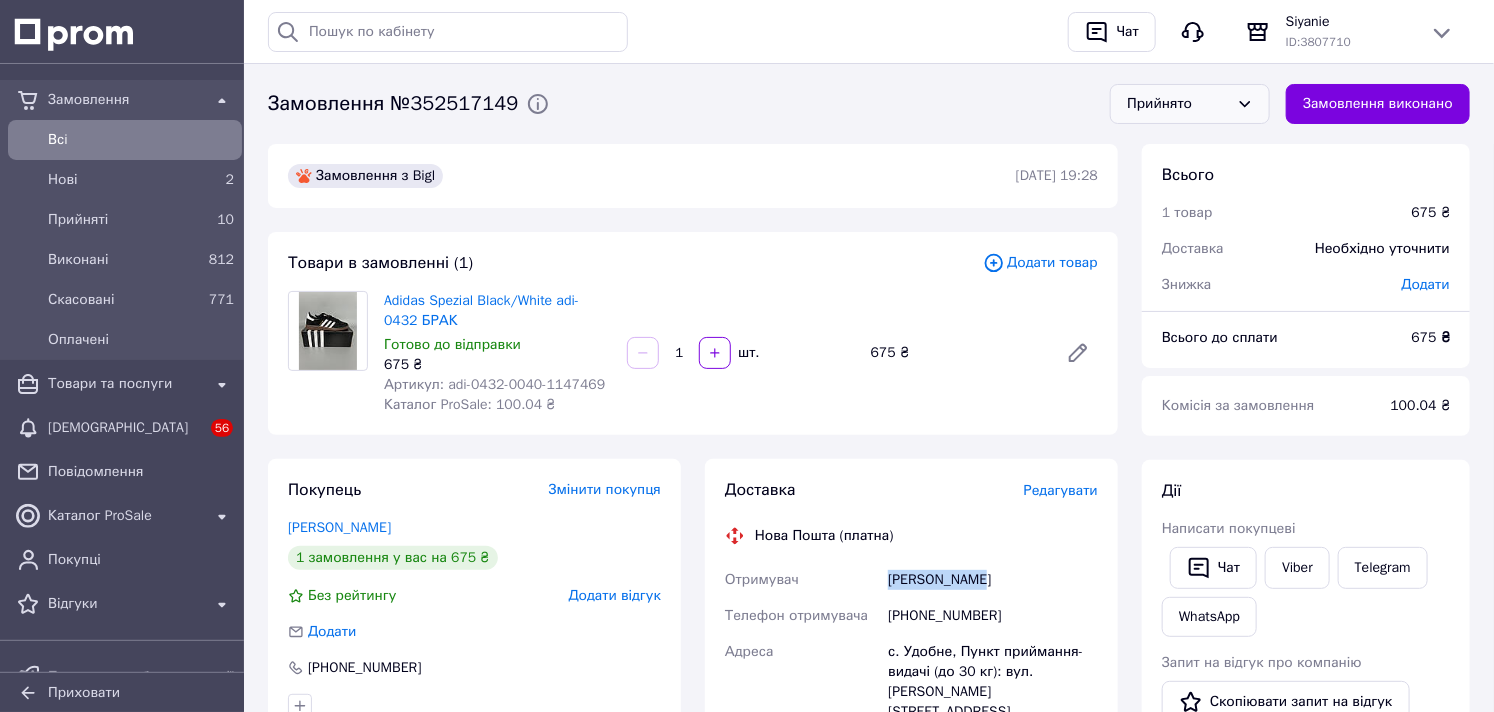drag, startPoint x: 994, startPoint y: 590, endPoint x: 845, endPoint y: 584, distance: 149.12076 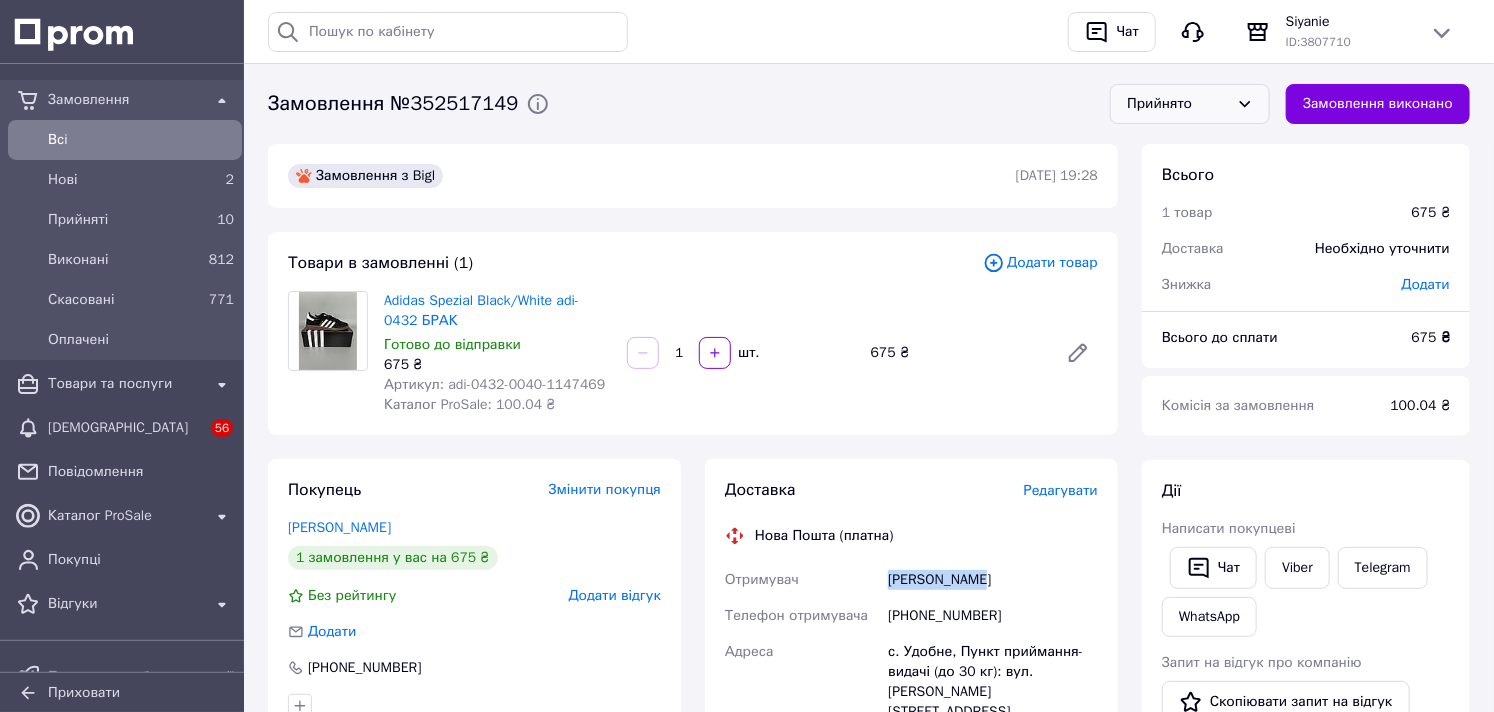 copy on "Отримувач [PERSON_NAME]" 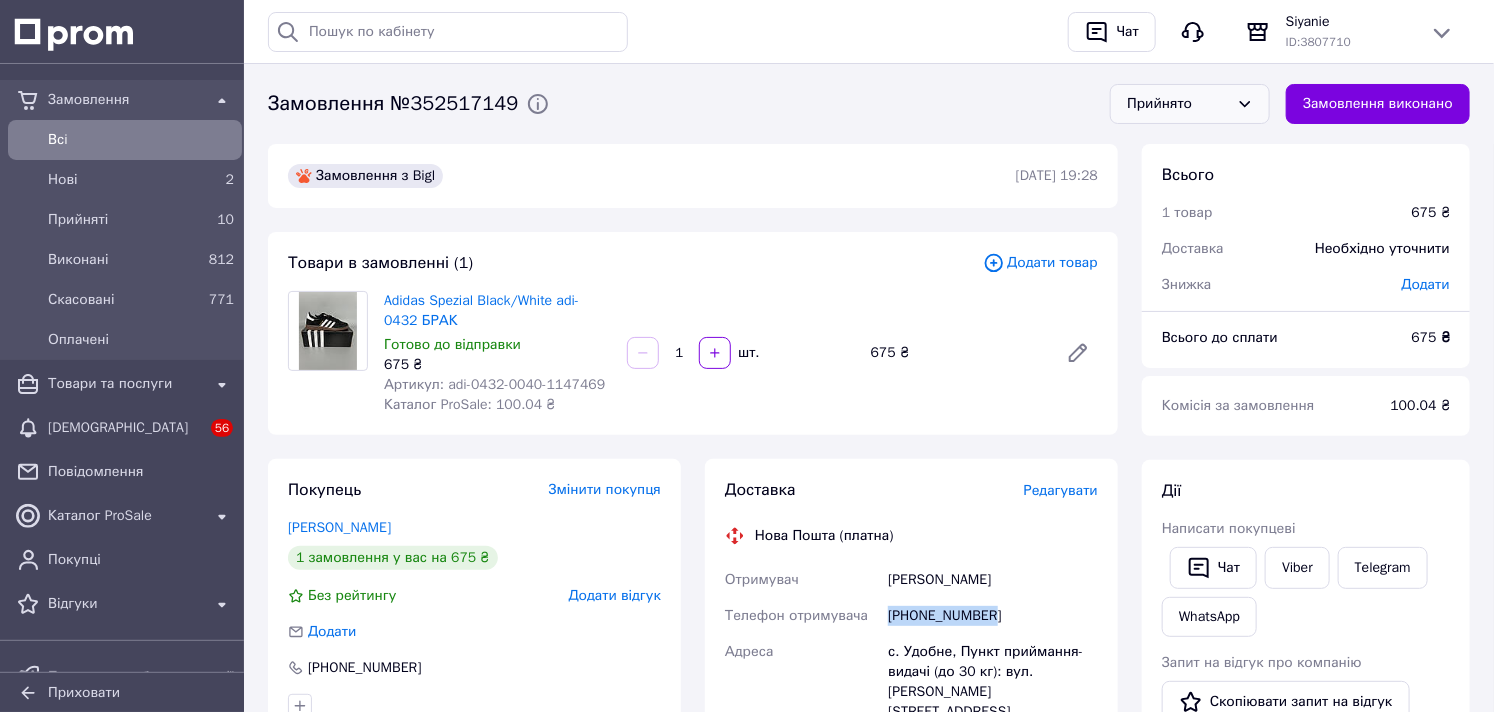 drag, startPoint x: 988, startPoint y: 611, endPoint x: 857, endPoint y: 613, distance: 131.01526 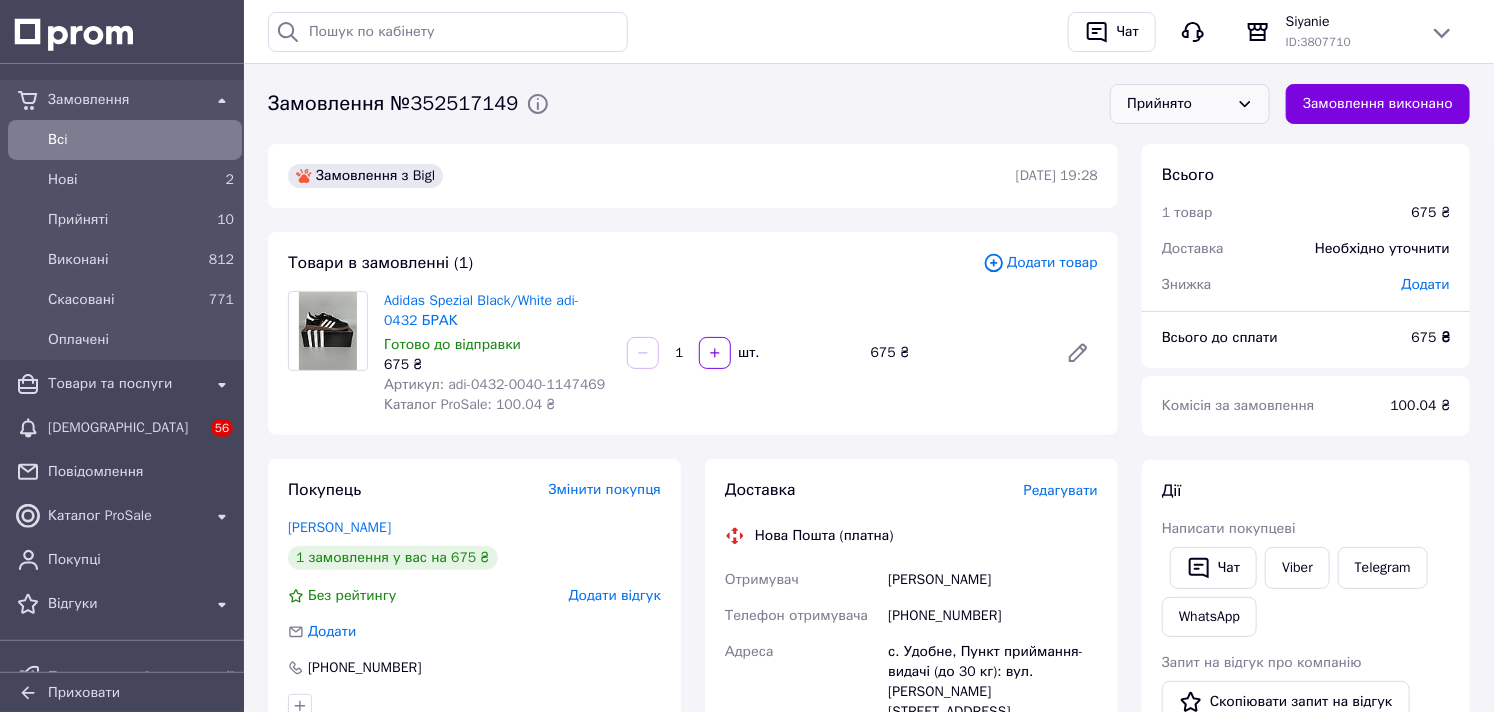 click on "с. Удобне, Пункт приймання-видачі (до 30 кг): вул. [PERSON_NAME][STREET_ADDRESS]" at bounding box center (993, 682) 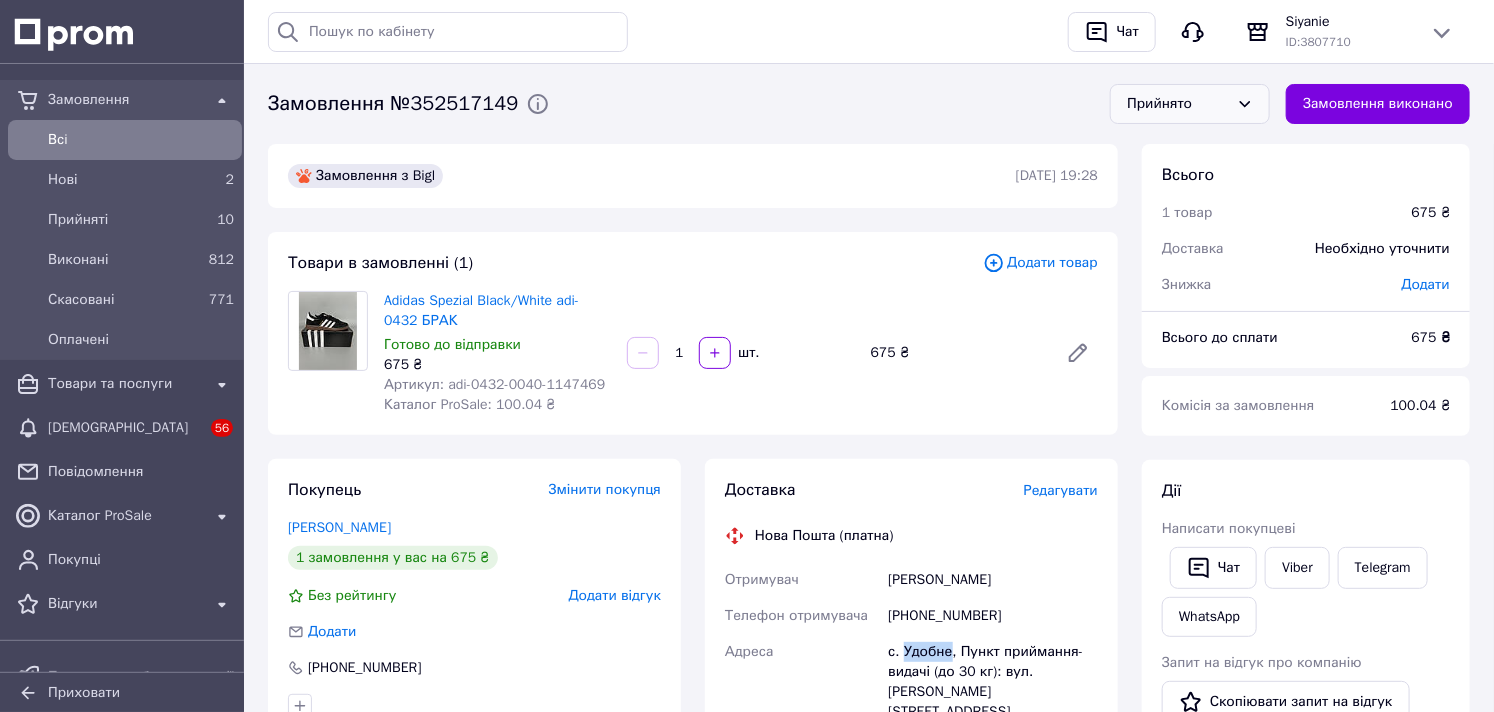 click on "с. Удобне, Пункт приймання-видачі (до 30 кг): вул. [PERSON_NAME][STREET_ADDRESS]" at bounding box center [993, 682] 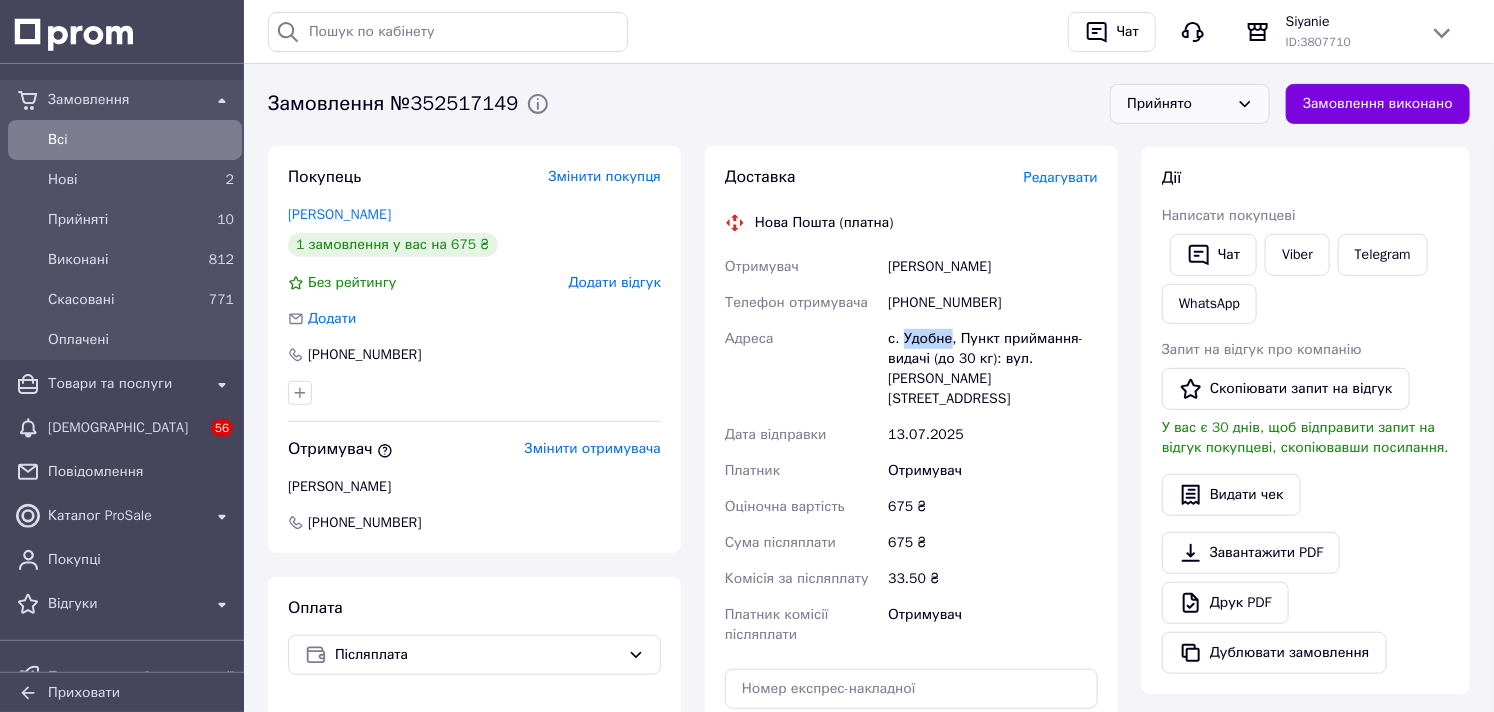 scroll, scrollTop: 333, scrollLeft: 0, axis: vertical 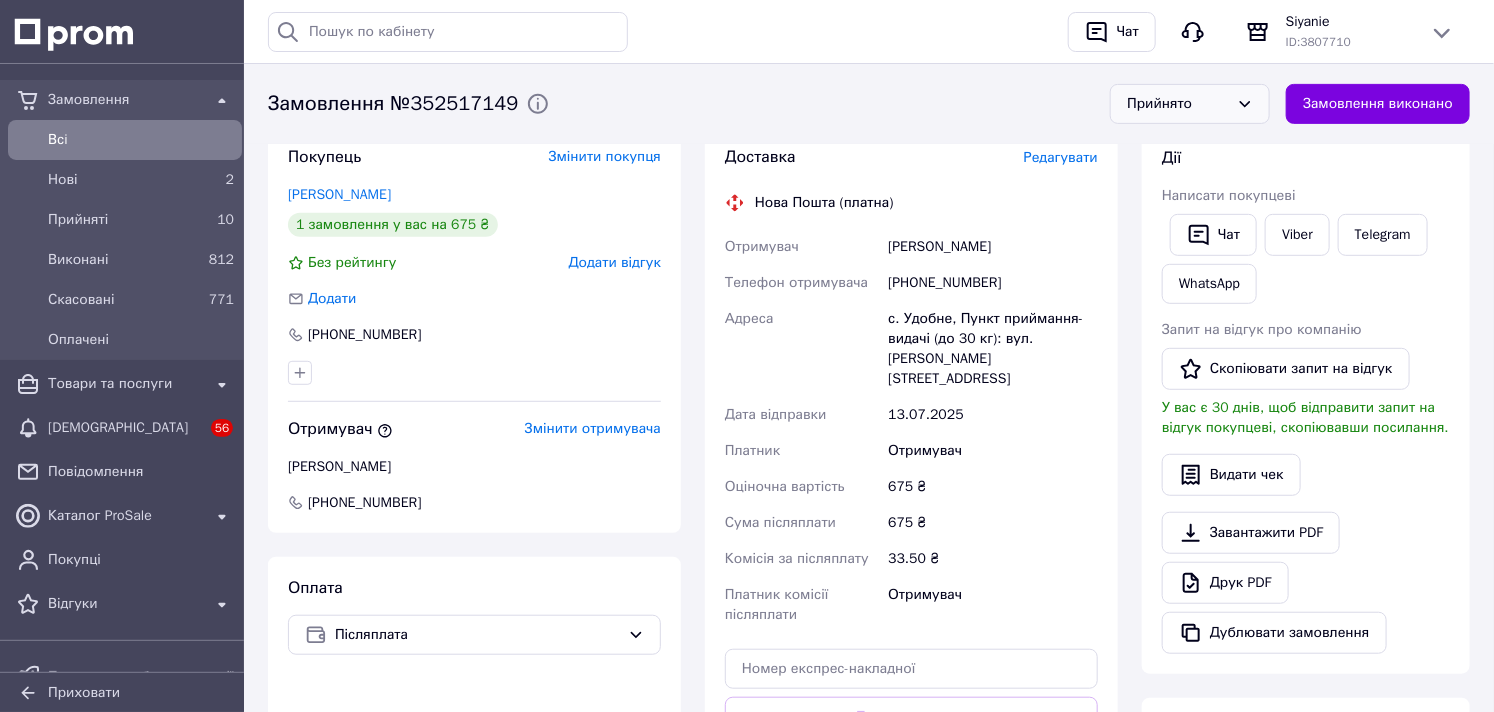 click on "675 ₴" at bounding box center (993, 487) 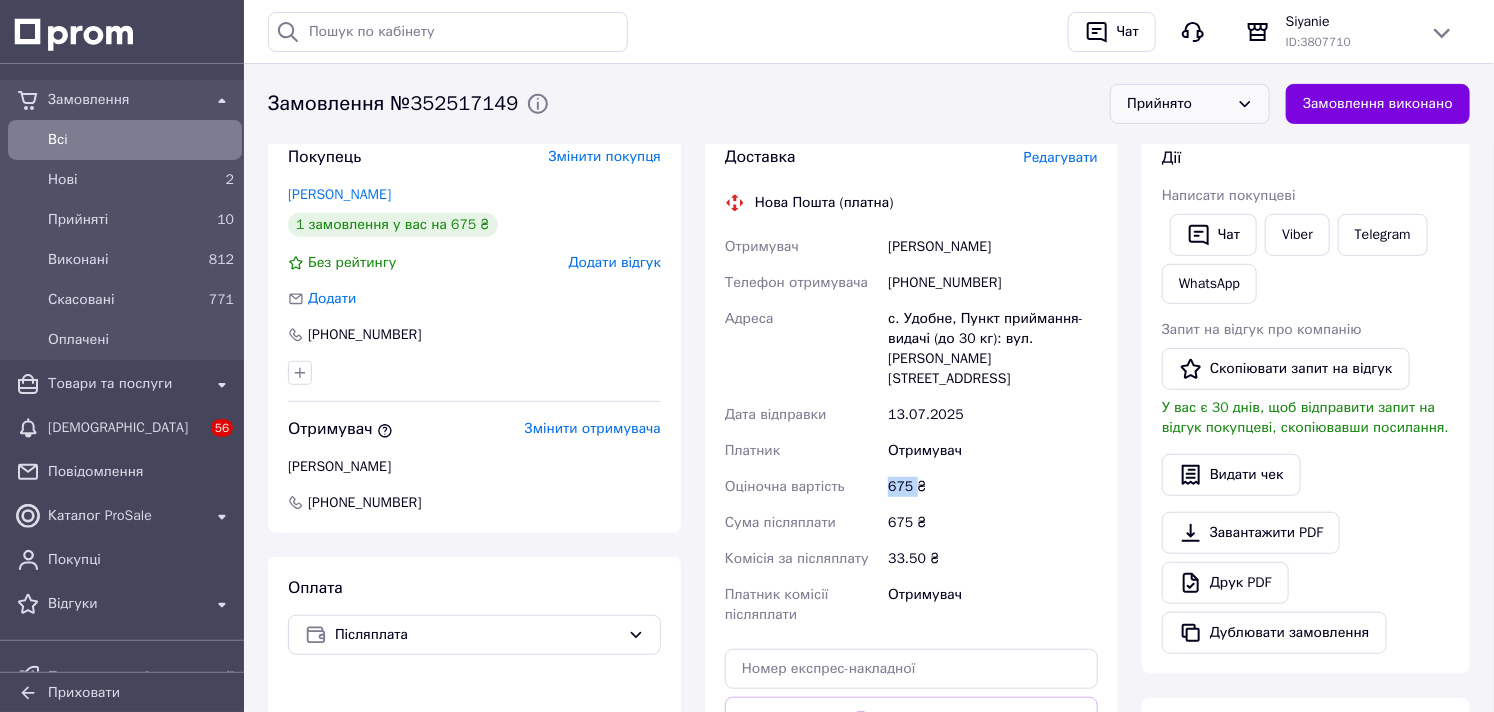click on "675 ₴" at bounding box center [993, 487] 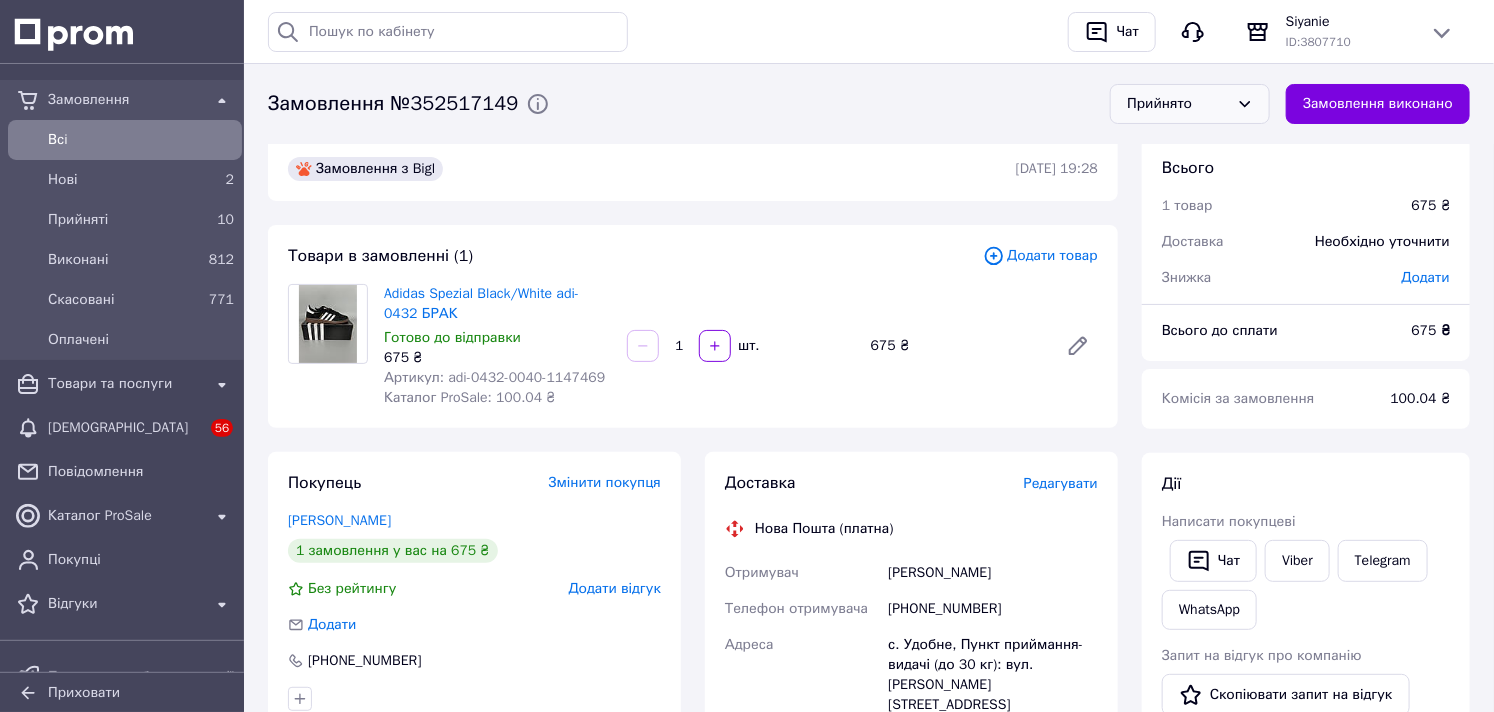 scroll, scrollTop: 0, scrollLeft: 0, axis: both 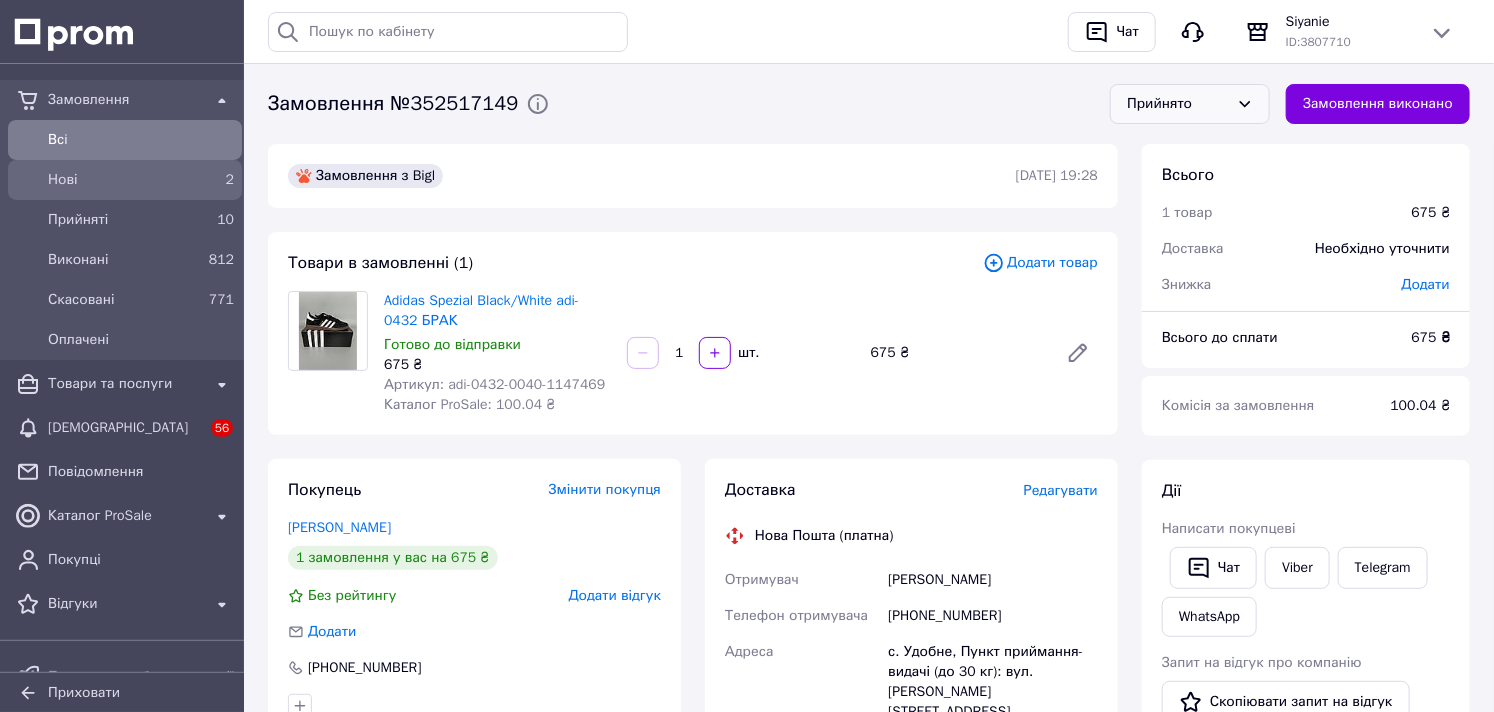 click on "Нові" at bounding box center [121, 180] 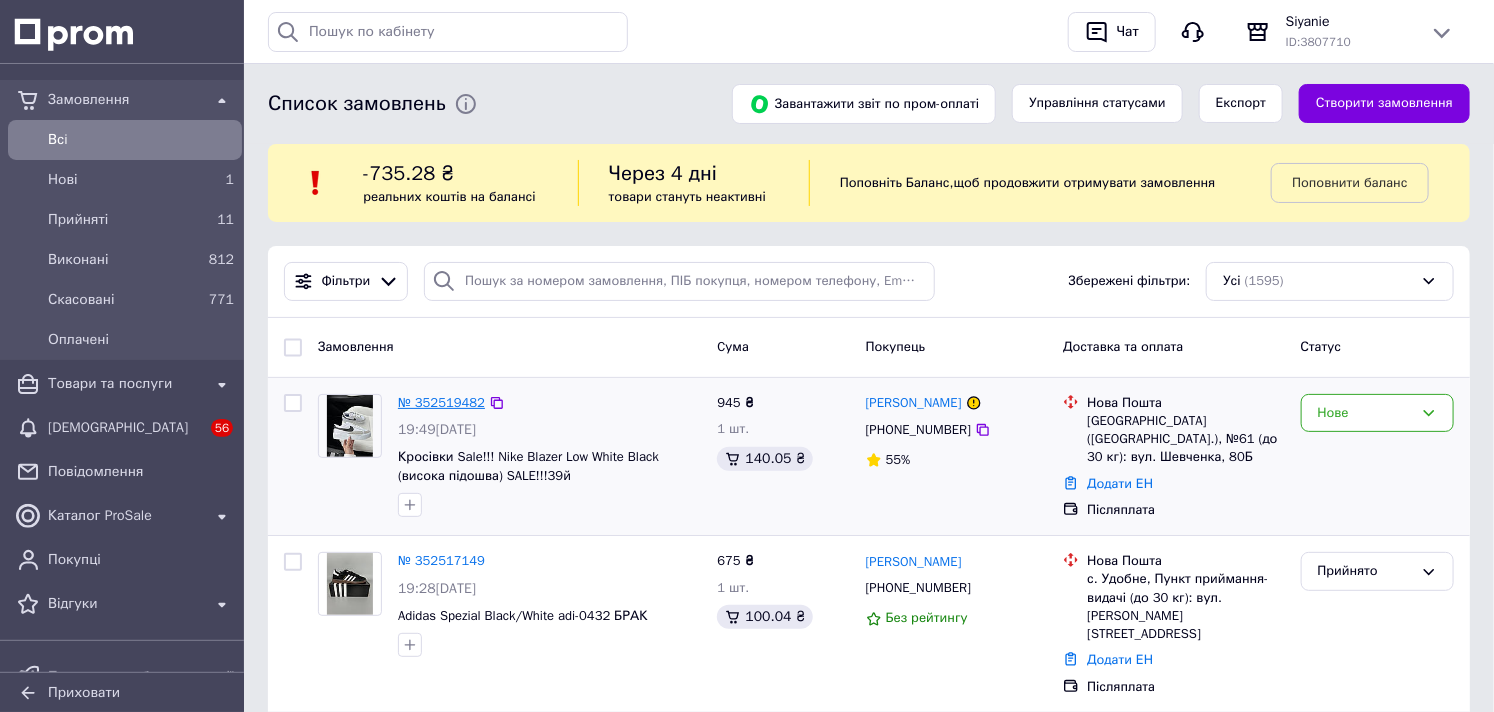 click on "№ 352519482" at bounding box center [441, 402] 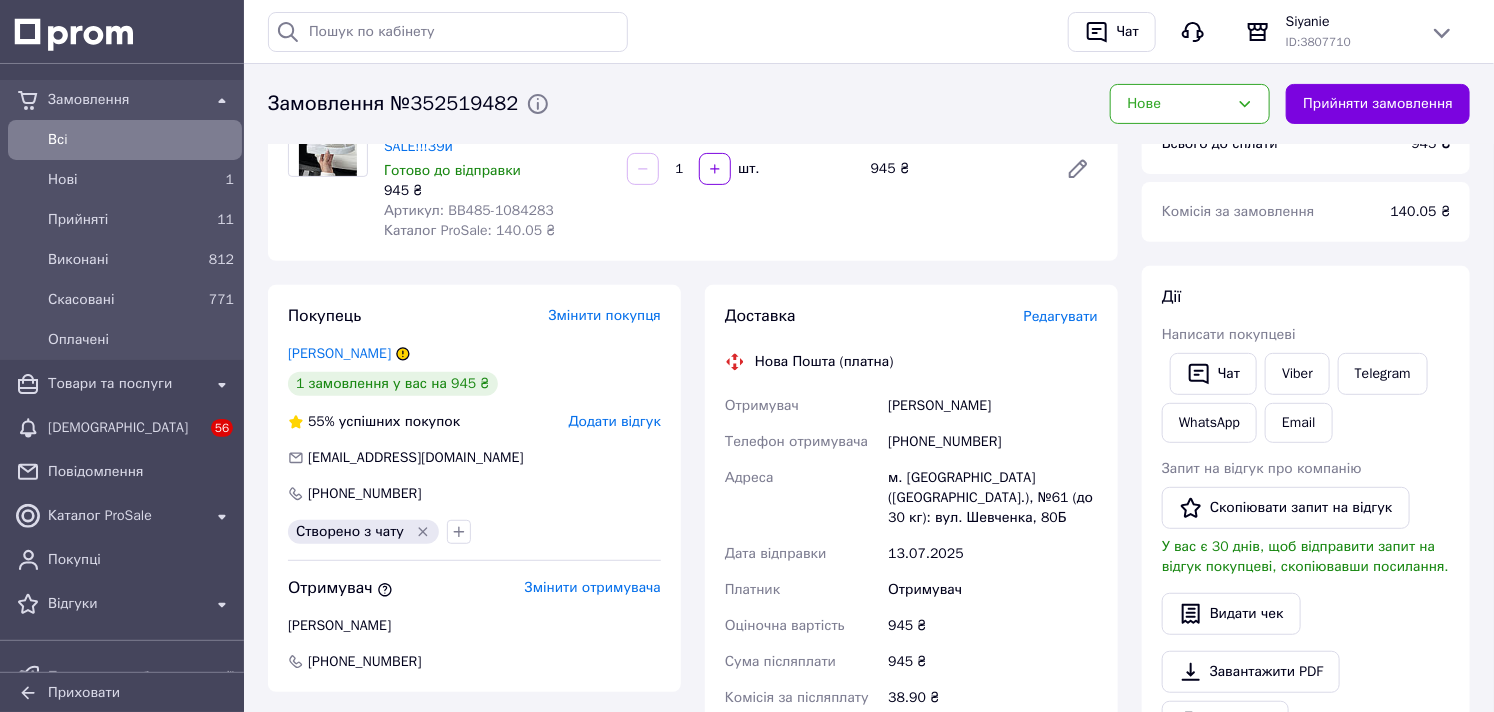 scroll, scrollTop: 45, scrollLeft: 0, axis: vertical 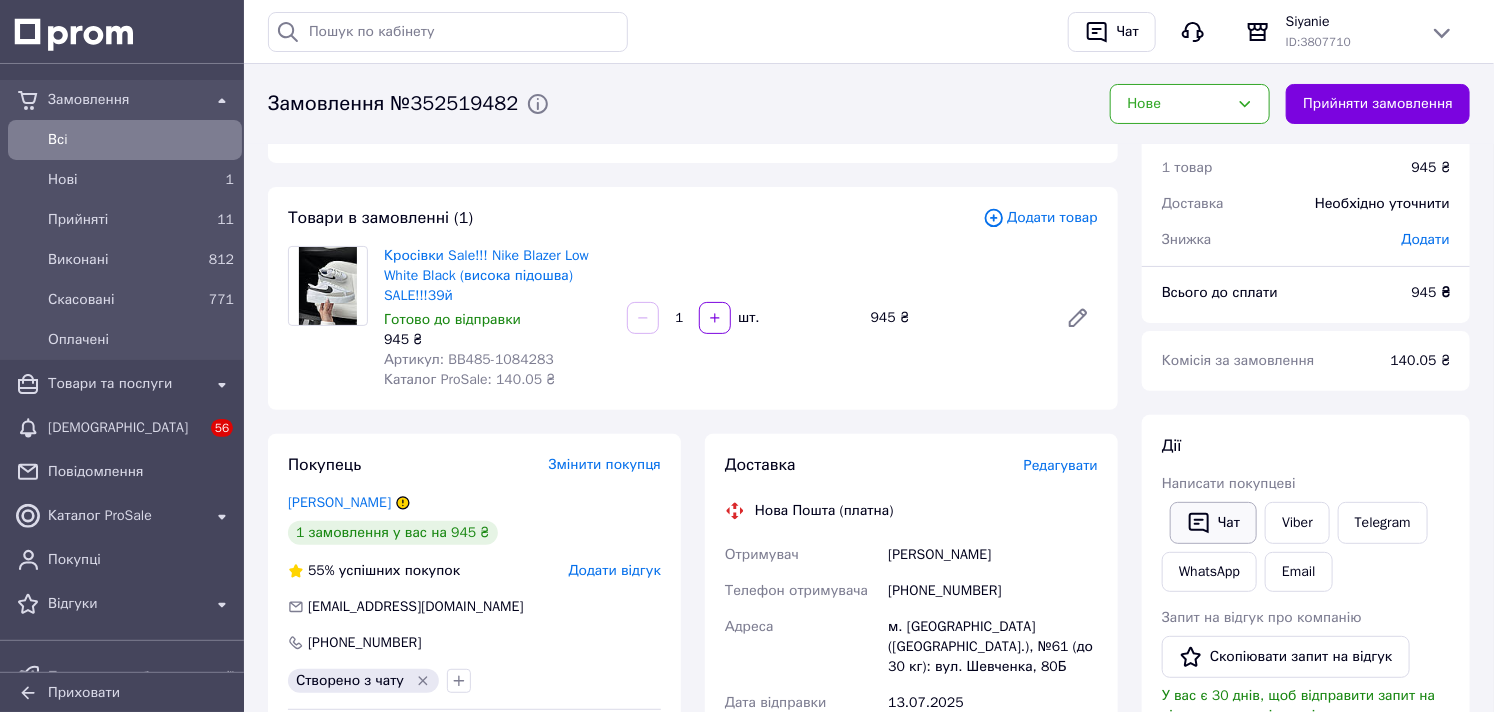 click on "Чат" at bounding box center (1213, 523) 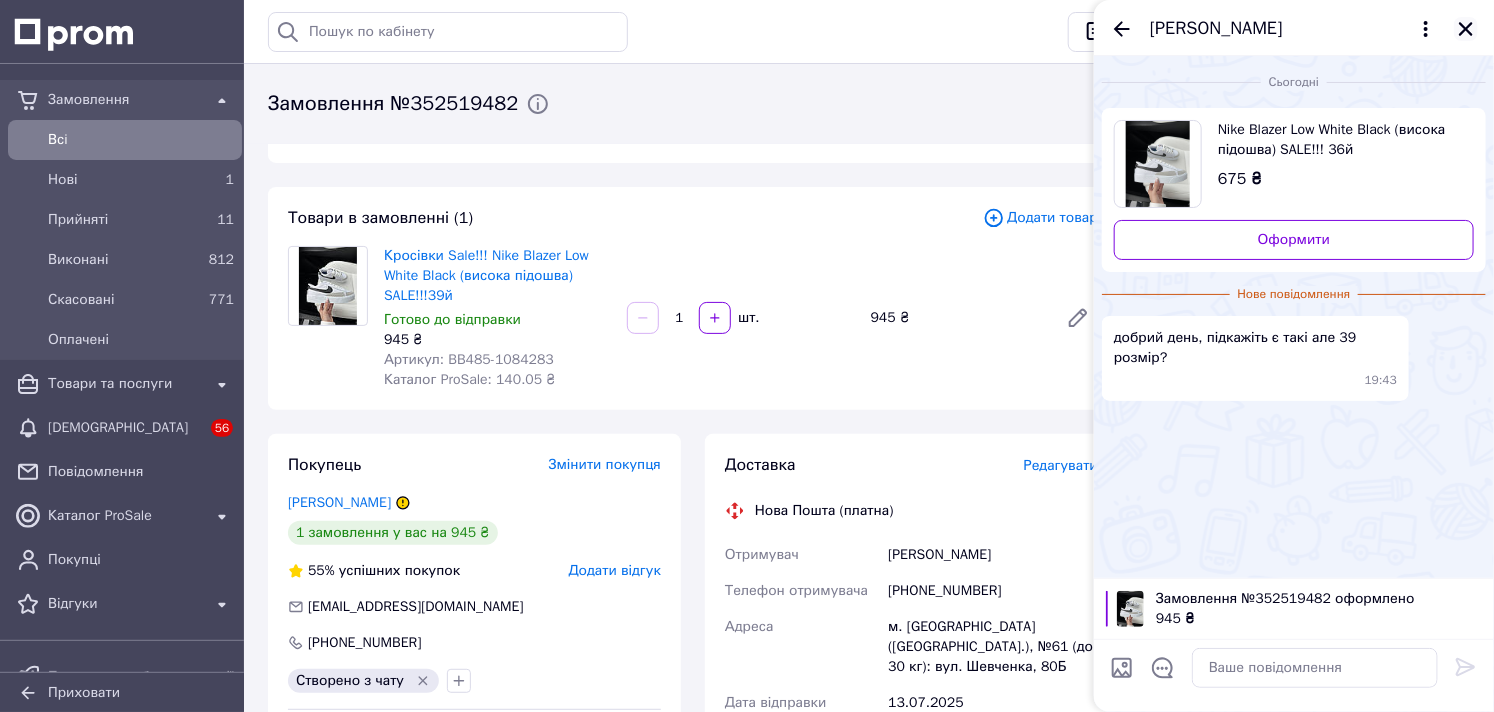 click 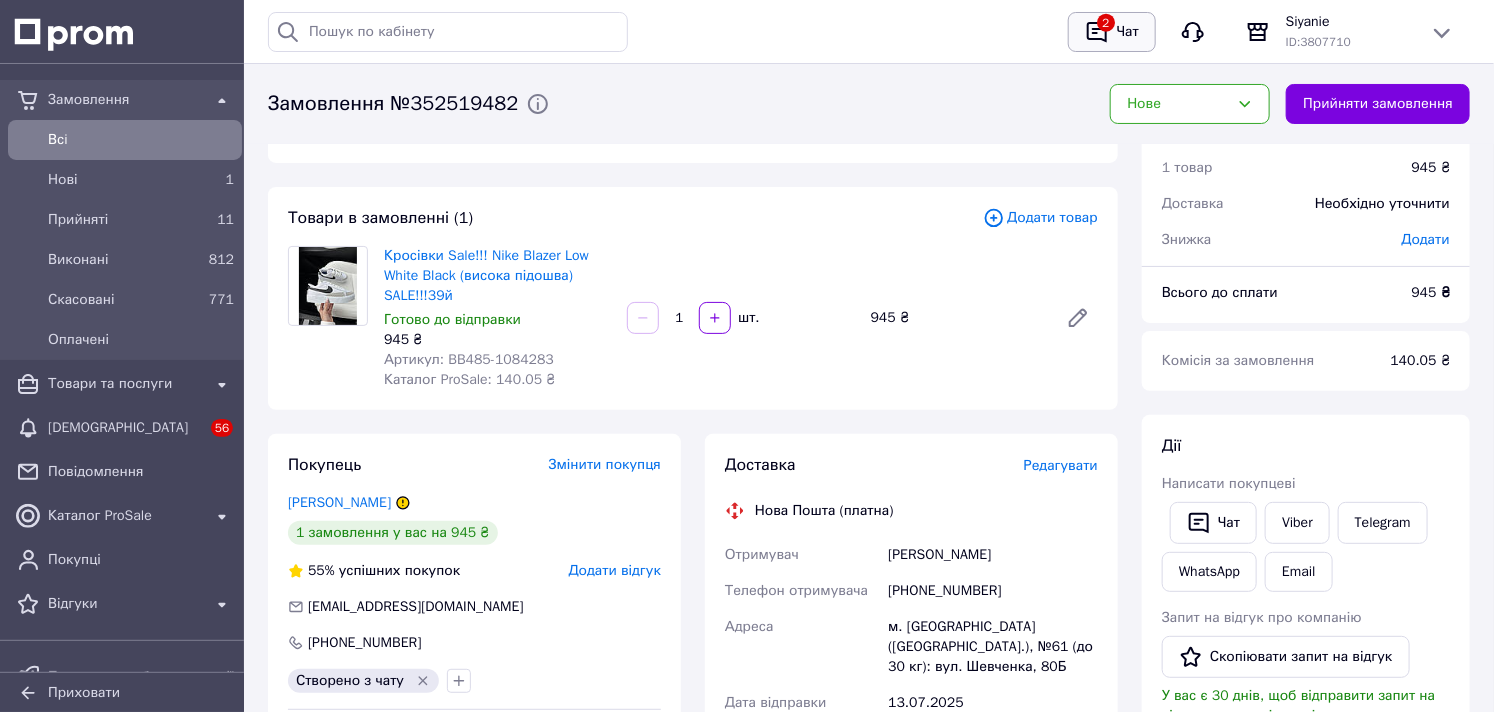 click on "Чат" at bounding box center [1128, 32] 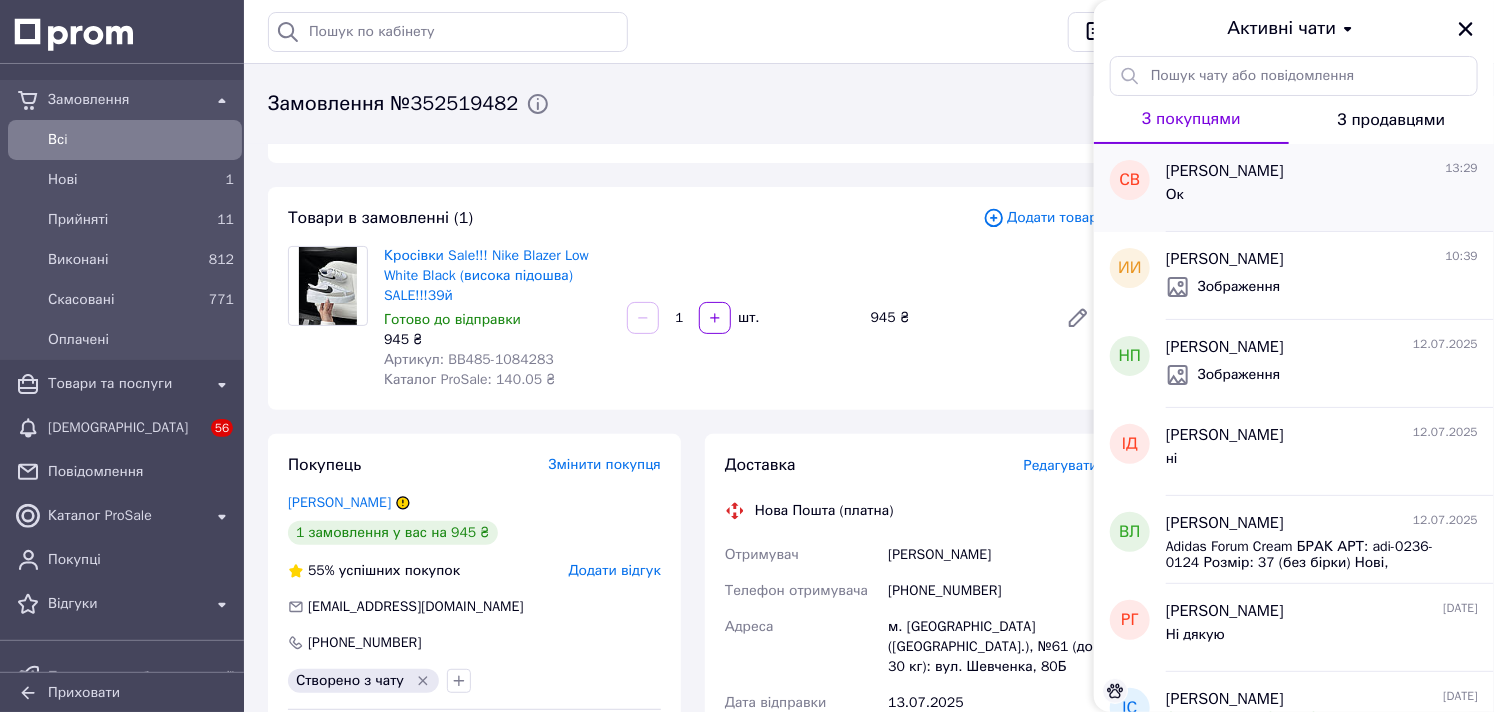 click on "[PERSON_NAME]" at bounding box center [1225, 171] 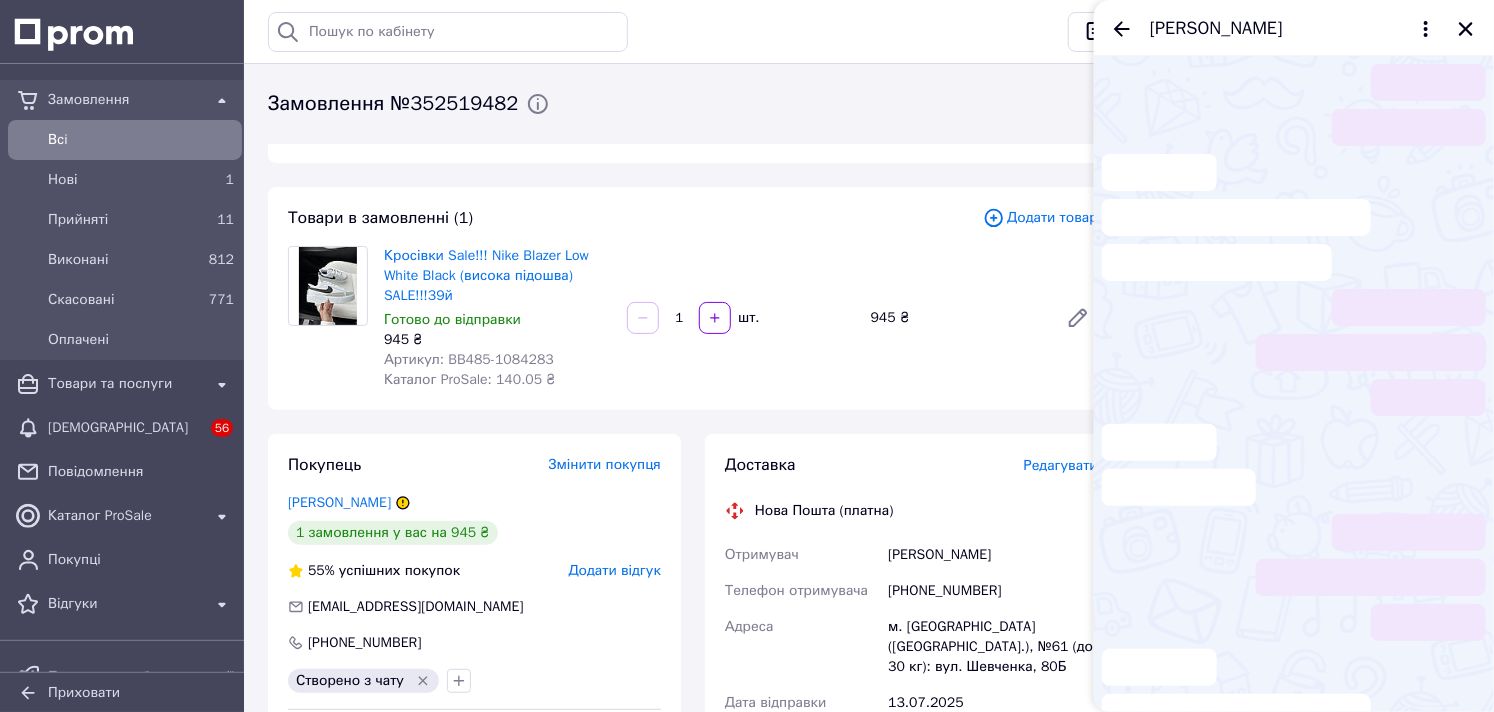 scroll, scrollTop: 1706, scrollLeft: 0, axis: vertical 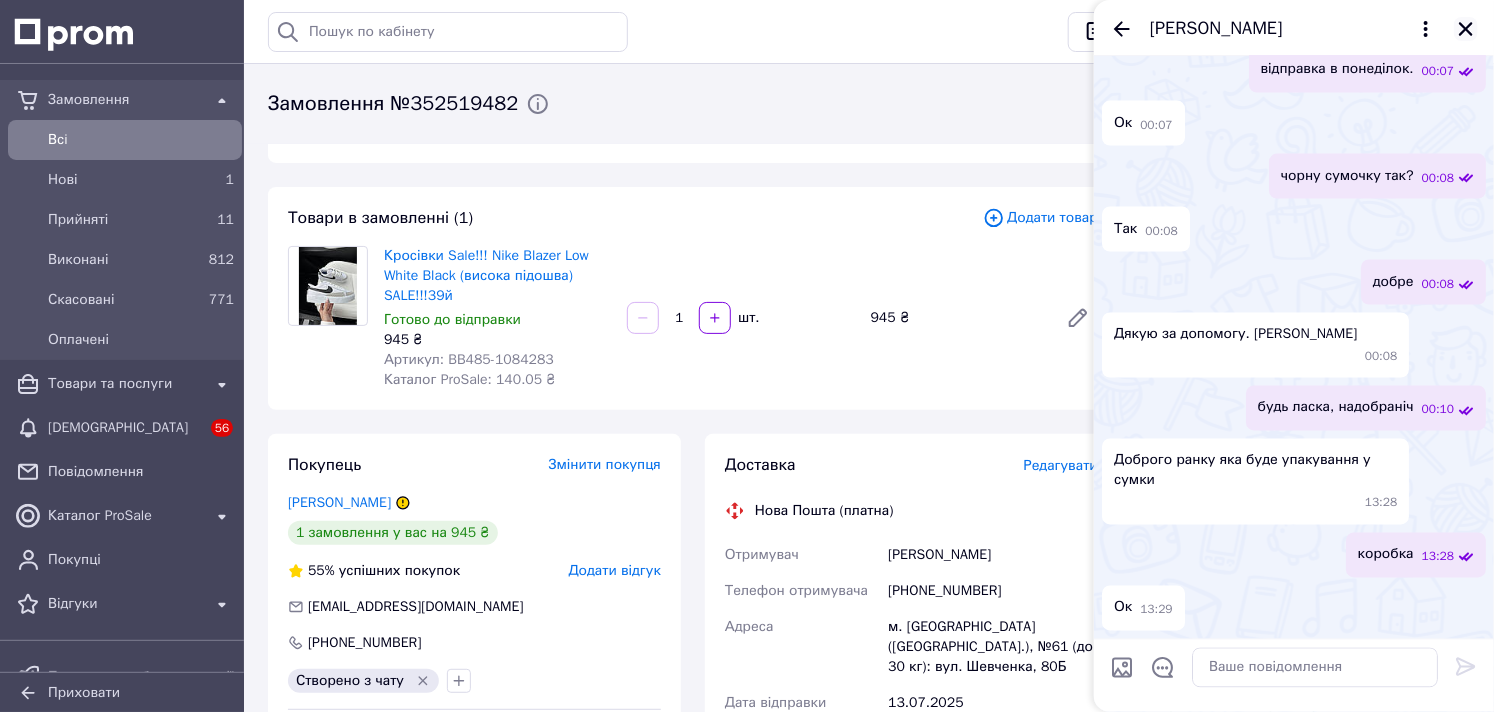 click 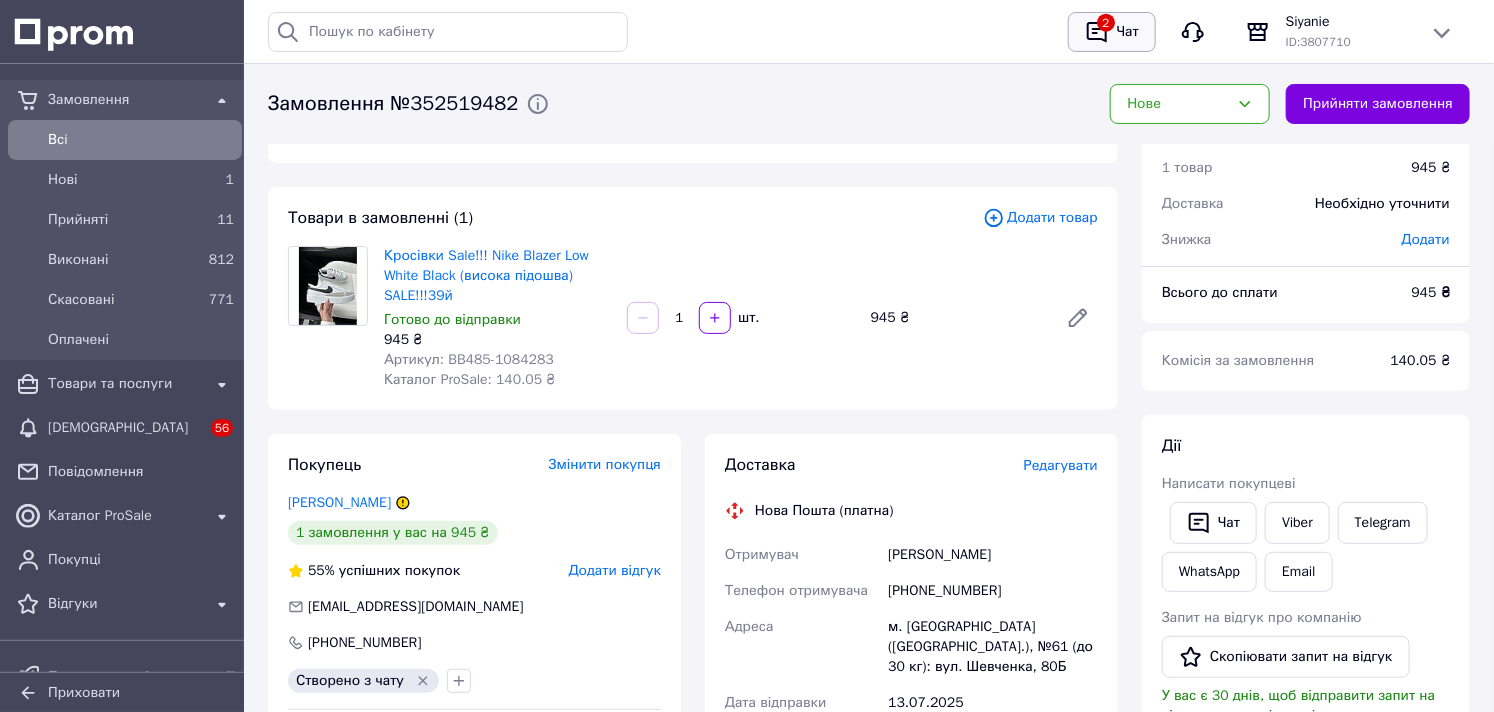 click on "Чат" at bounding box center [1128, 32] 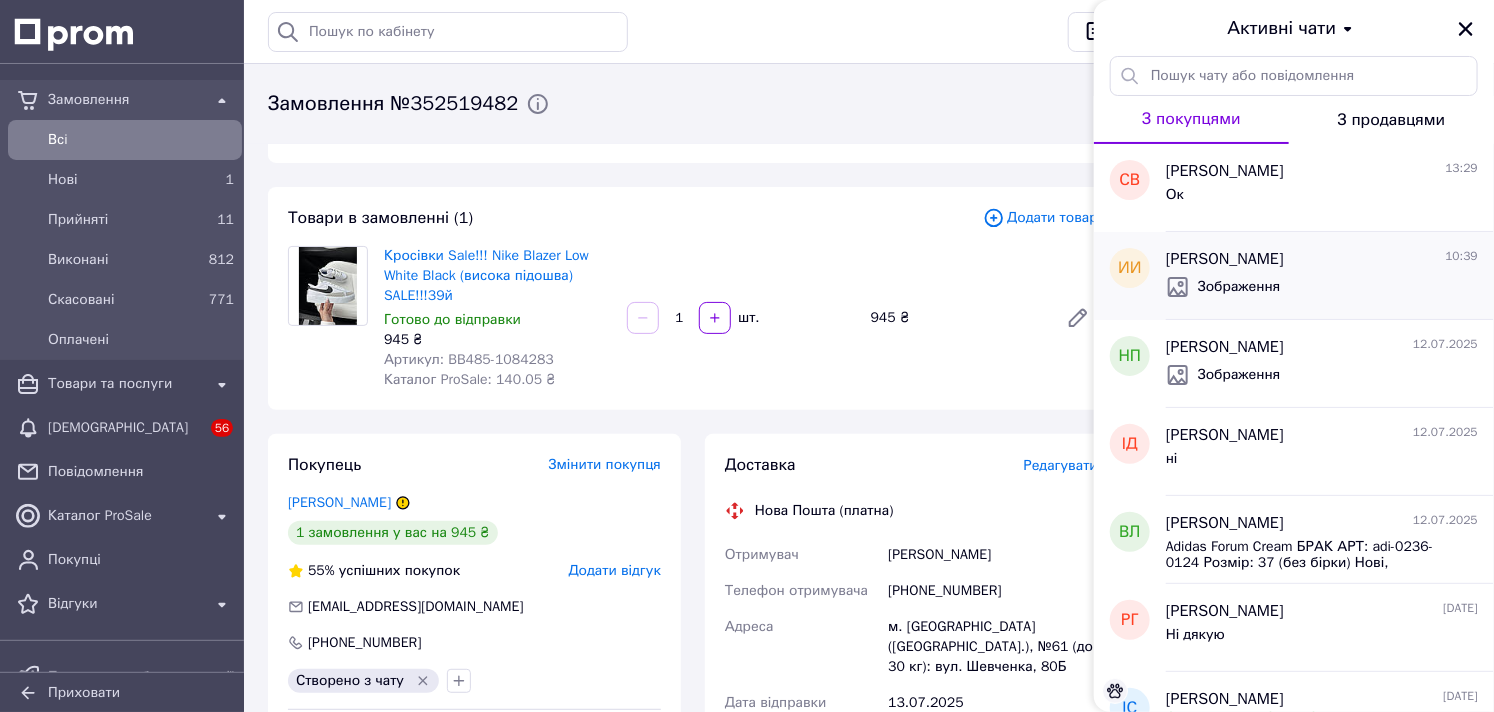click on "Зображення" at bounding box center (1223, 287) 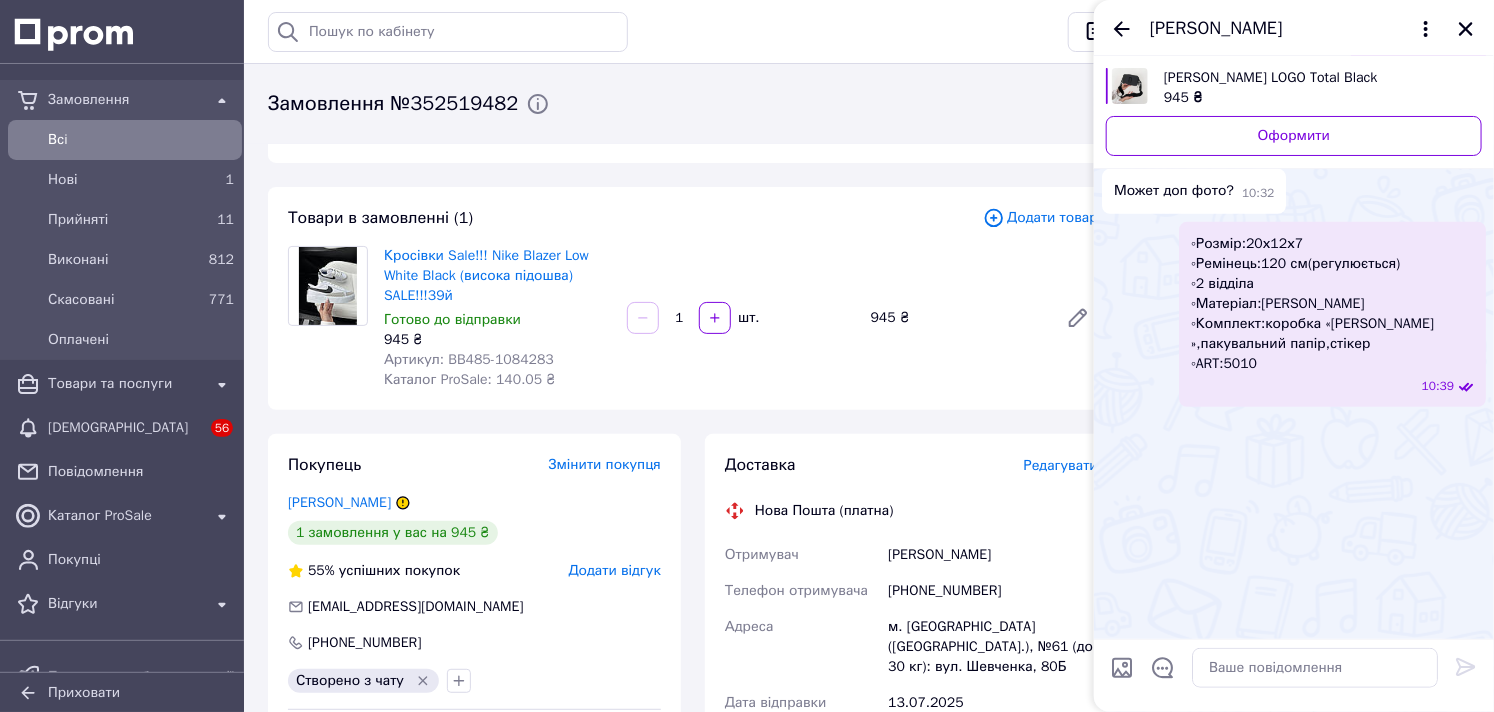 scroll, scrollTop: 2592, scrollLeft: 0, axis: vertical 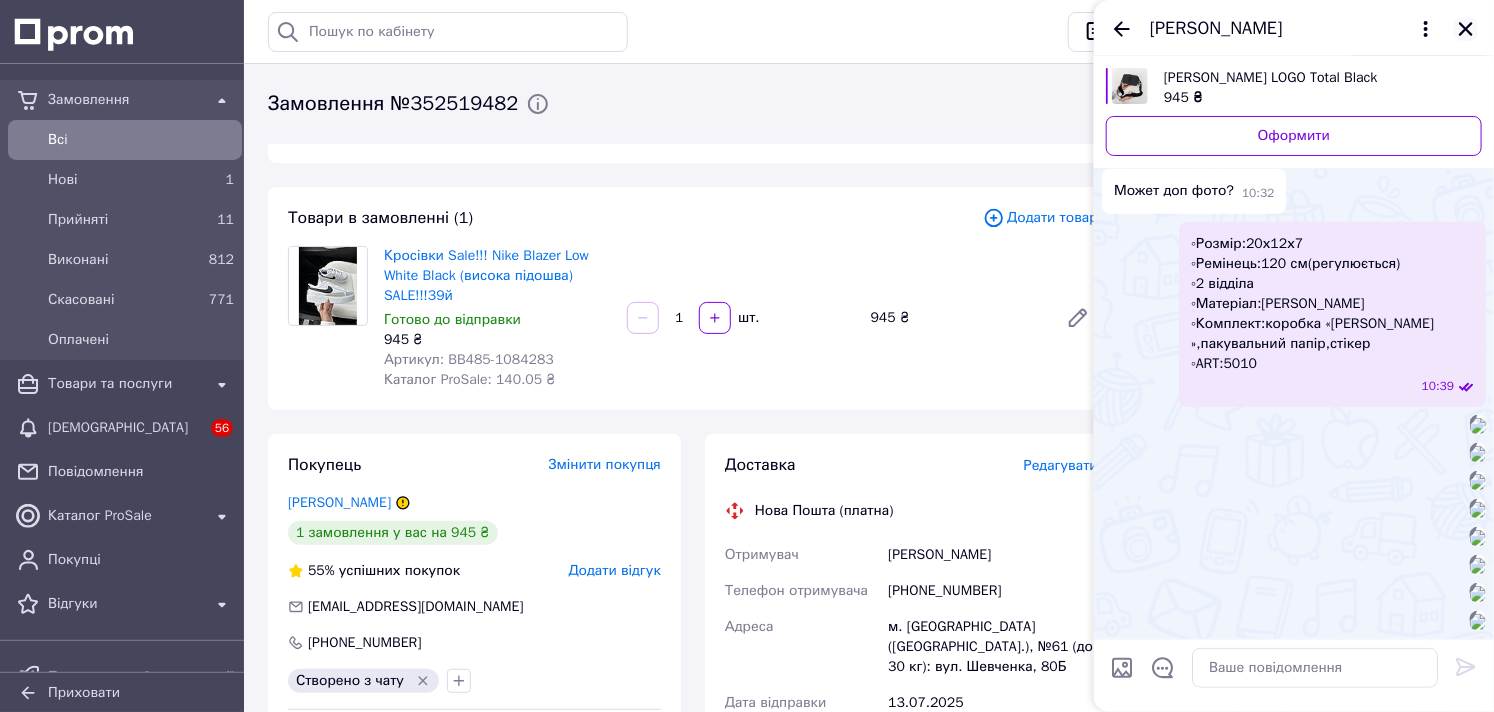 click 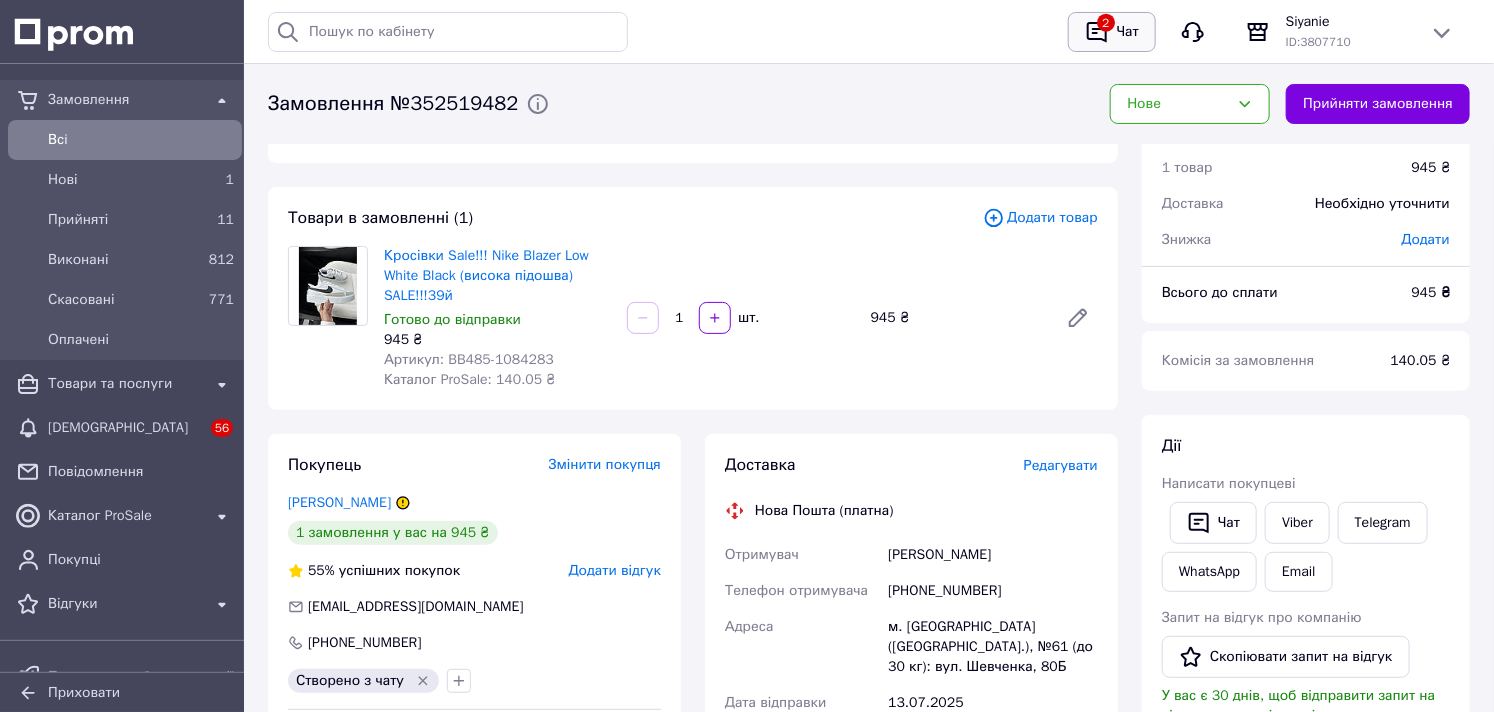 drag, startPoint x: 1098, startPoint y: 18, endPoint x: 1110, endPoint y: 32, distance: 18.439089 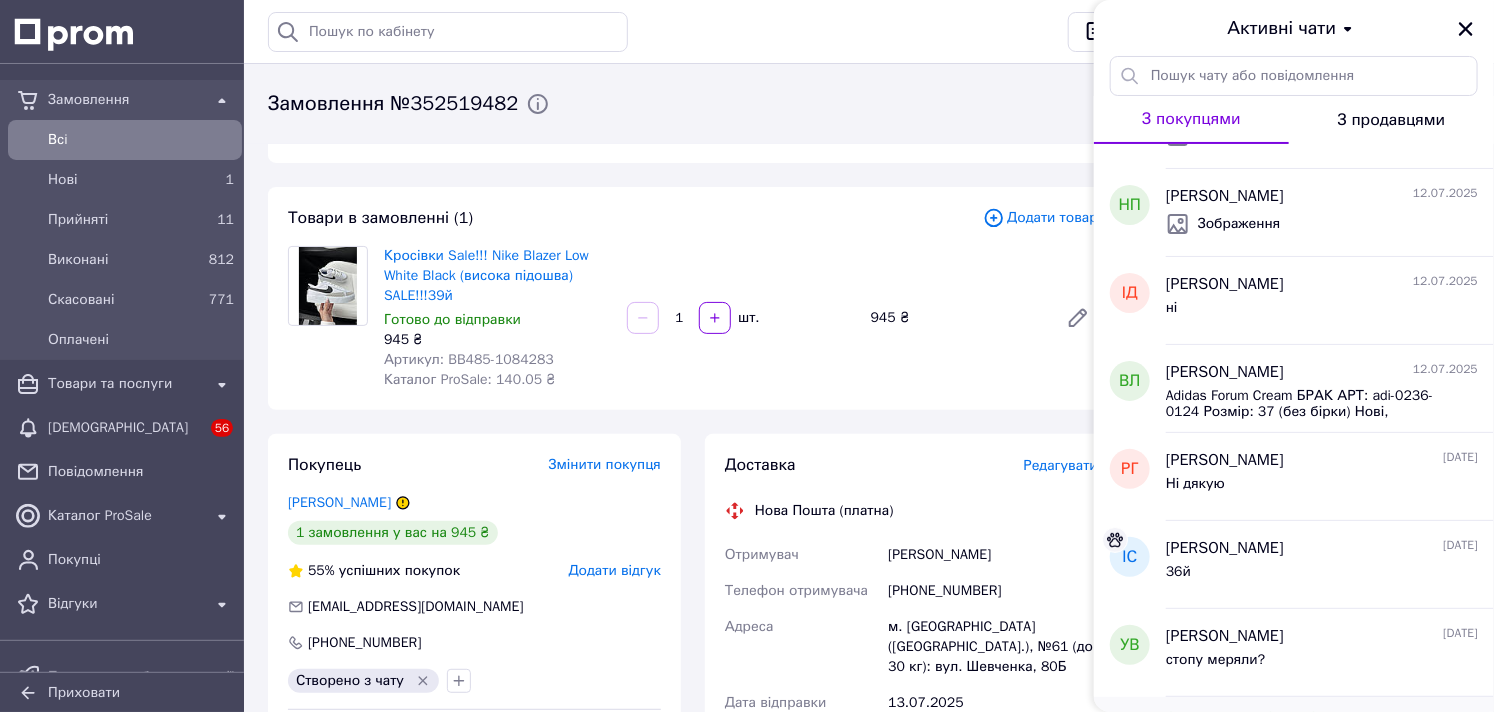 scroll, scrollTop: 0, scrollLeft: 0, axis: both 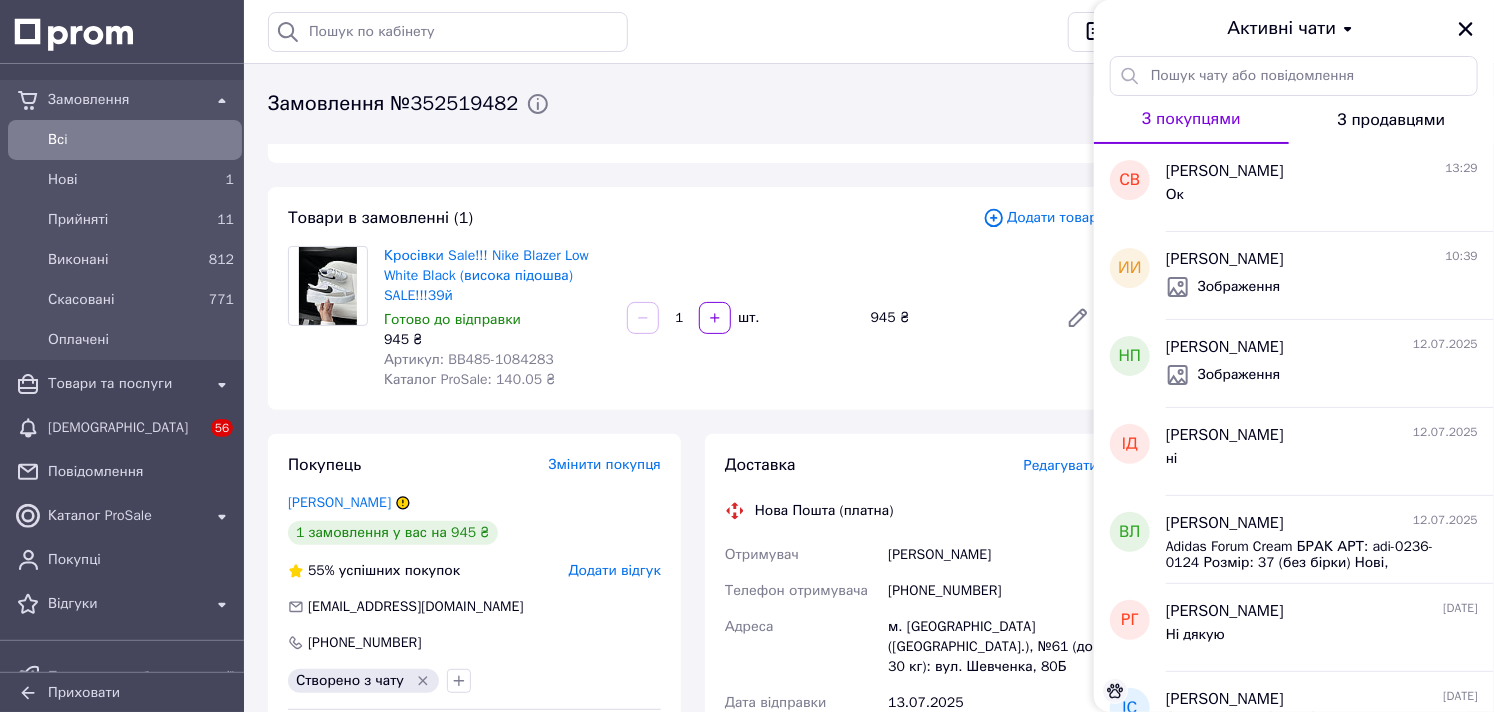 click on "З продавцями" at bounding box center (1392, 120) 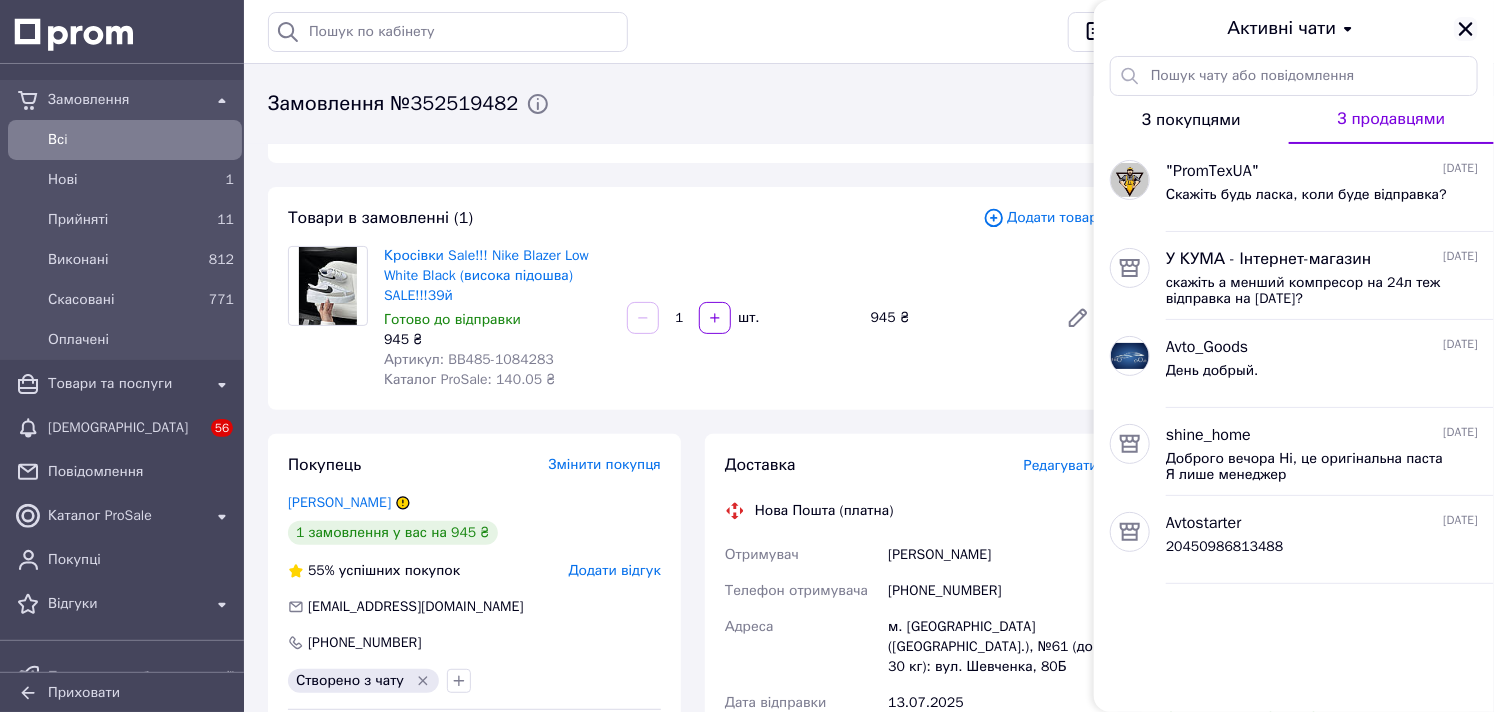 drag, startPoint x: 1462, startPoint y: 32, endPoint x: 1425, endPoint y: 75, distance: 56.727417 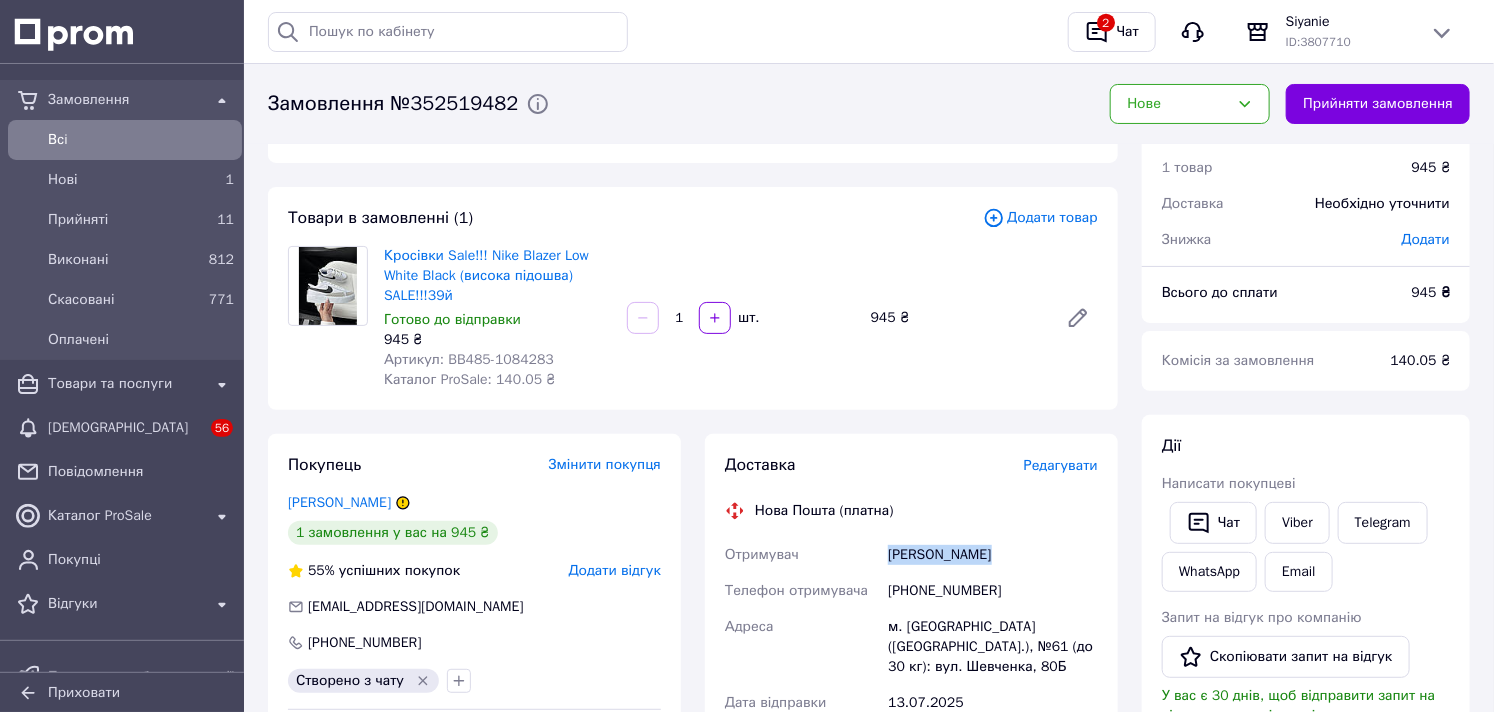 drag, startPoint x: 987, startPoint y: 560, endPoint x: 881, endPoint y: 555, distance: 106.11786 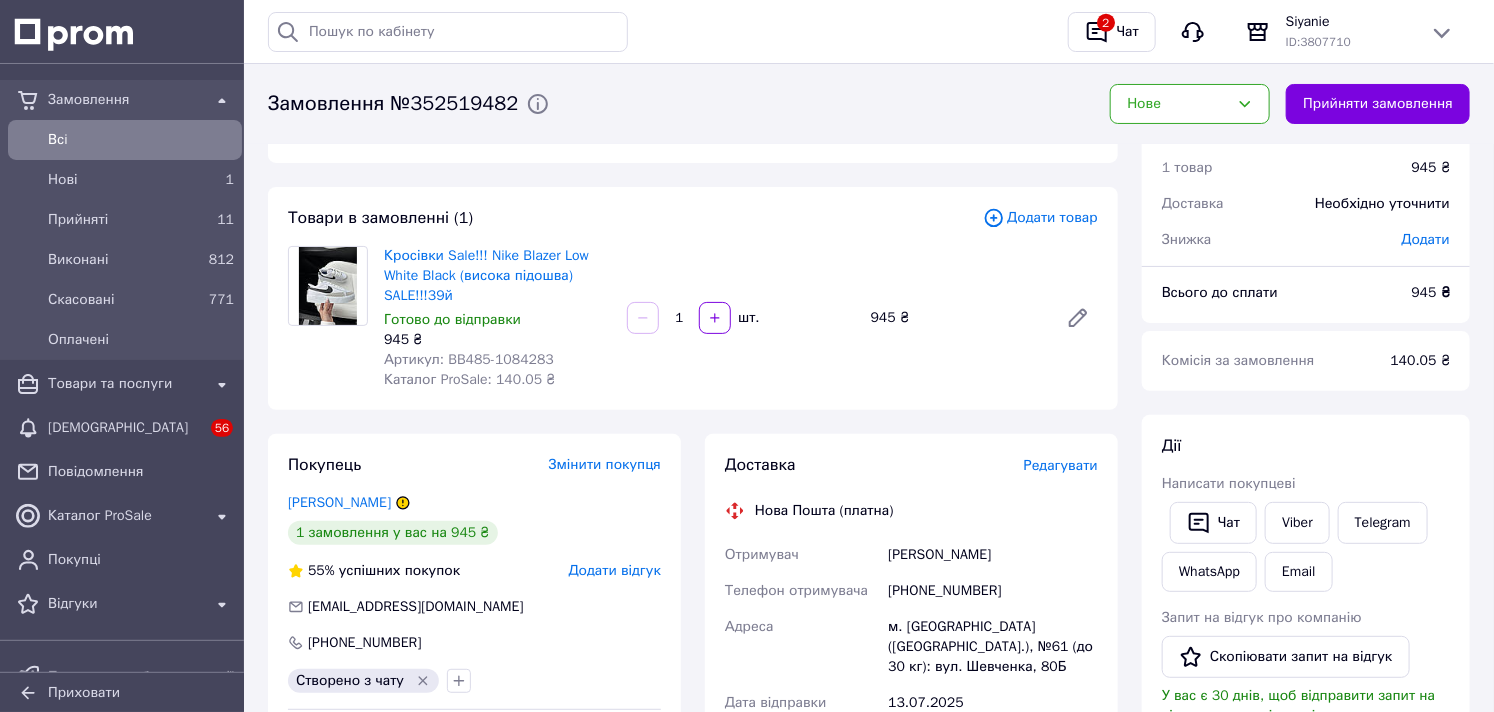 click on "Артикул: BB485-1084283" at bounding box center (469, 359) 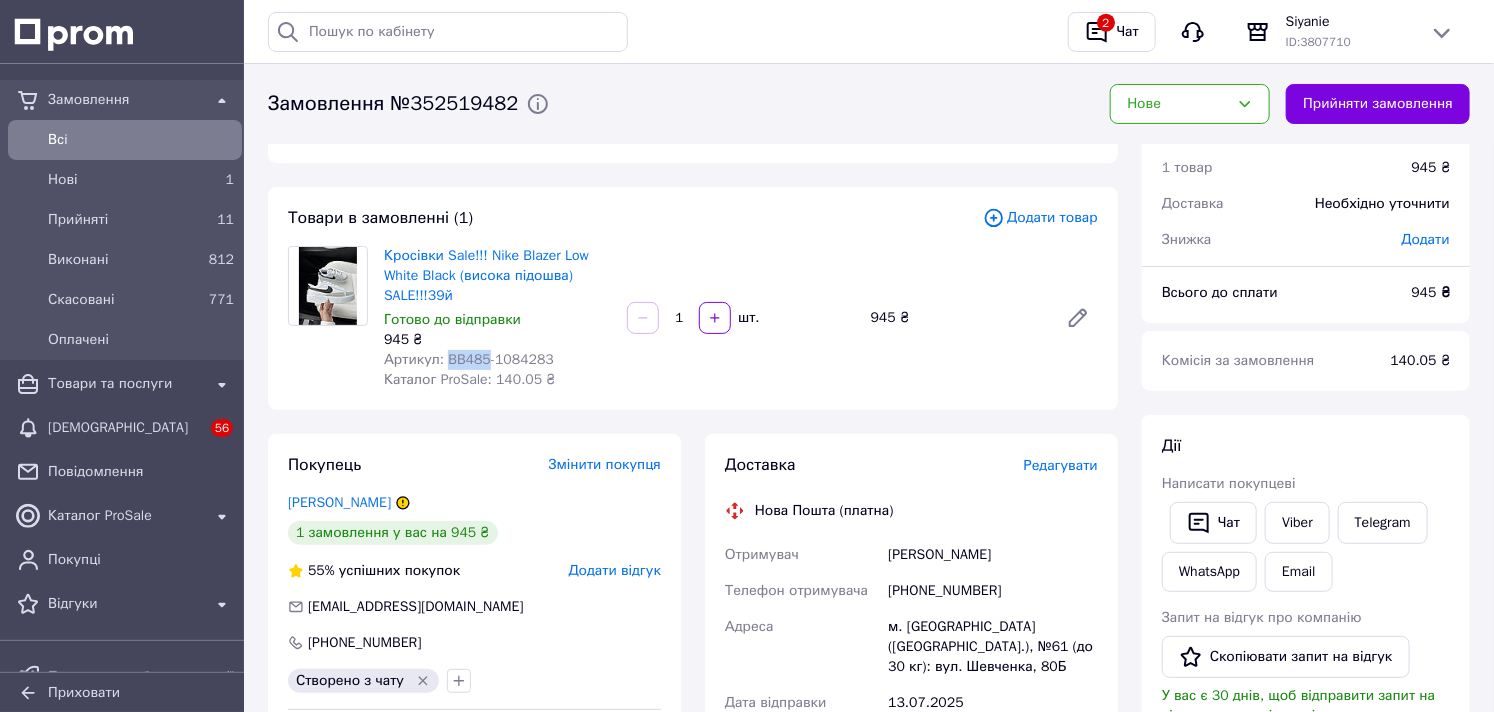 click on "Артикул: BB485-1084283" at bounding box center (469, 359) 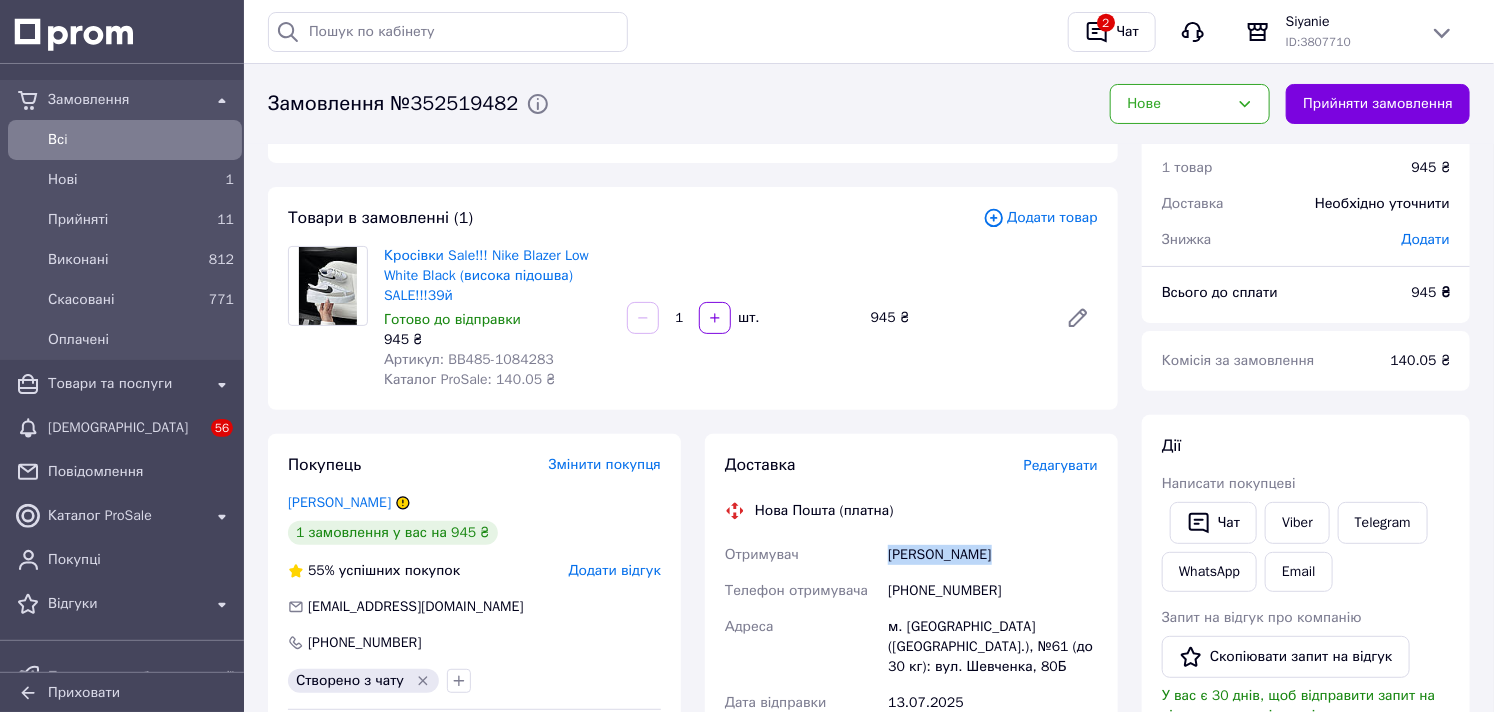 drag, startPoint x: 1010, startPoint y: 548, endPoint x: 862, endPoint y: 558, distance: 148.33745 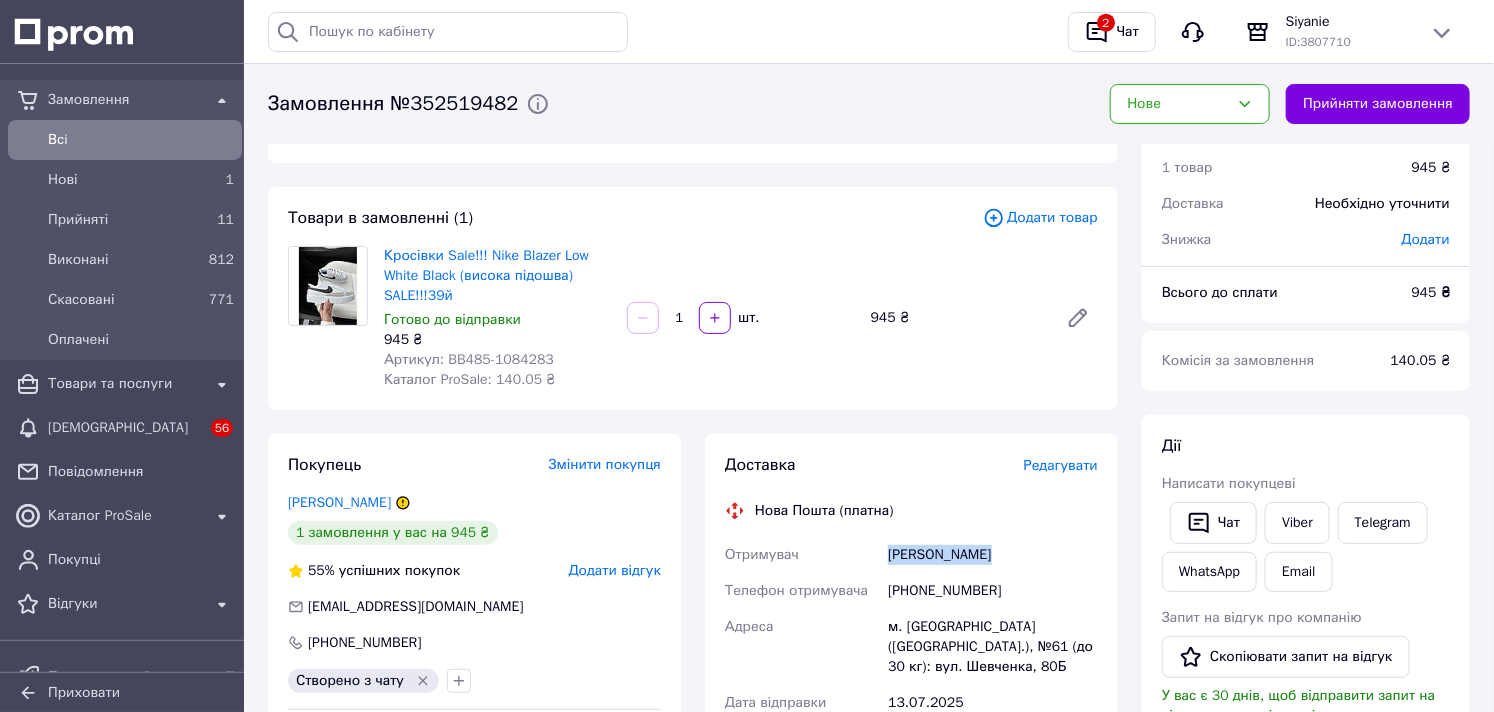 copy on "Отримувач [PERSON_NAME]" 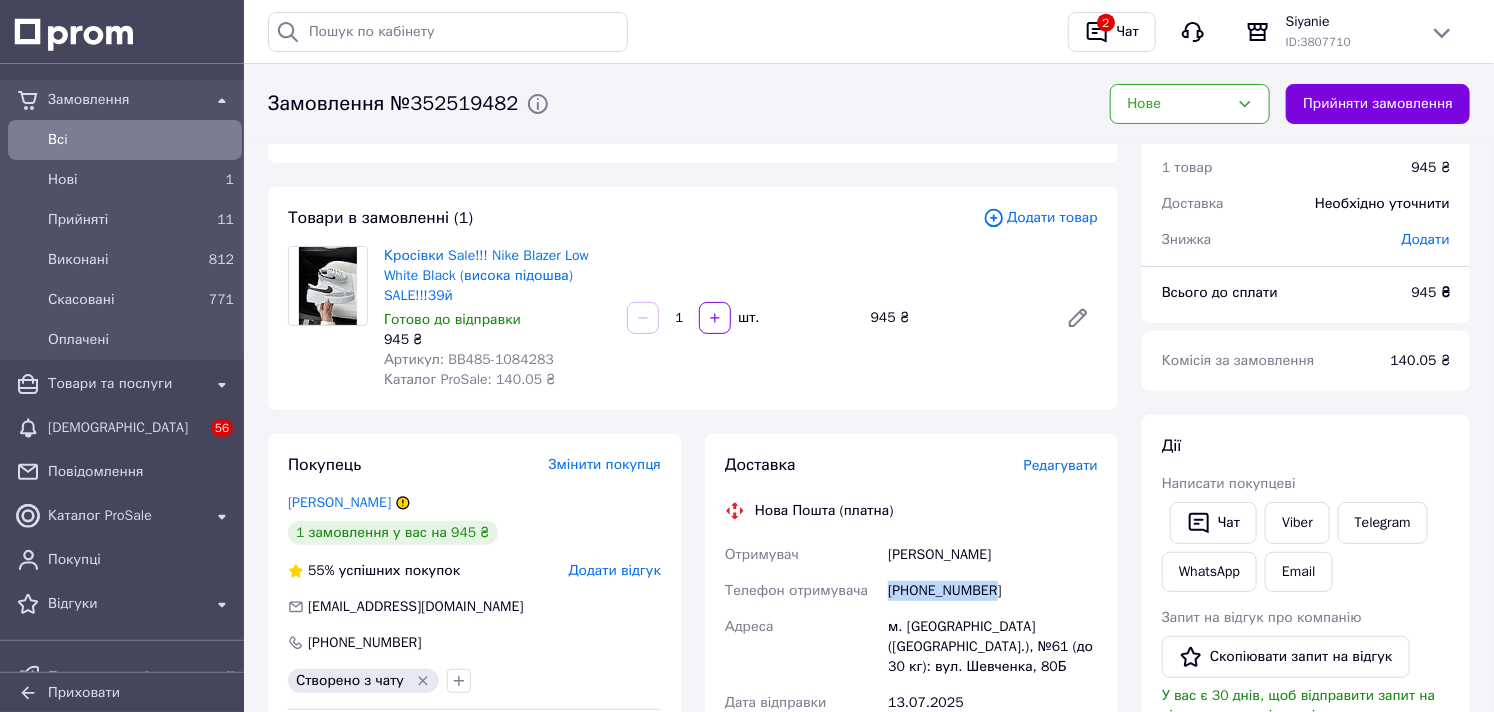 drag, startPoint x: 997, startPoint y: 585, endPoint x: 883, endPoint y: 590, distance: 114.1096 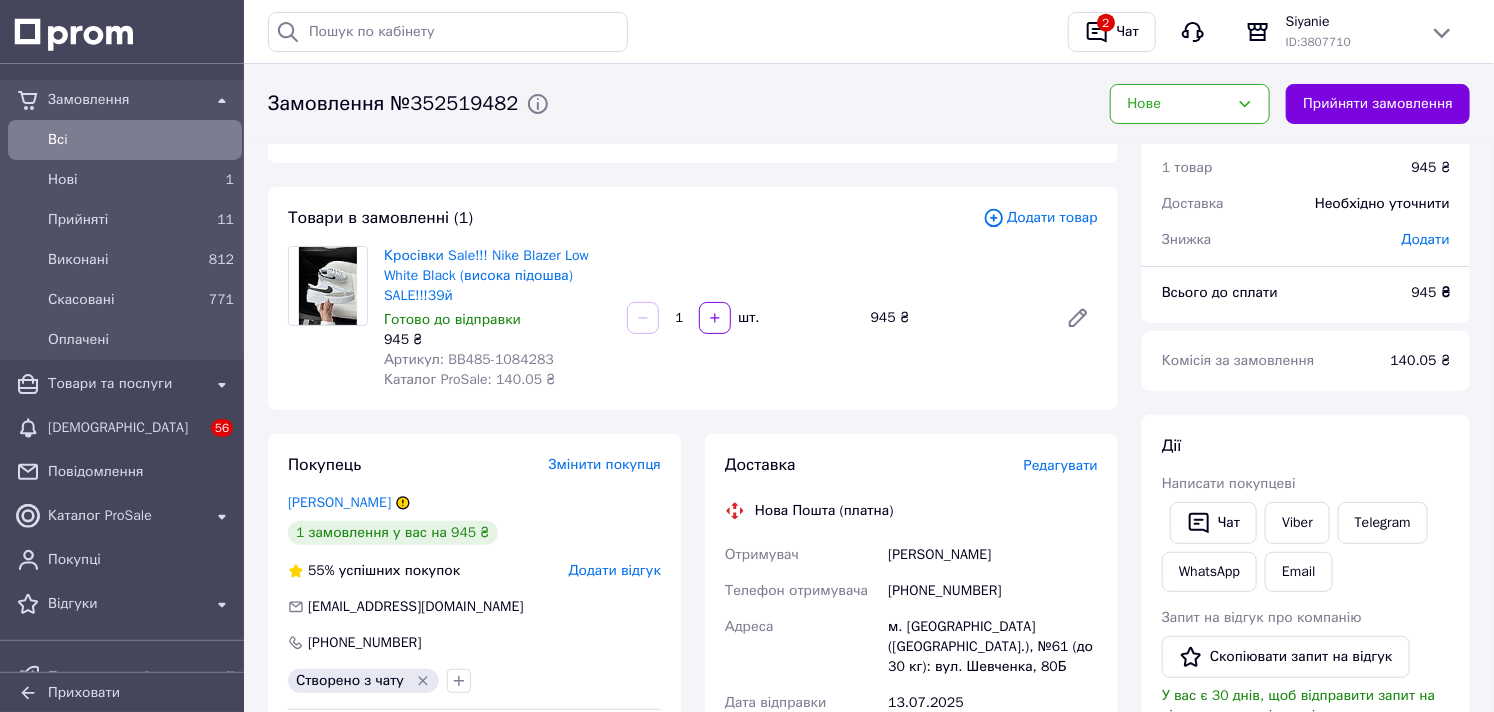click on "м. [GEOGRAPHIC_DATA] ([GEOGRAPHIC_DATA].), №61 (до 30 кг): вул. Шевченка, 80Б" at bounding box center (993, 647) 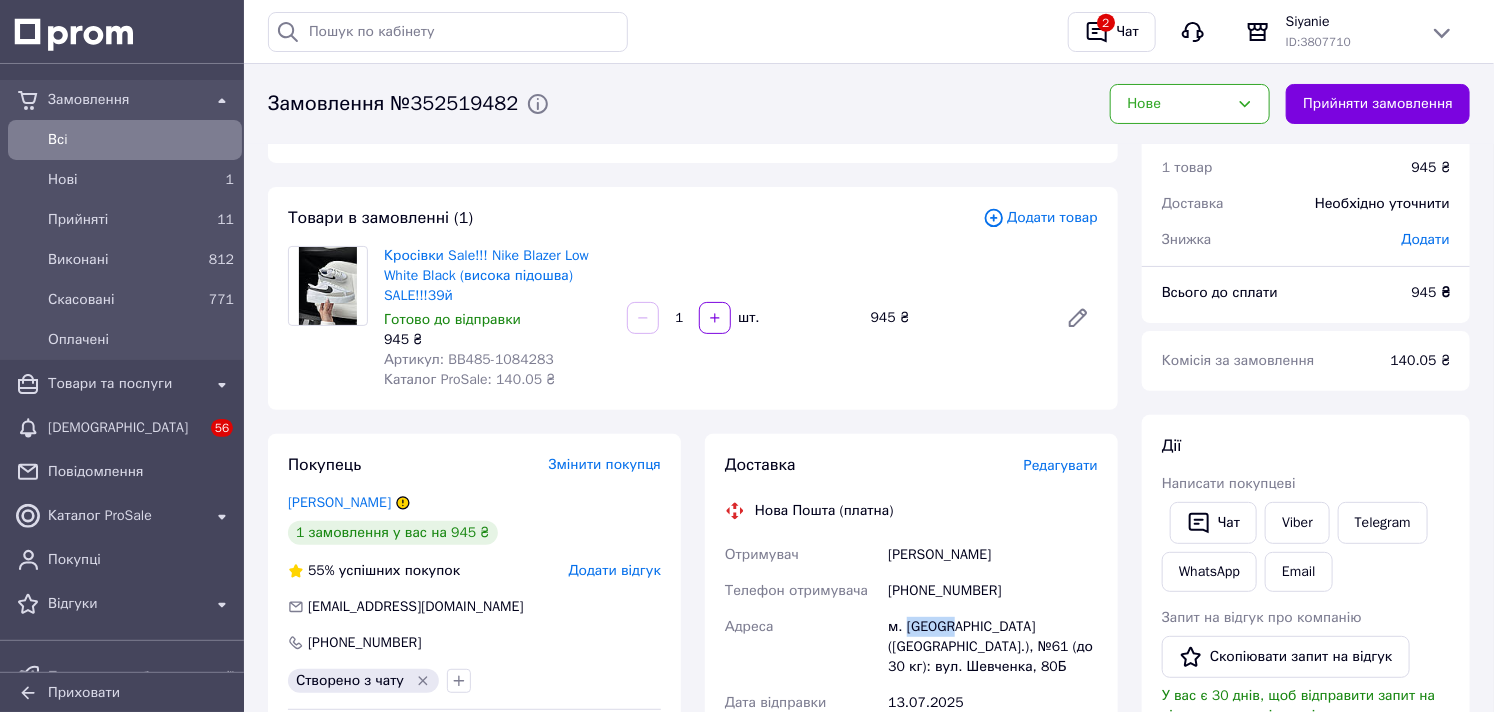 click on "м. [GEOGRAPHIC_DATA] ([GEOGRAPHIC_DATA].), №61 (до 30 кг): вул. Шевченка, 80Б" at bounding box center (993, 647) 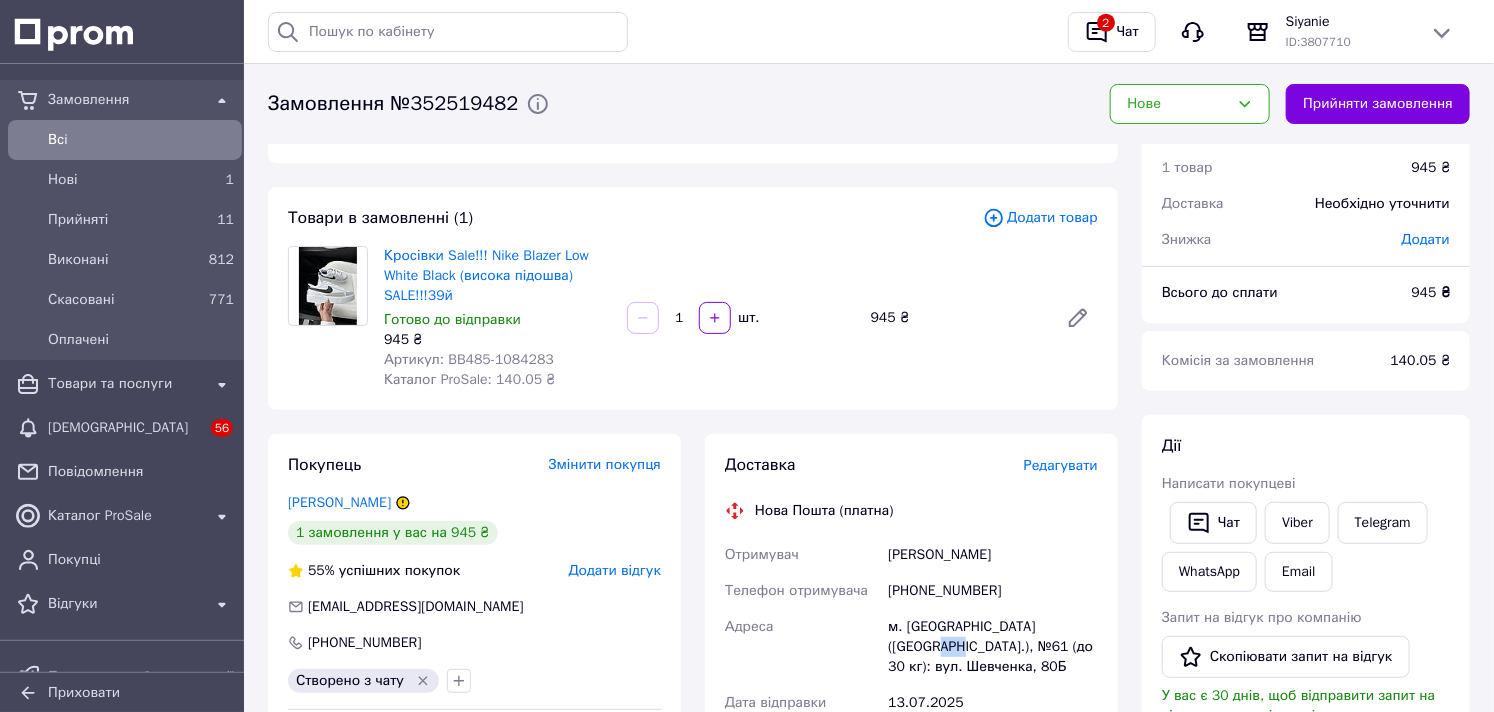 click on "м. [GEOGRAPHIC_DATA] ([GEOGRAPHIC_DATA].), №61 (до 30 кг): вул. Шевченка, 80Б" at bounding box center [993, 647] 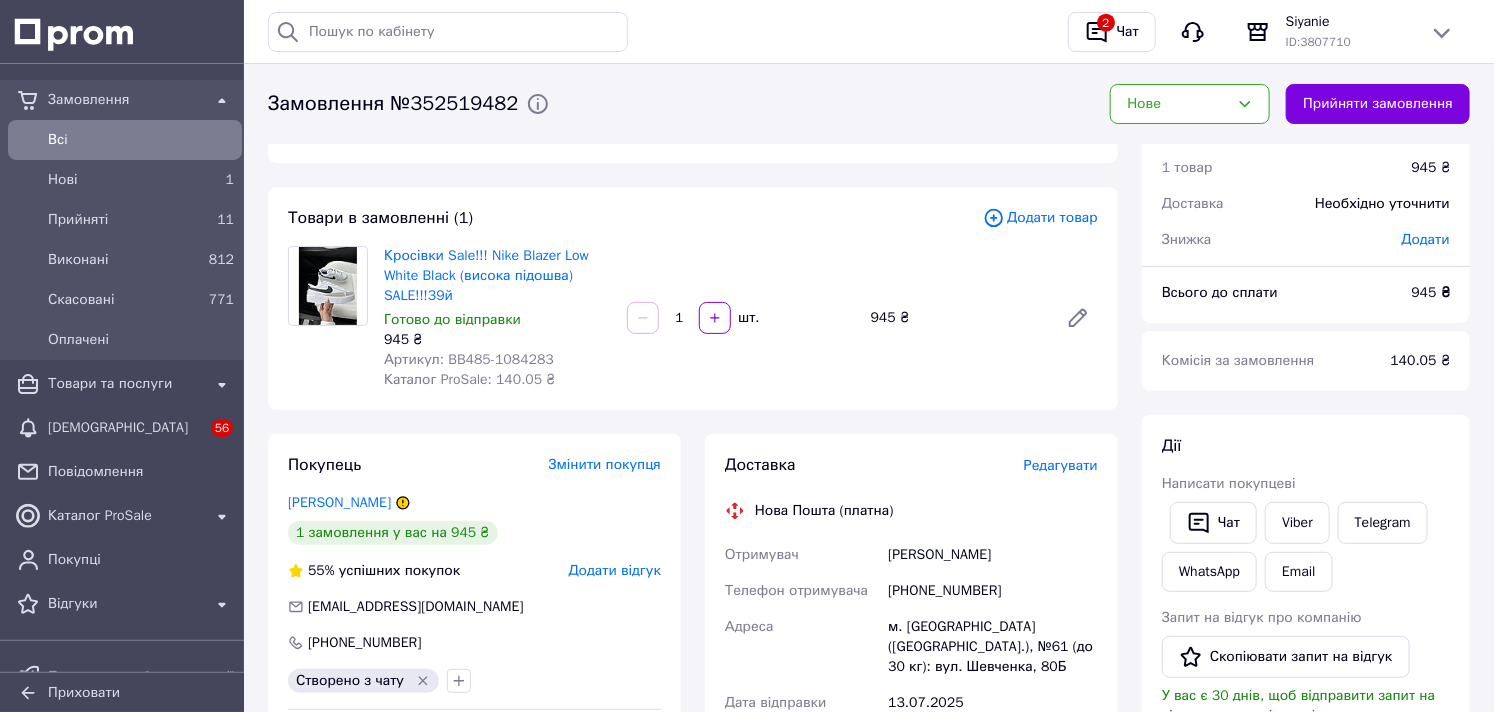 click on "945 ₴" at bounding box center (497, 340) 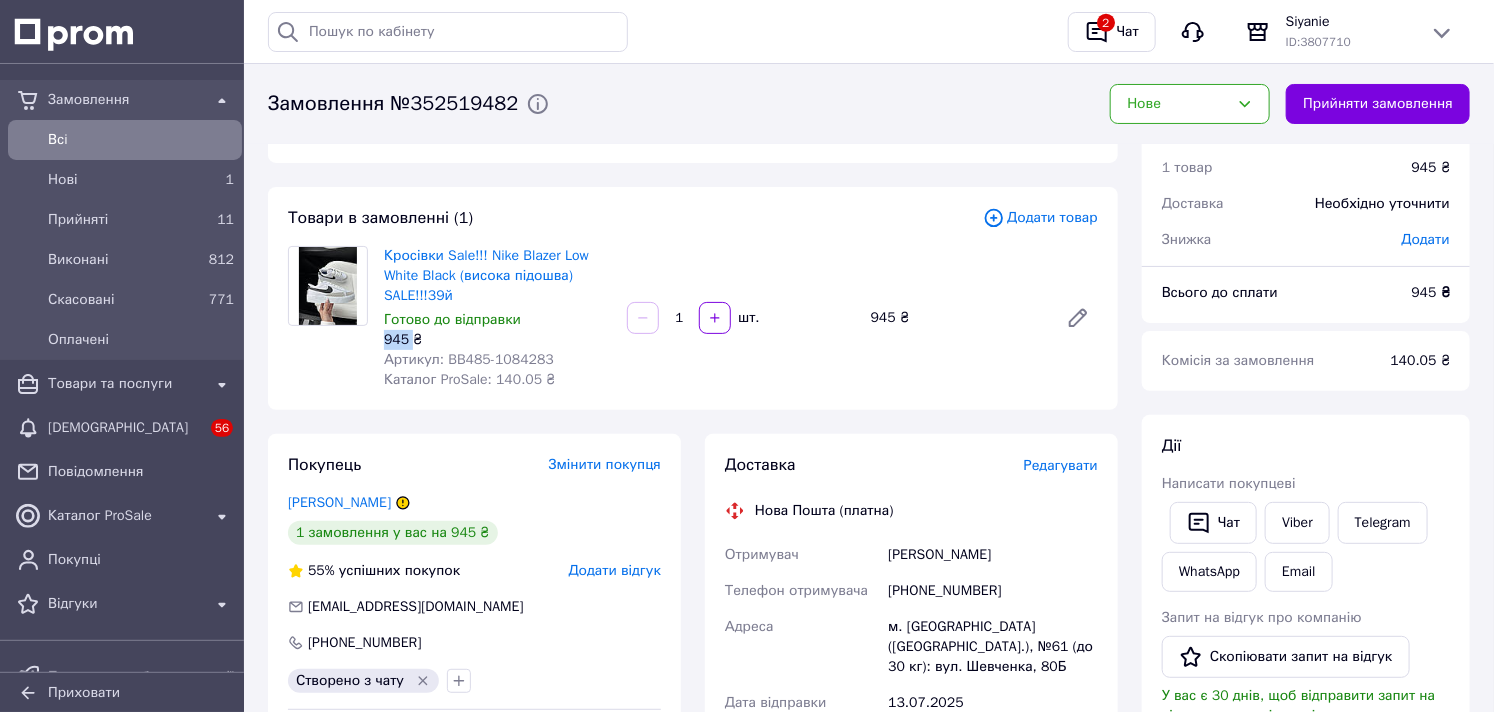 click on "945 ₴" at bounding box center [497, 340] 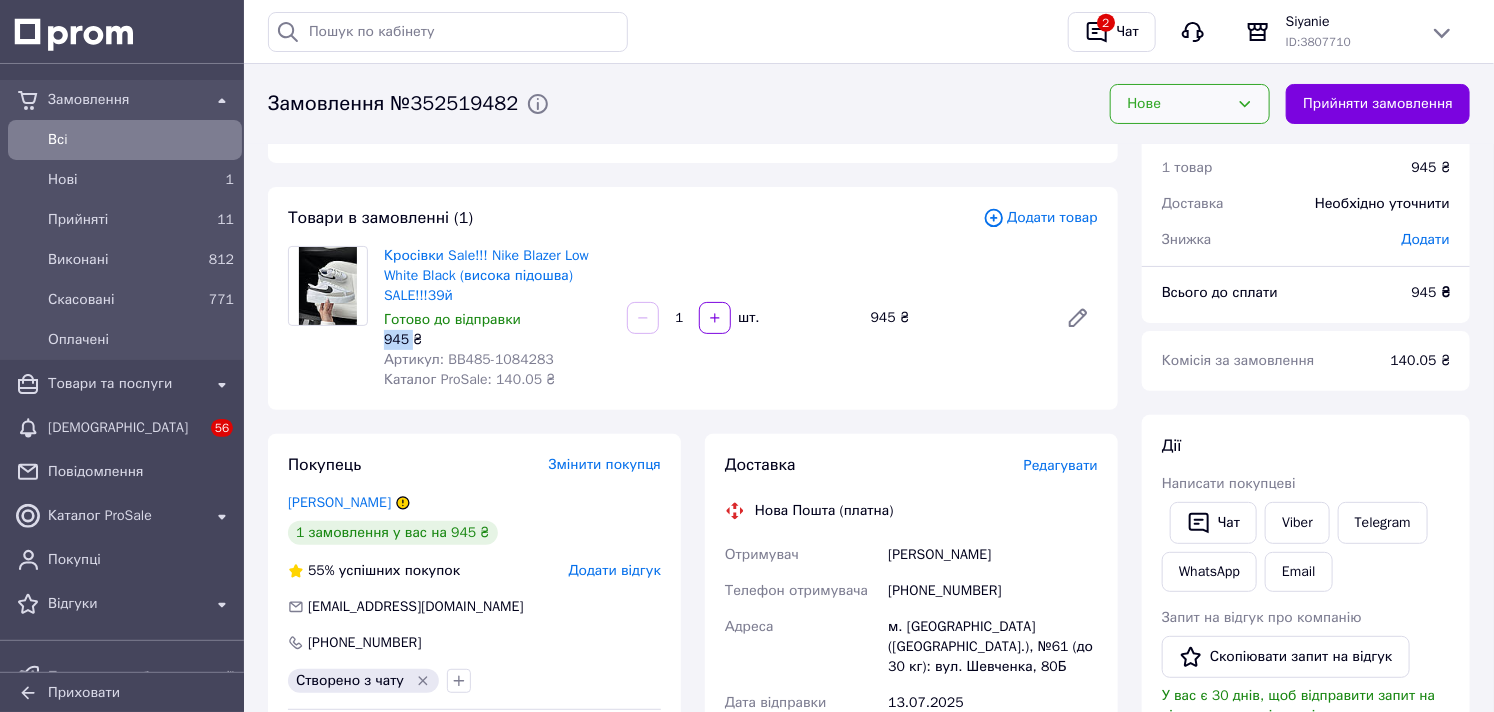 click on "Нове" at bounding box center (1178, 104) 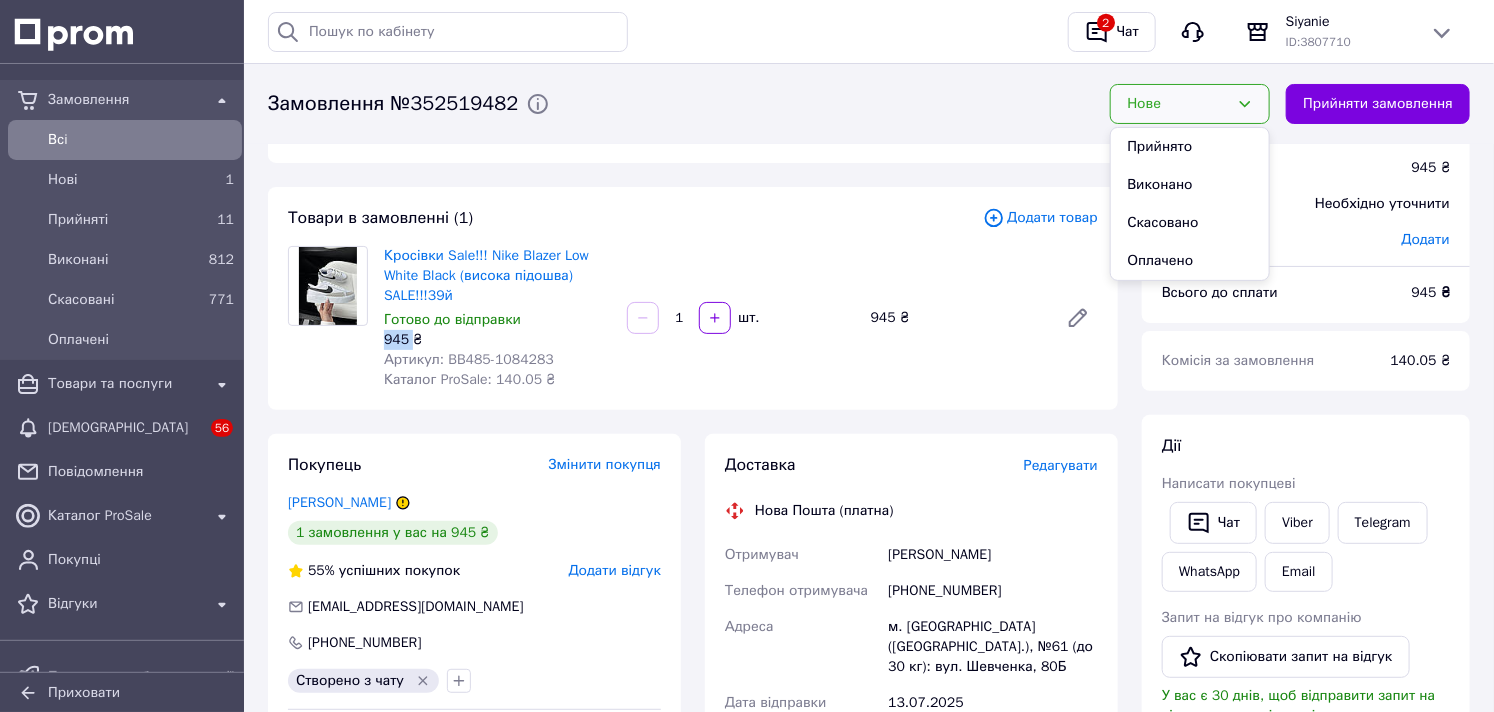 click on "Прийнято" at bounding box center (1190, 147) 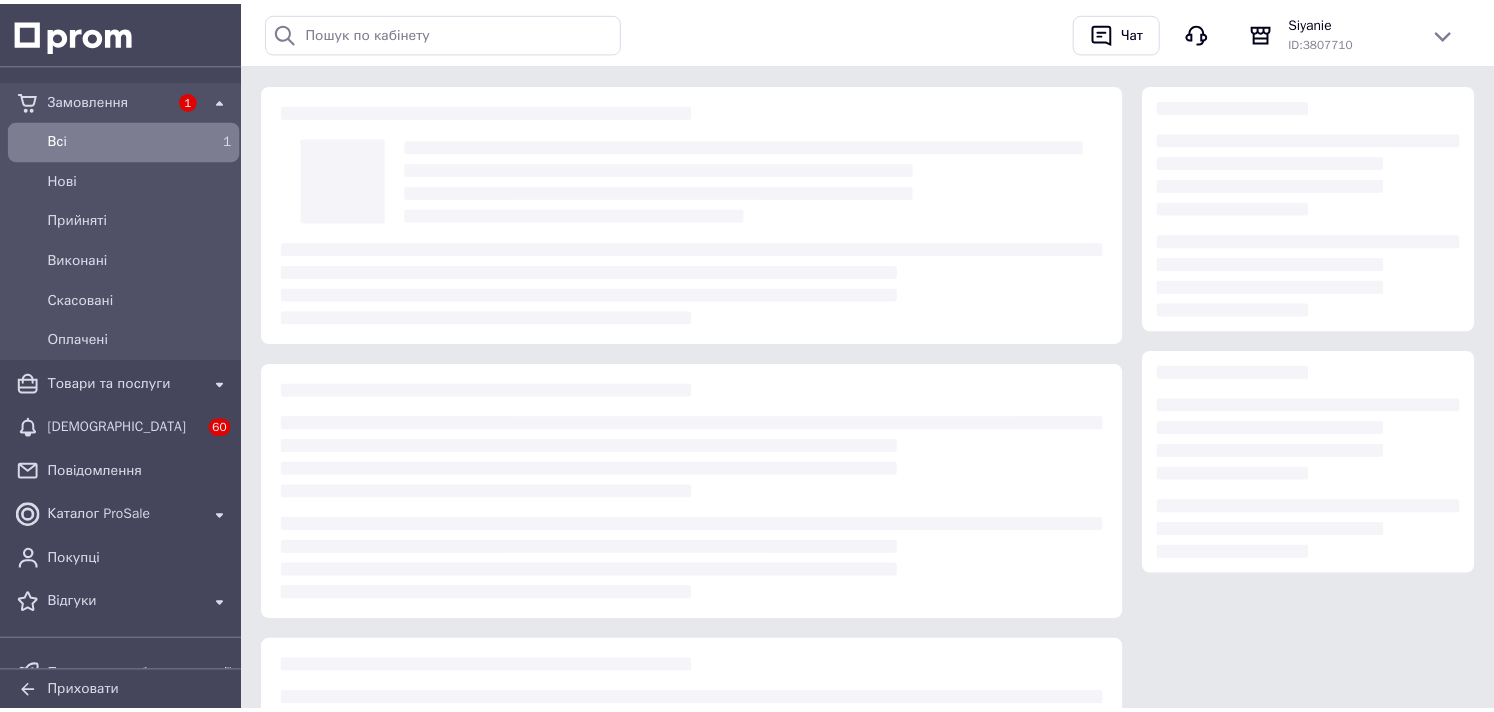scroll, scrollTop: 45, scrollLeft: 0, axis: vertical 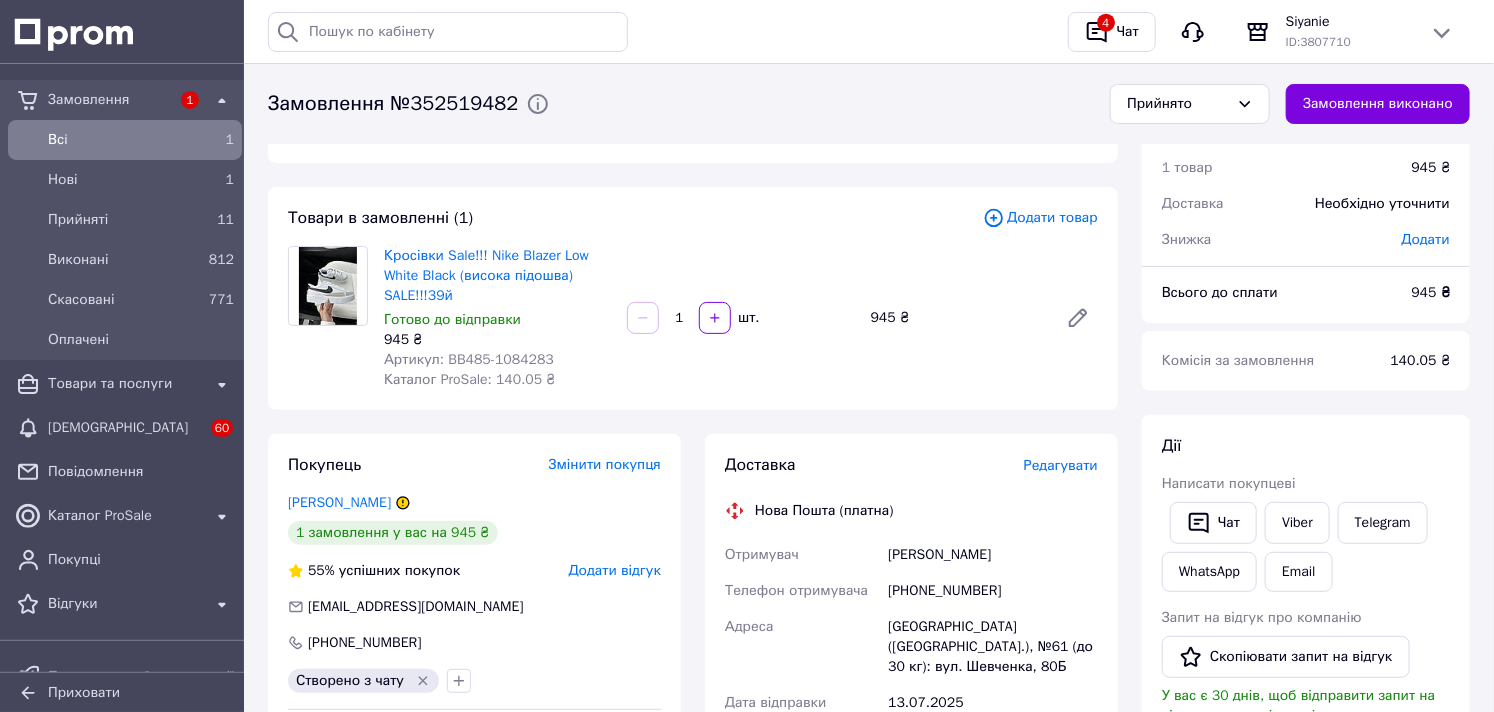 click on "Замовлення" at bounding box center [109, 100] 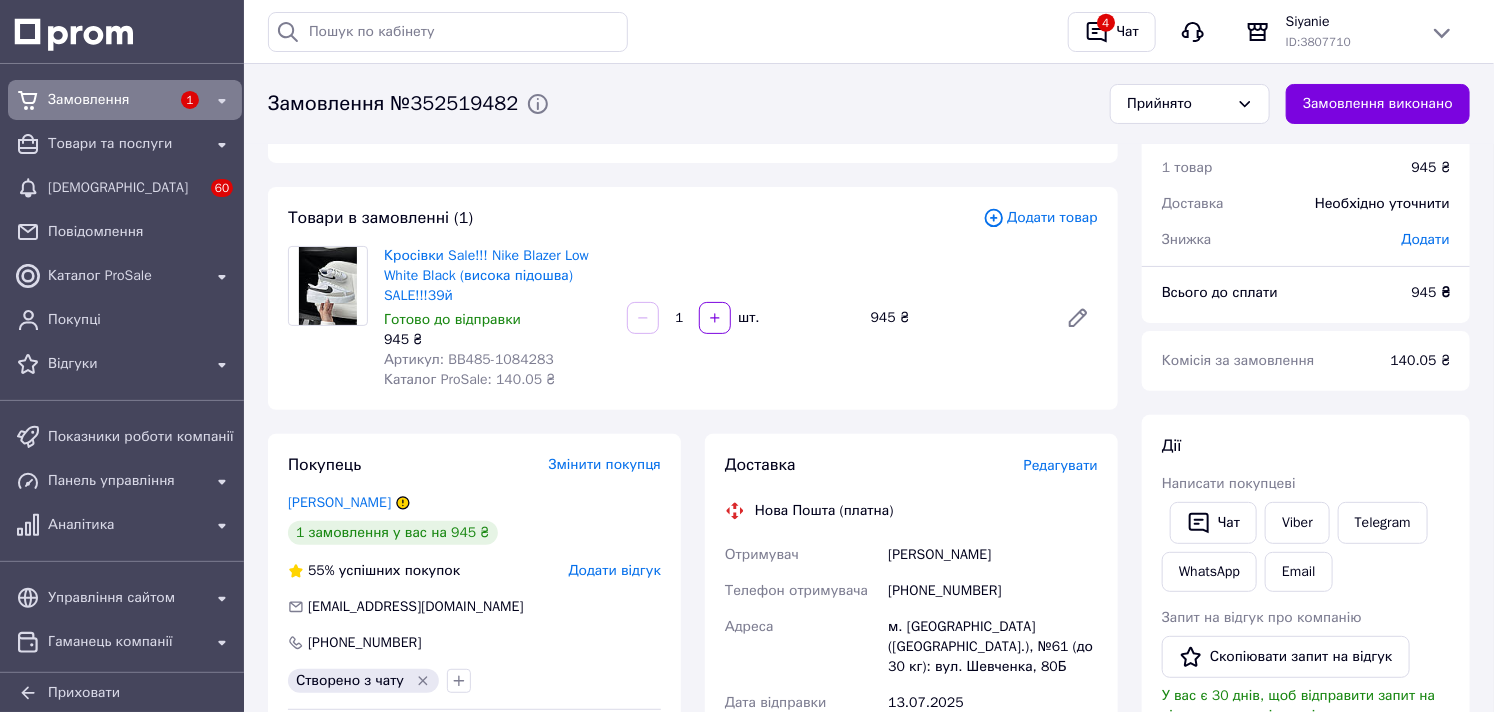 click on "Замовлення" at bounding box center (109, 100) 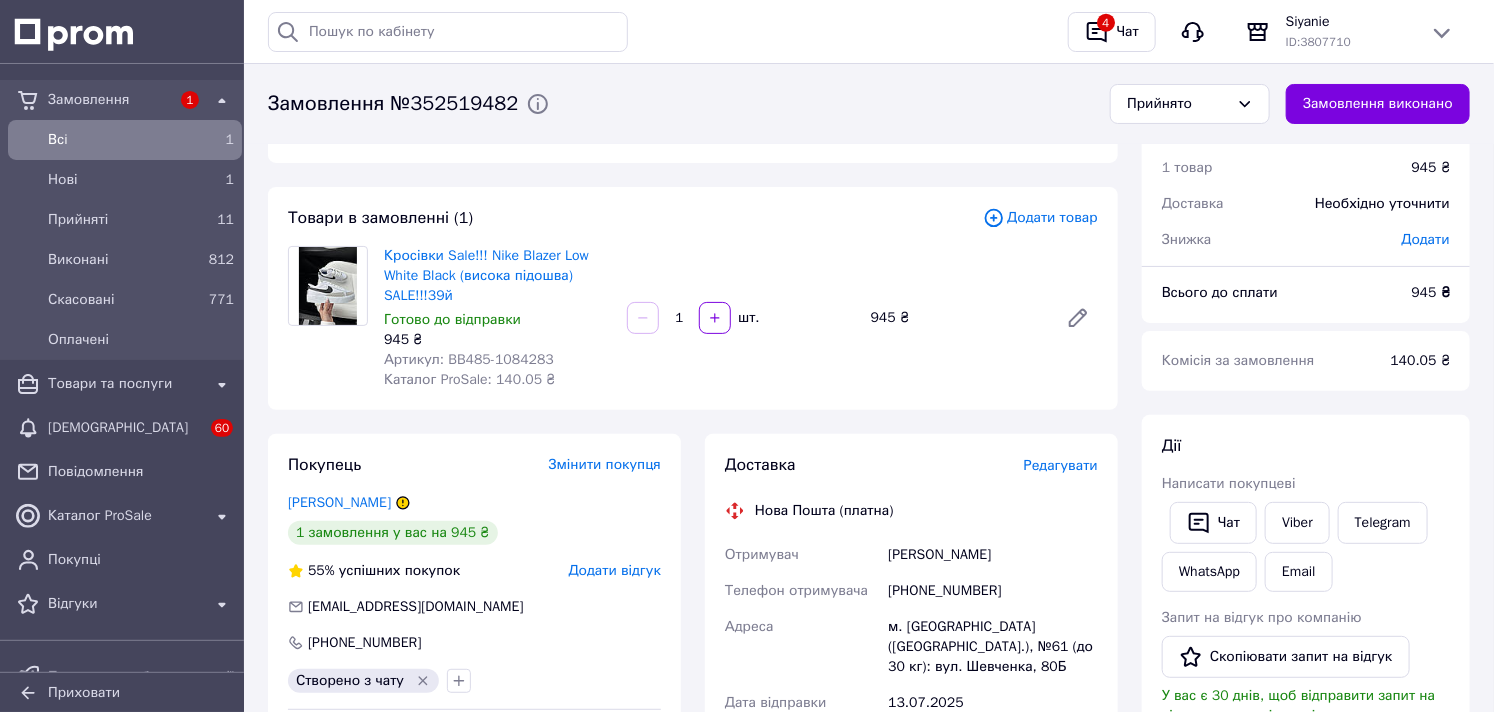 click on "Всi" at bounding box center [121, 140] 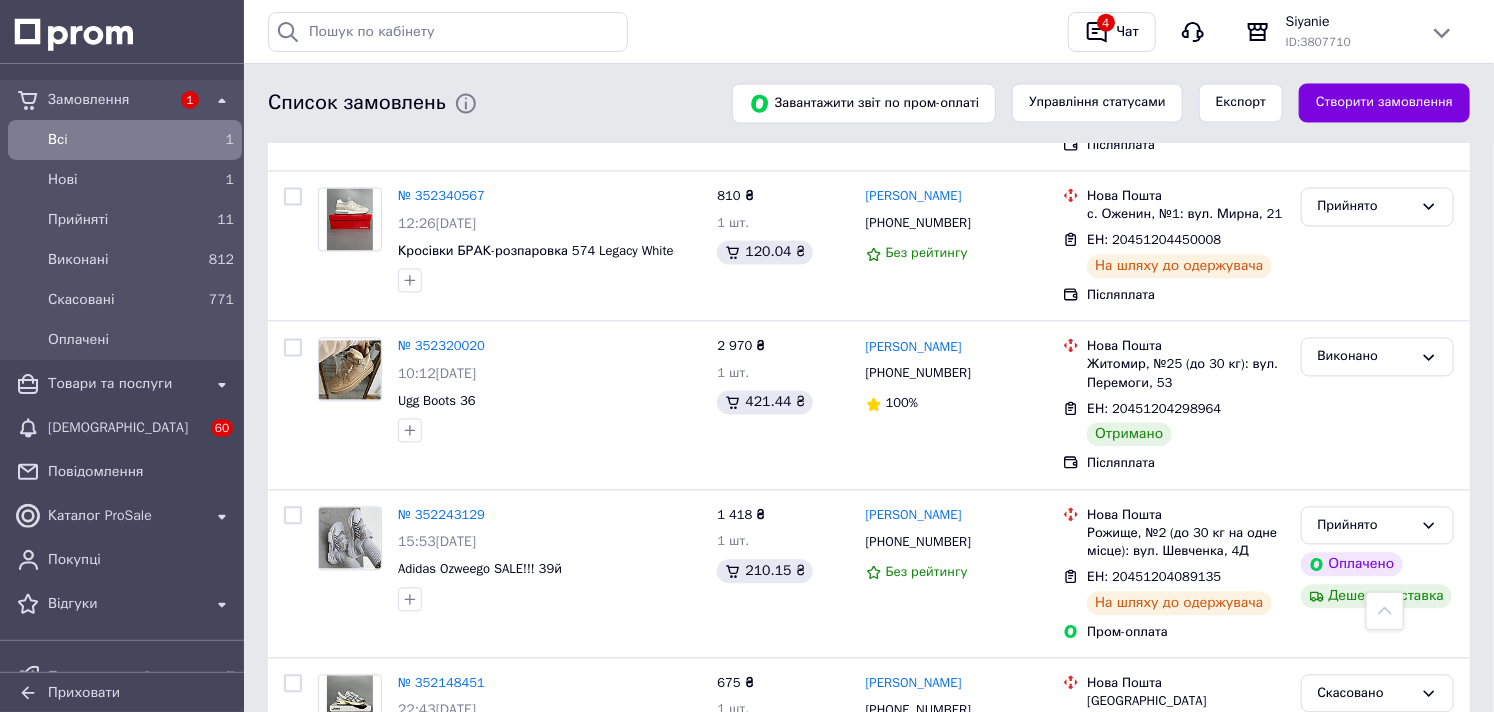 scroll, scrollTop: 1666, scrollLeft: 0, axis: vertical 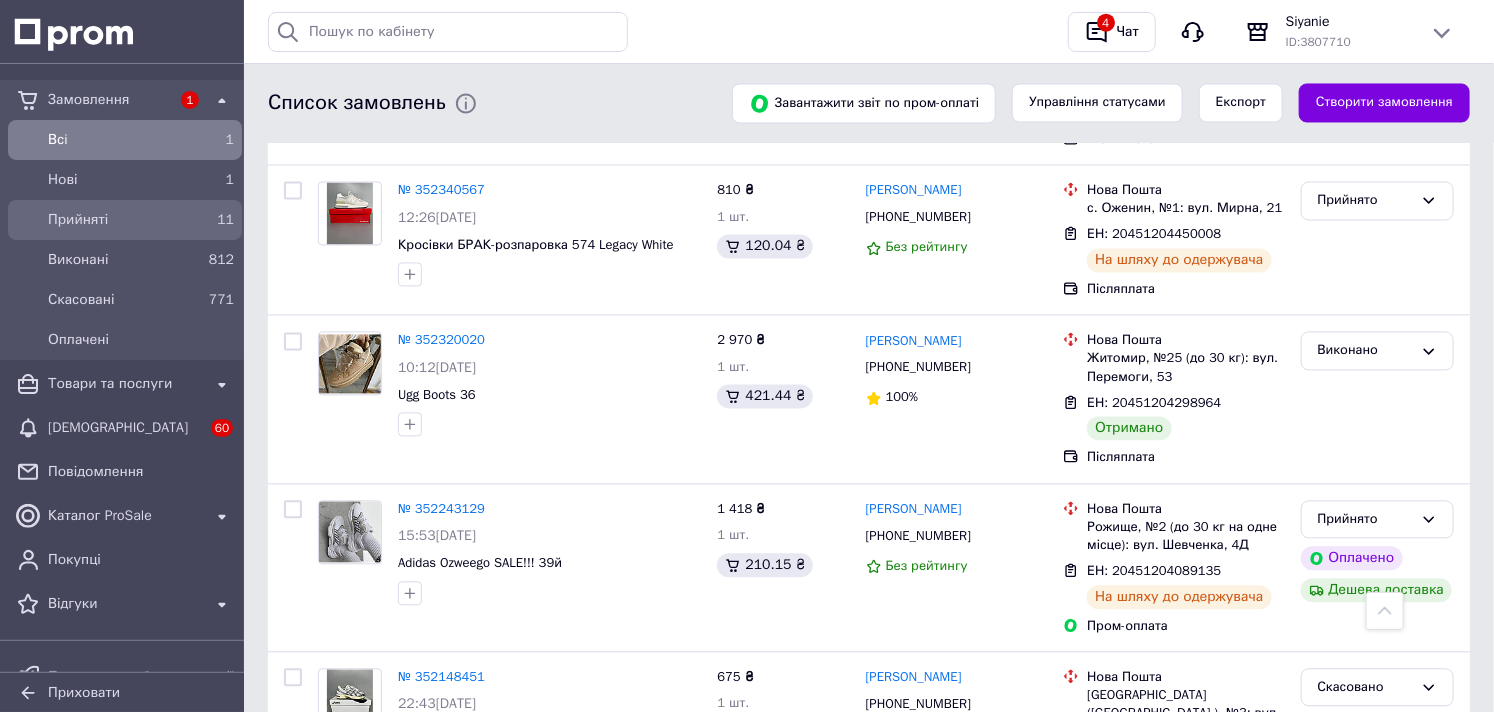 click on "Прийняті" at bounding box center [121, 220] 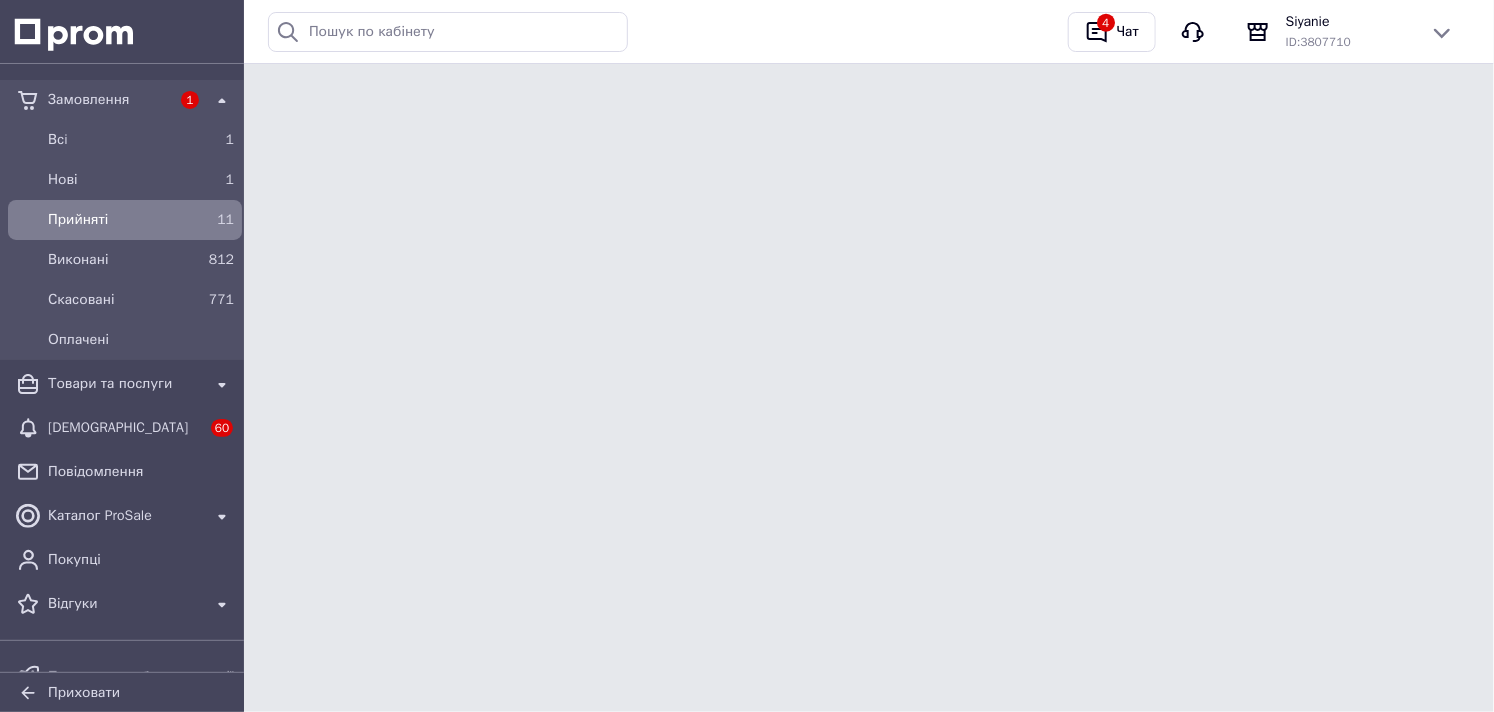scroll, scrollTop: 0, scrollLeft: 0, axis: both 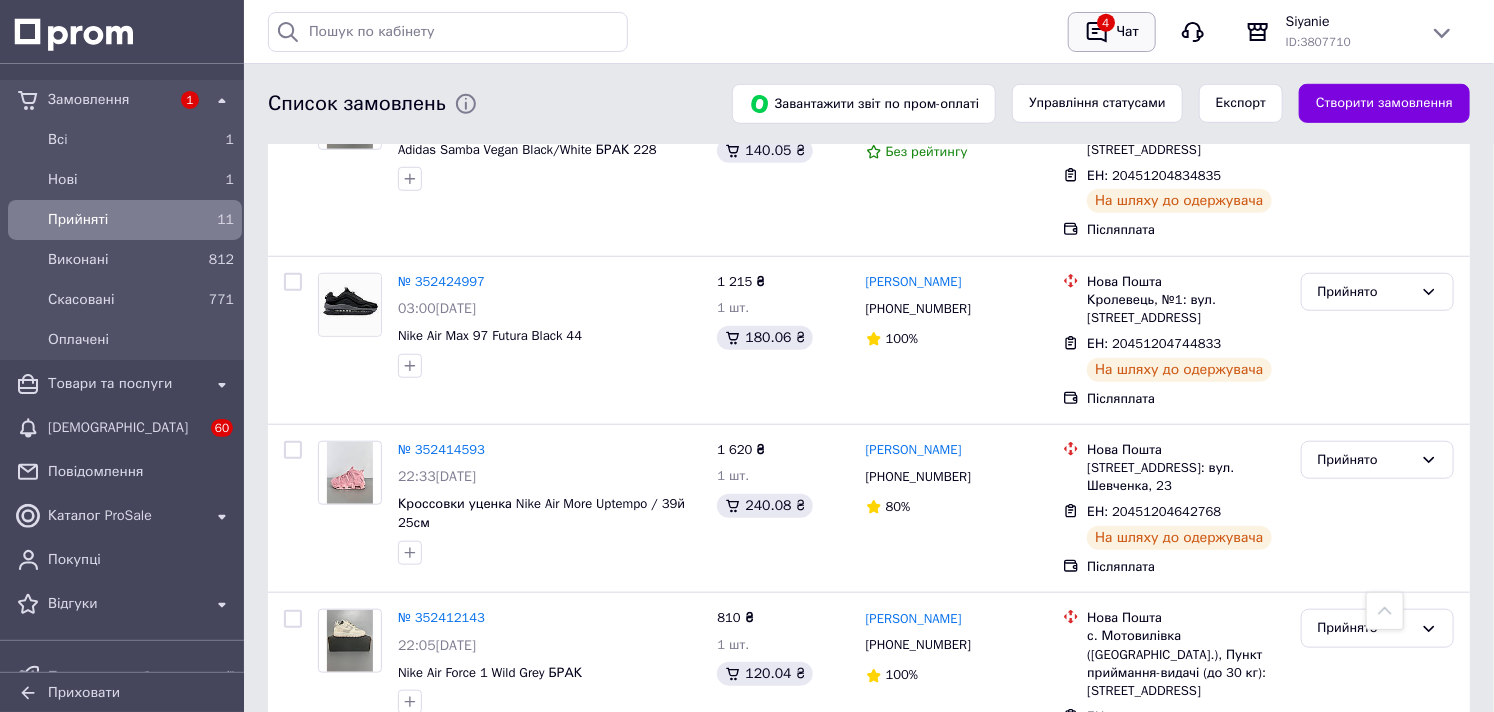 click 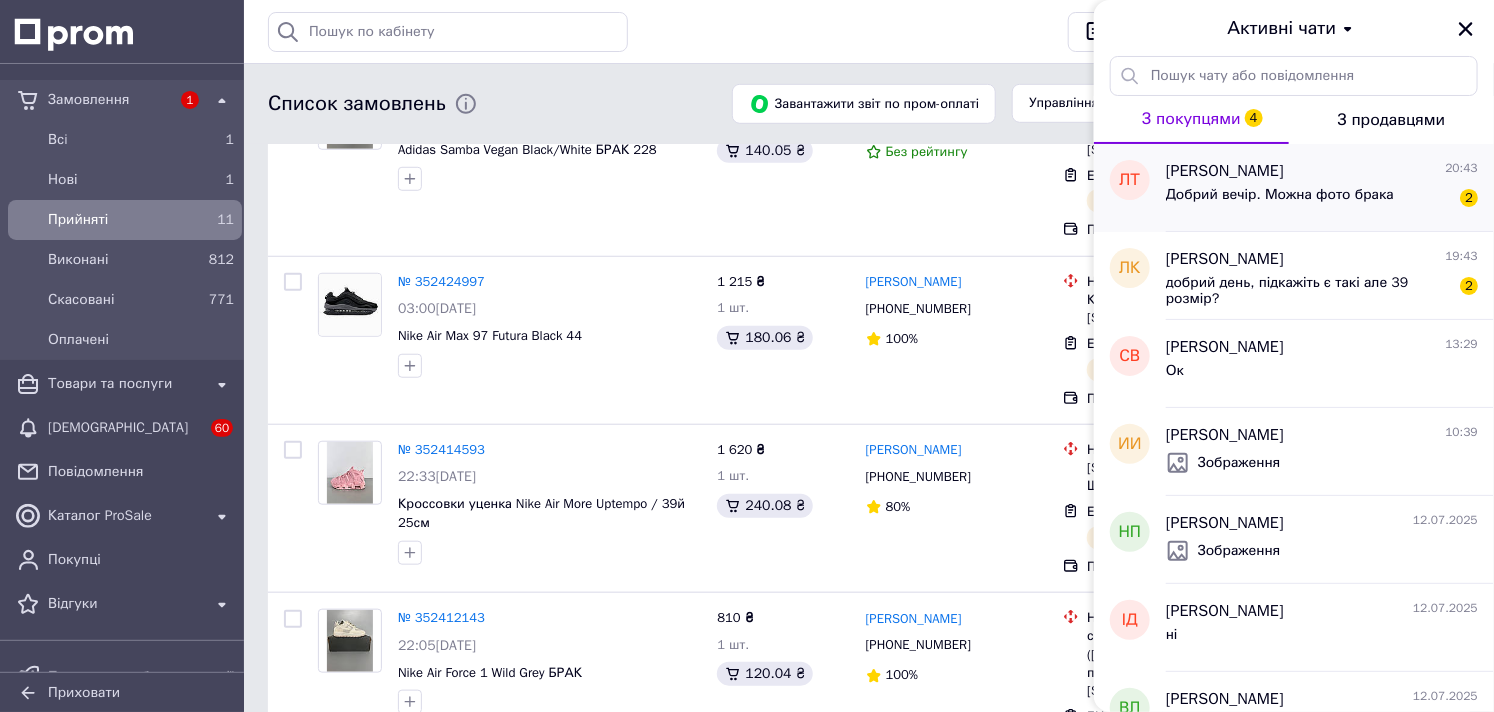 click on "Добрий вечір. Можна  фото  брака" at bounding box center (1280, 201) 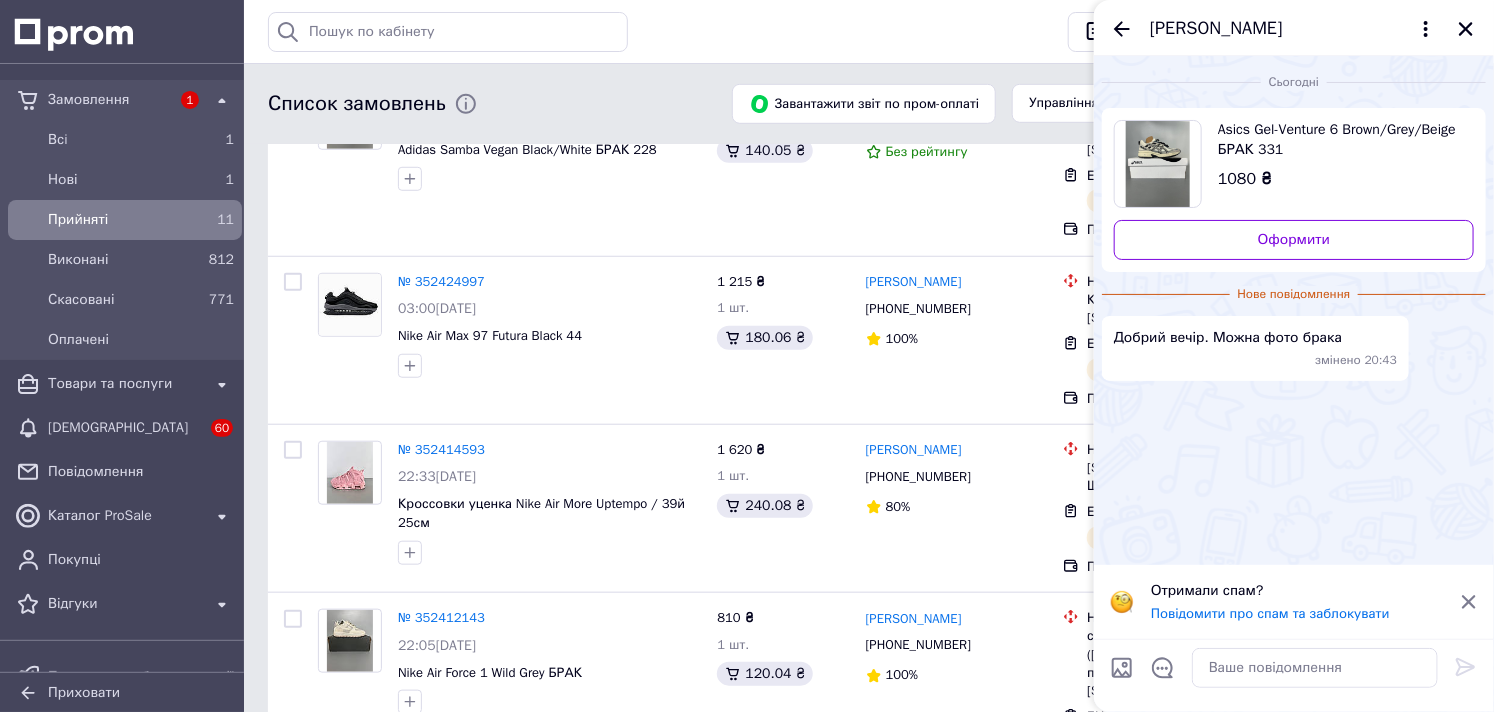 click on "Asics Gel-Venture 6 Brown/Grey/Beige БРАК 331" at bounding box center (1338, 140) 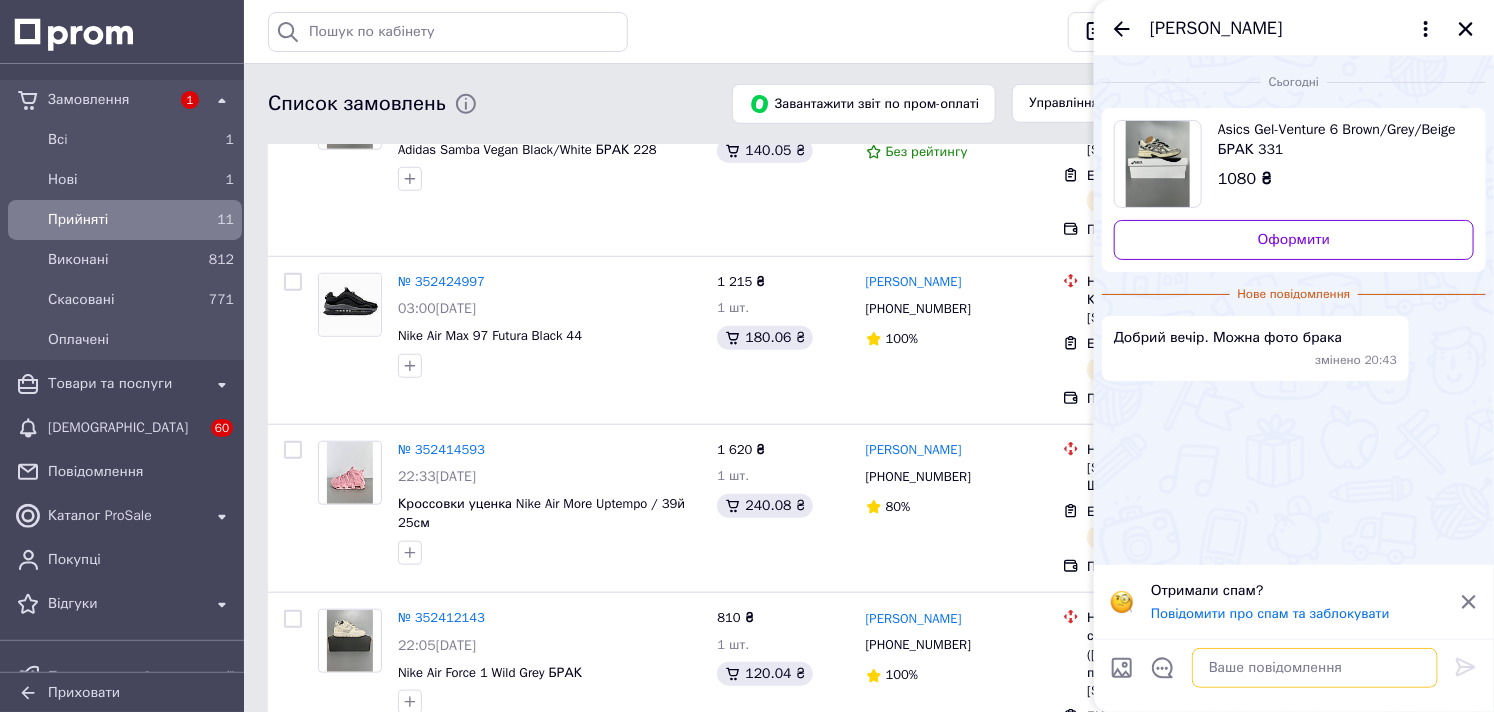 click at bounding box center [1315, 668] 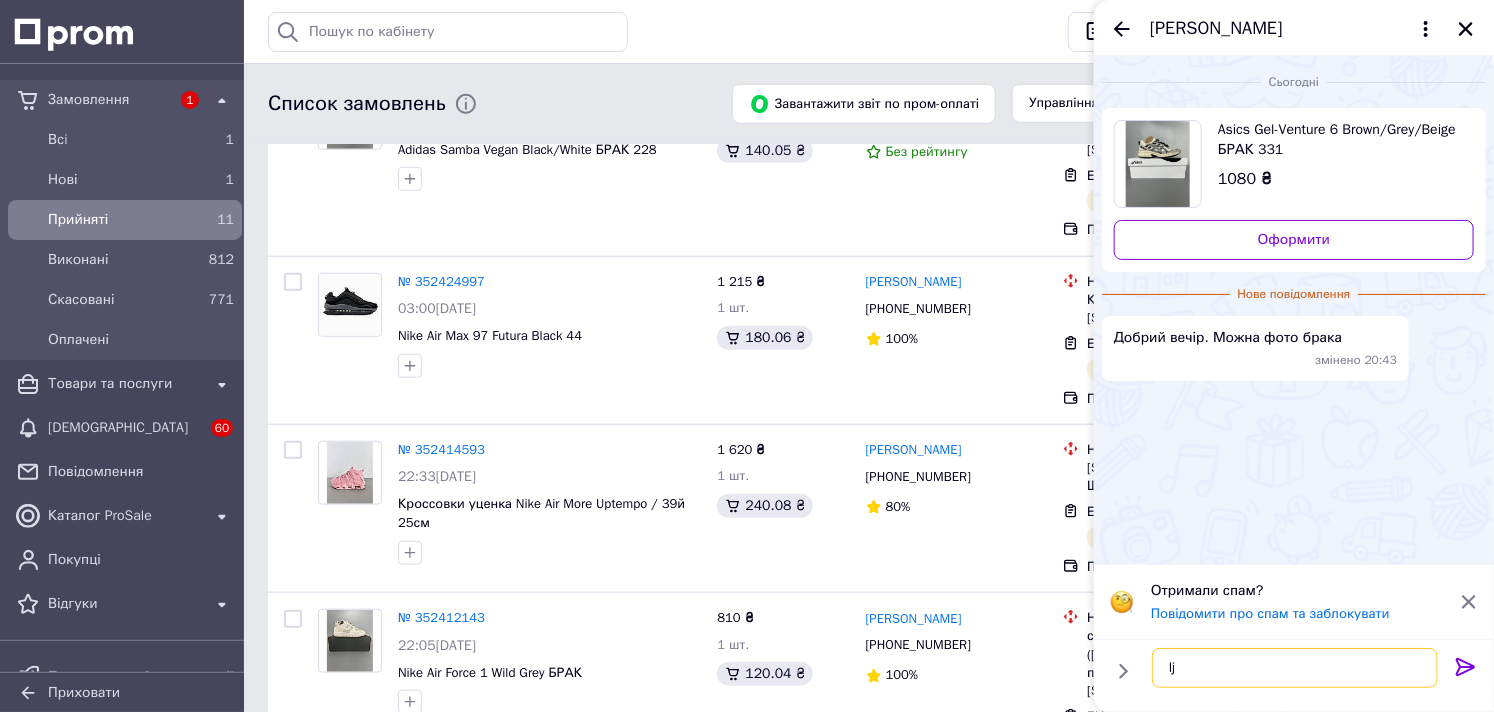 type on "l" 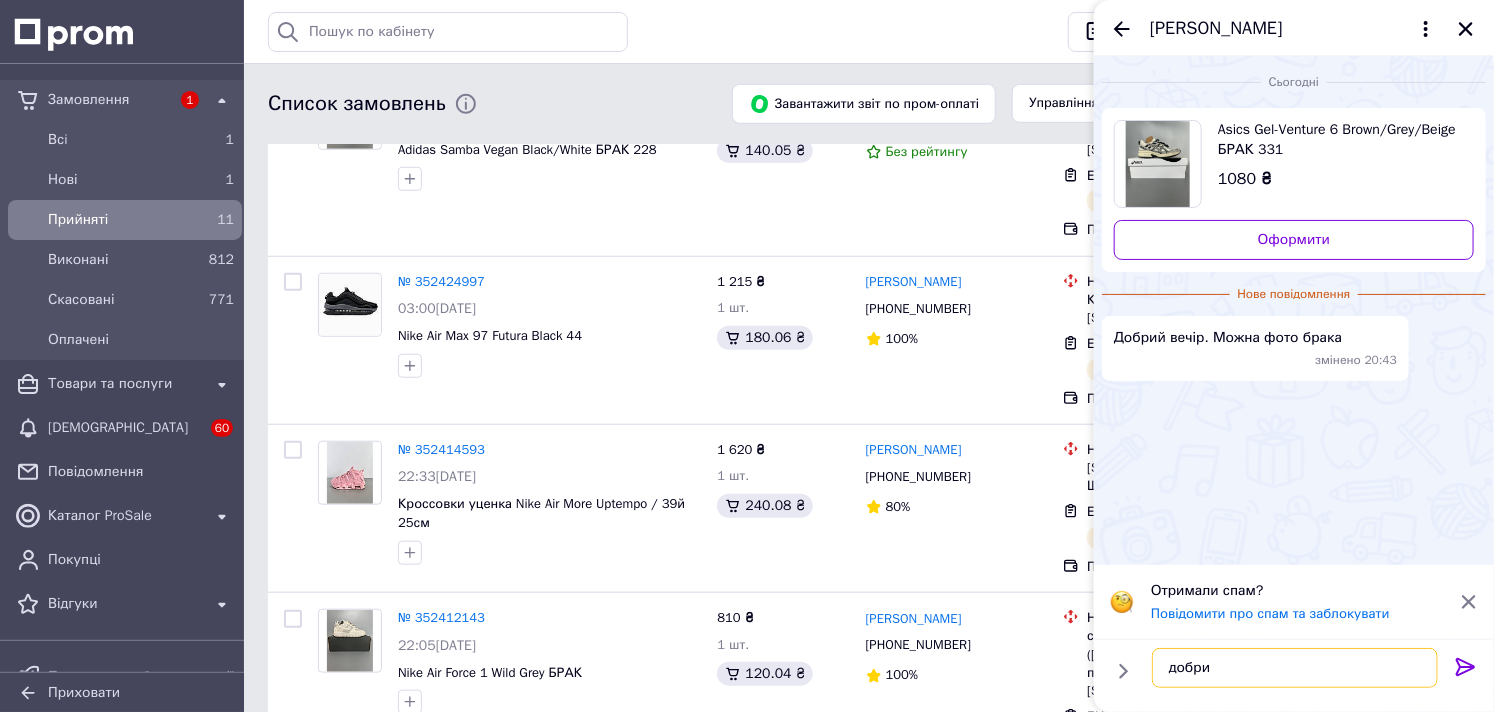 type on "добрий" 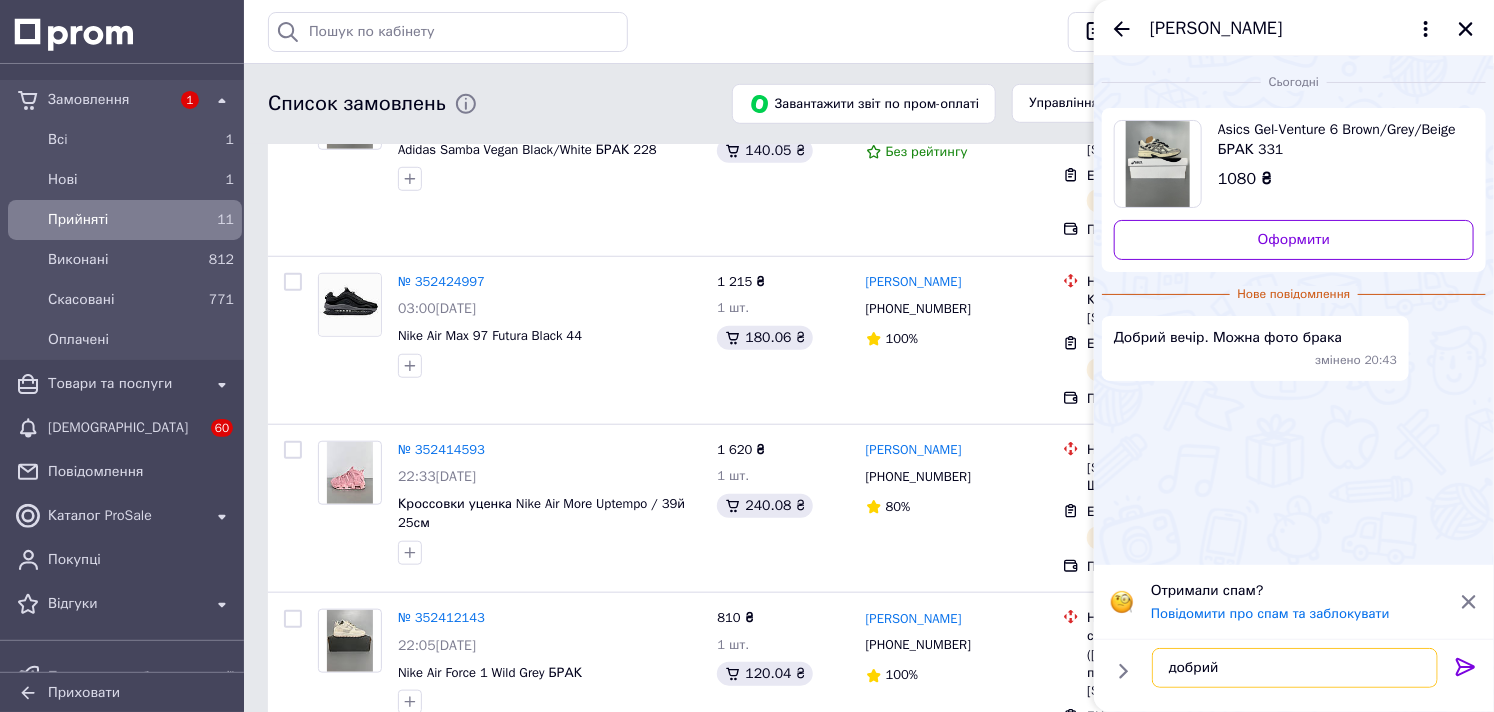type 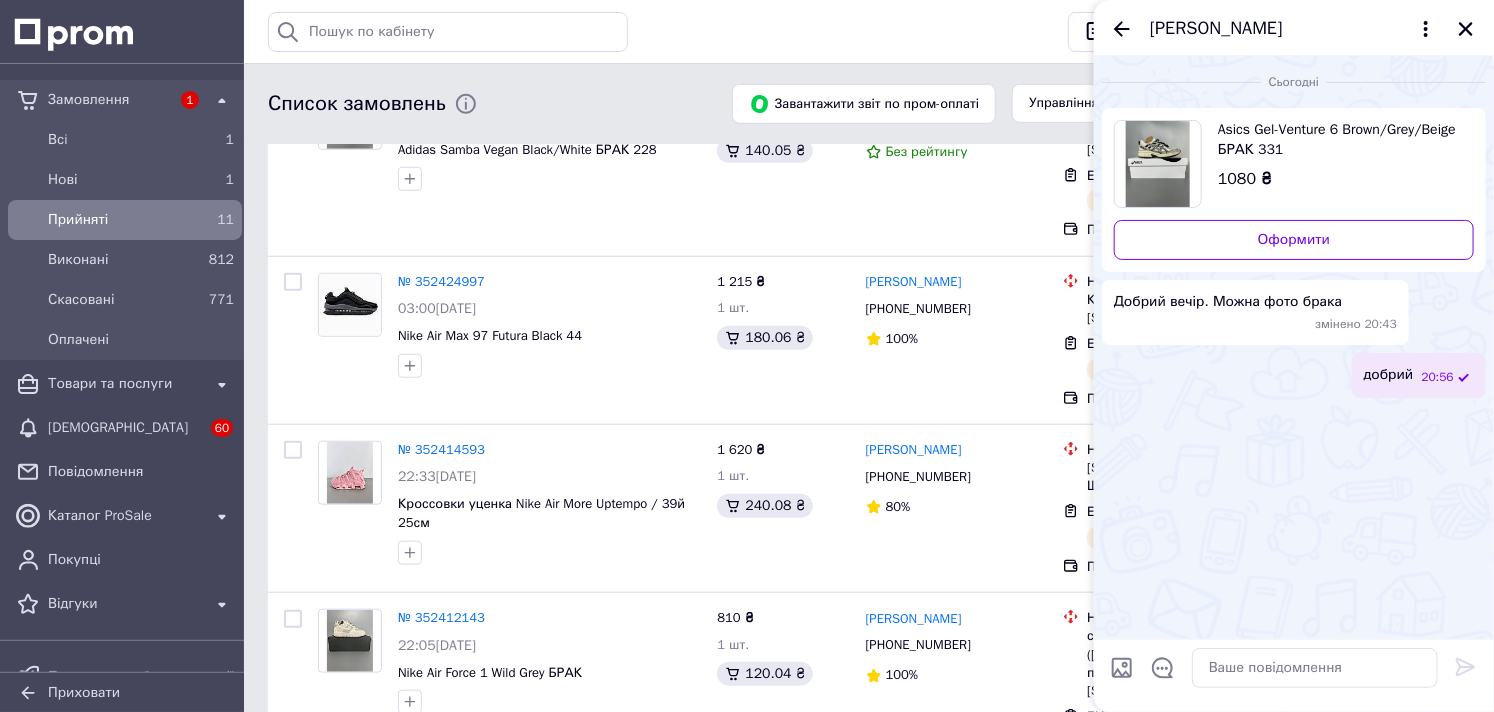 click at bounding box center [1122, 668] 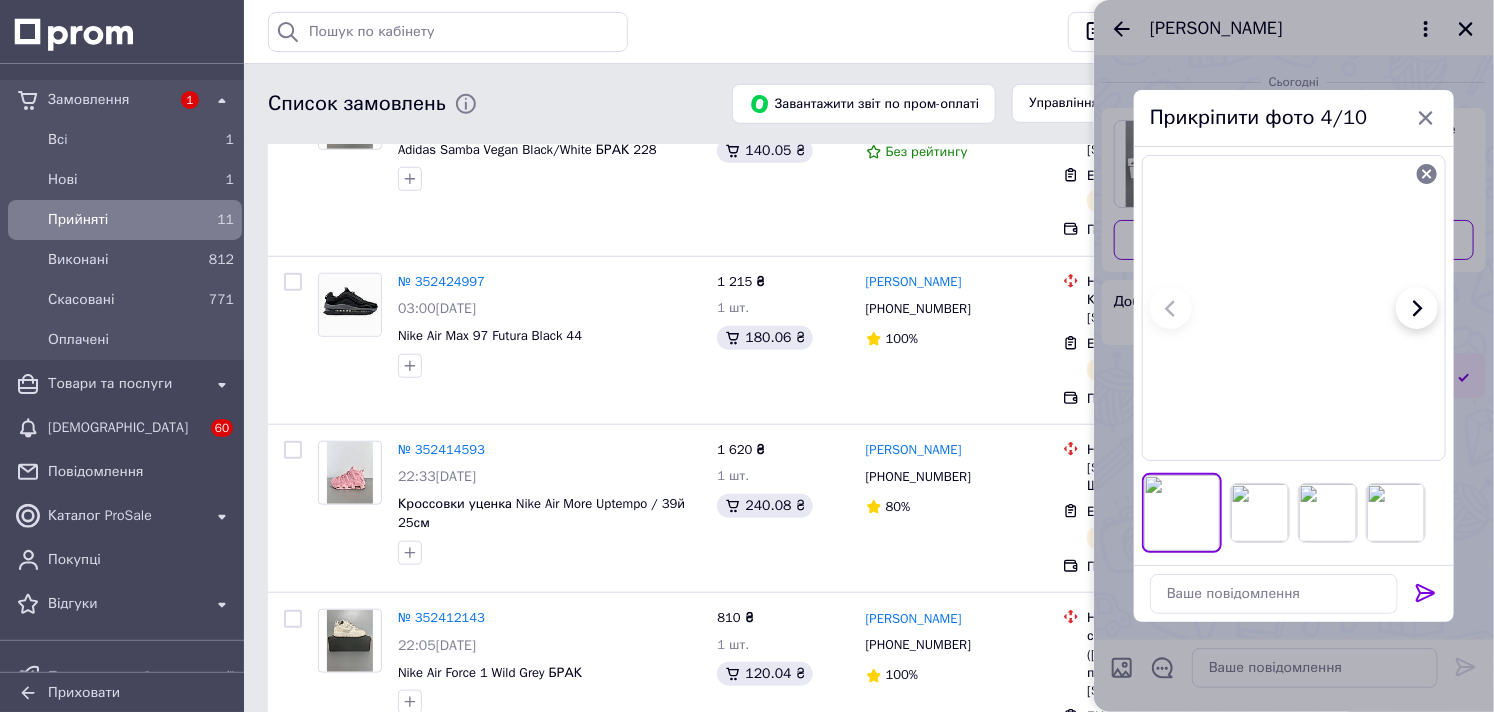 click 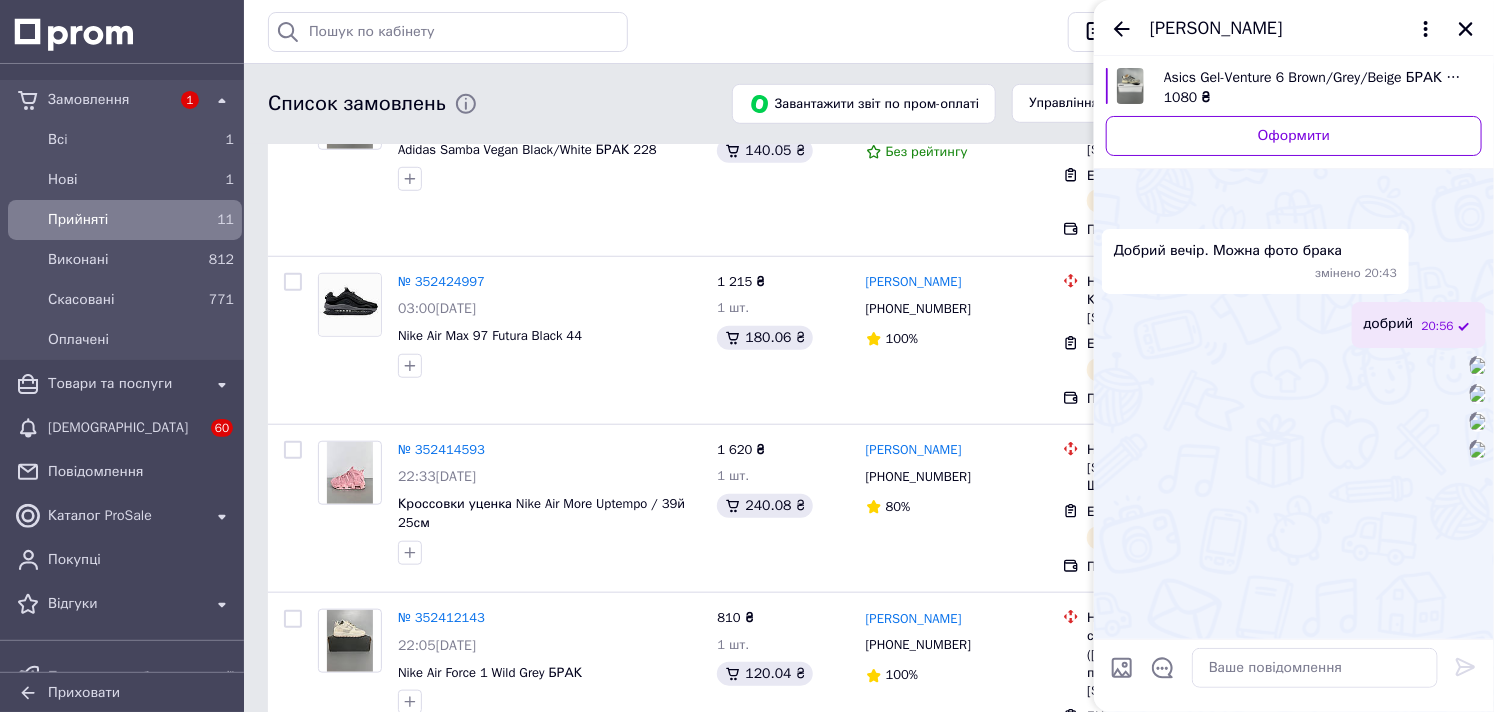 scroll, scrollTop: 698, scrollLeft: 0, axis: vertical 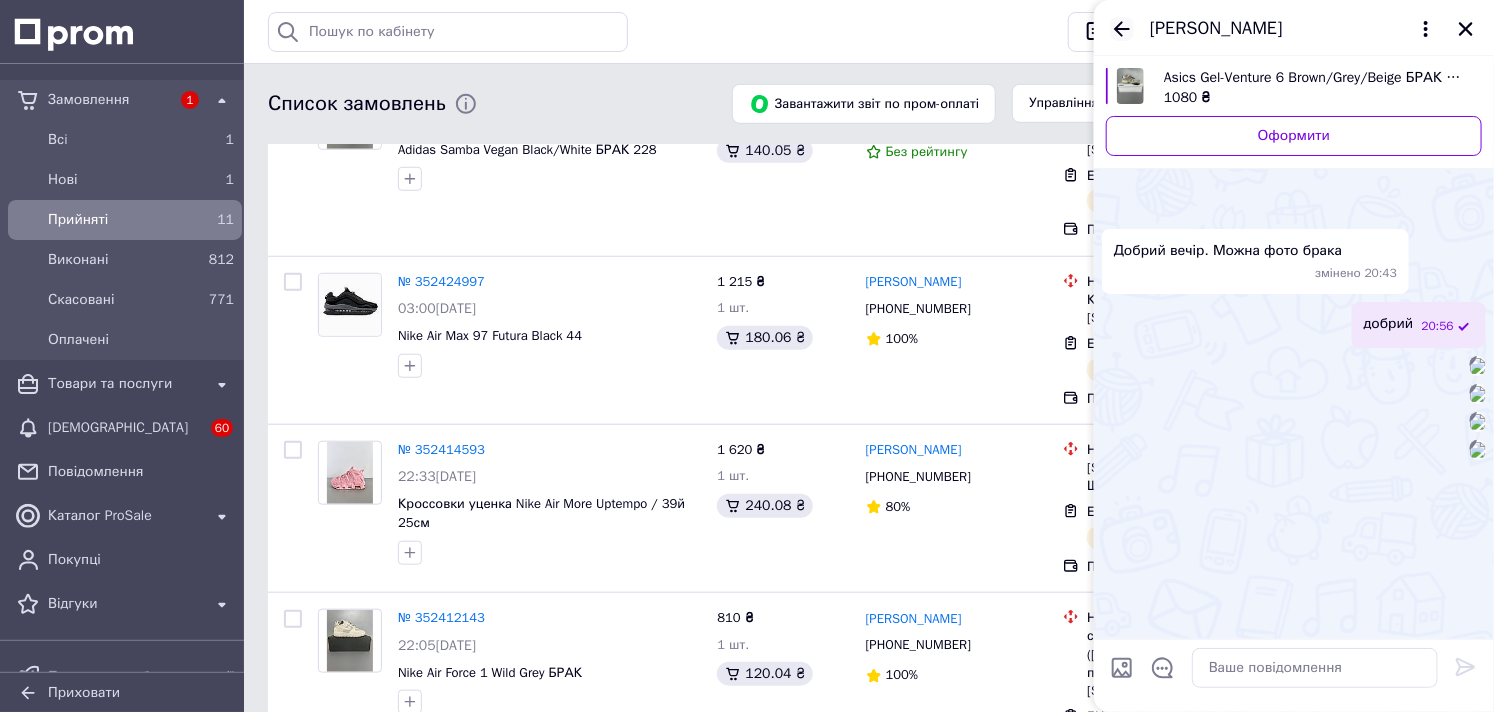 click 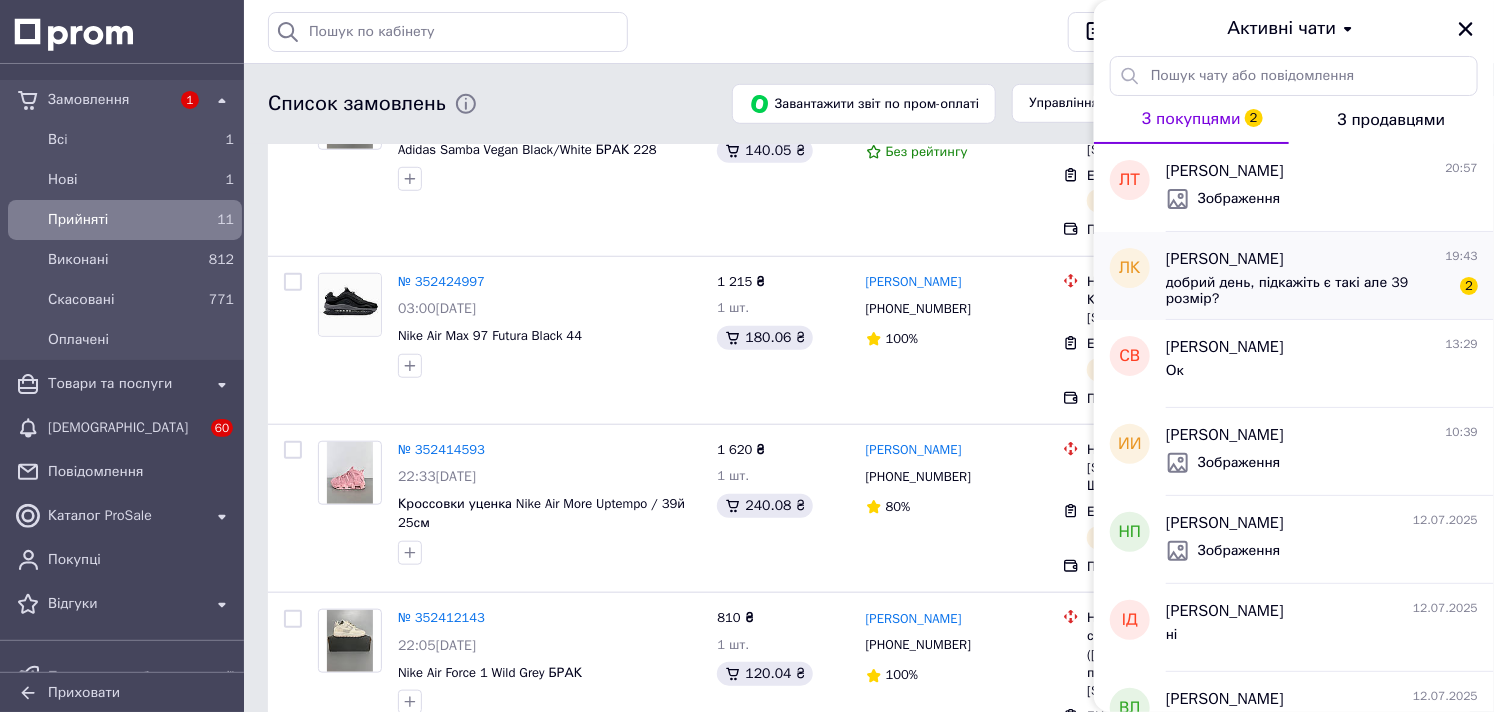 click on "добрий день, підкажіть є такі але 39 розмір? 2" at bounding box center (1322, 289) 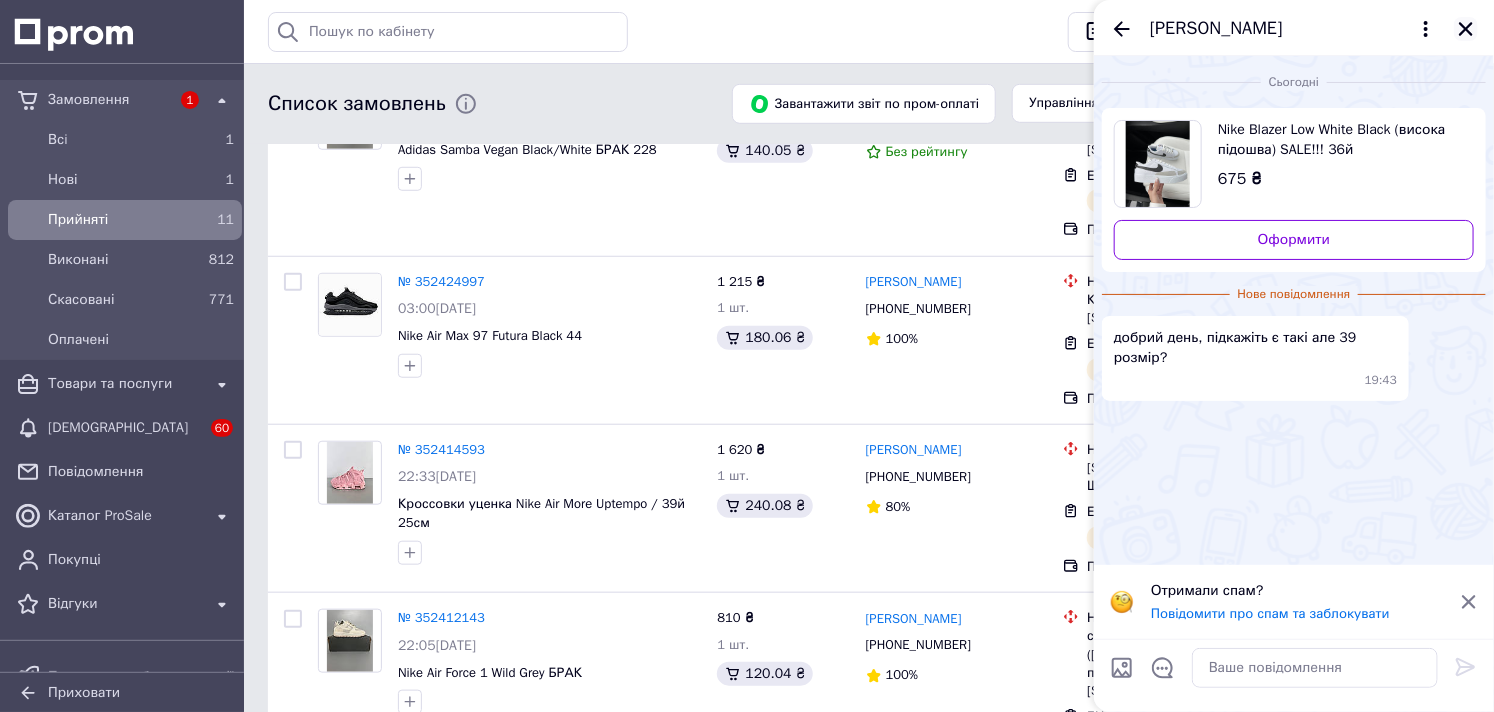 click 